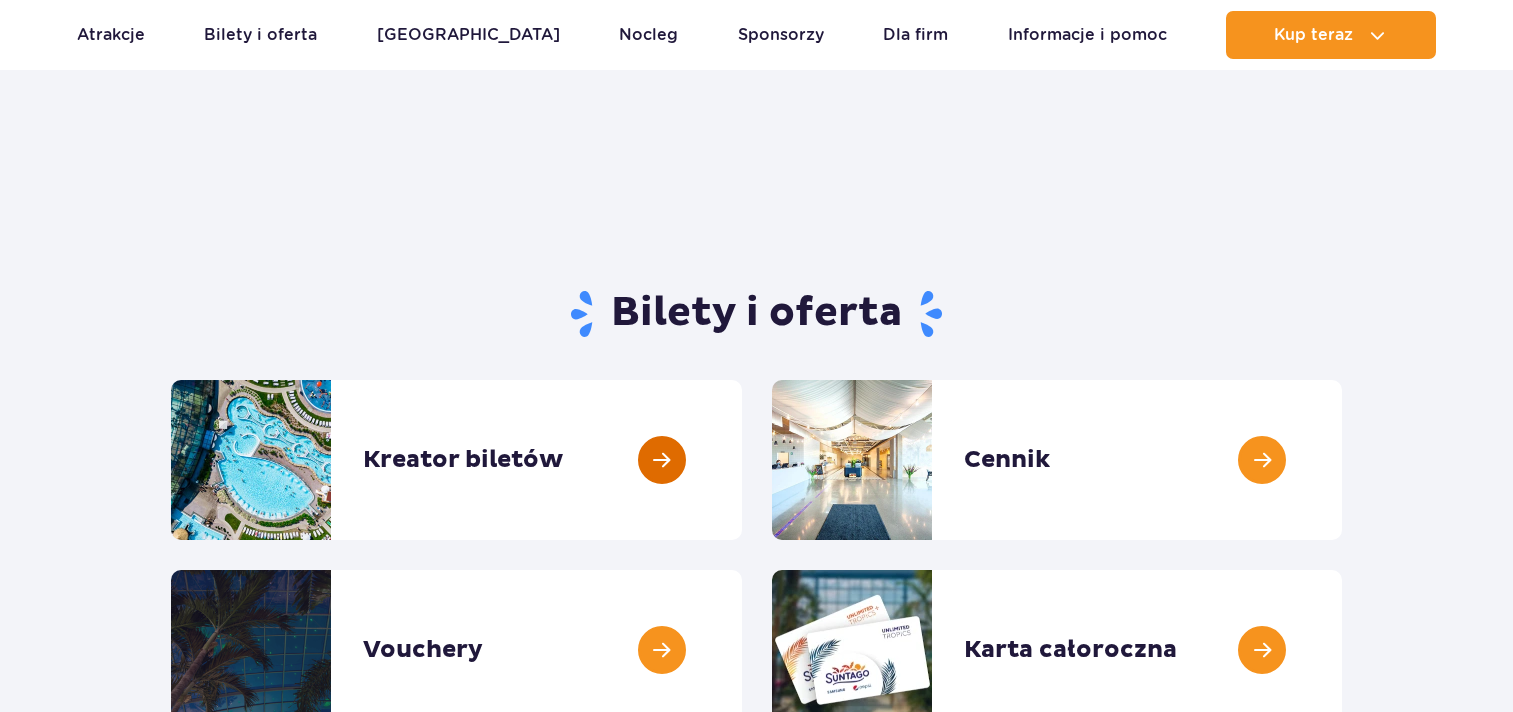 scroll, scrollTop: 200, scrollLeft: 0, axis: vertical 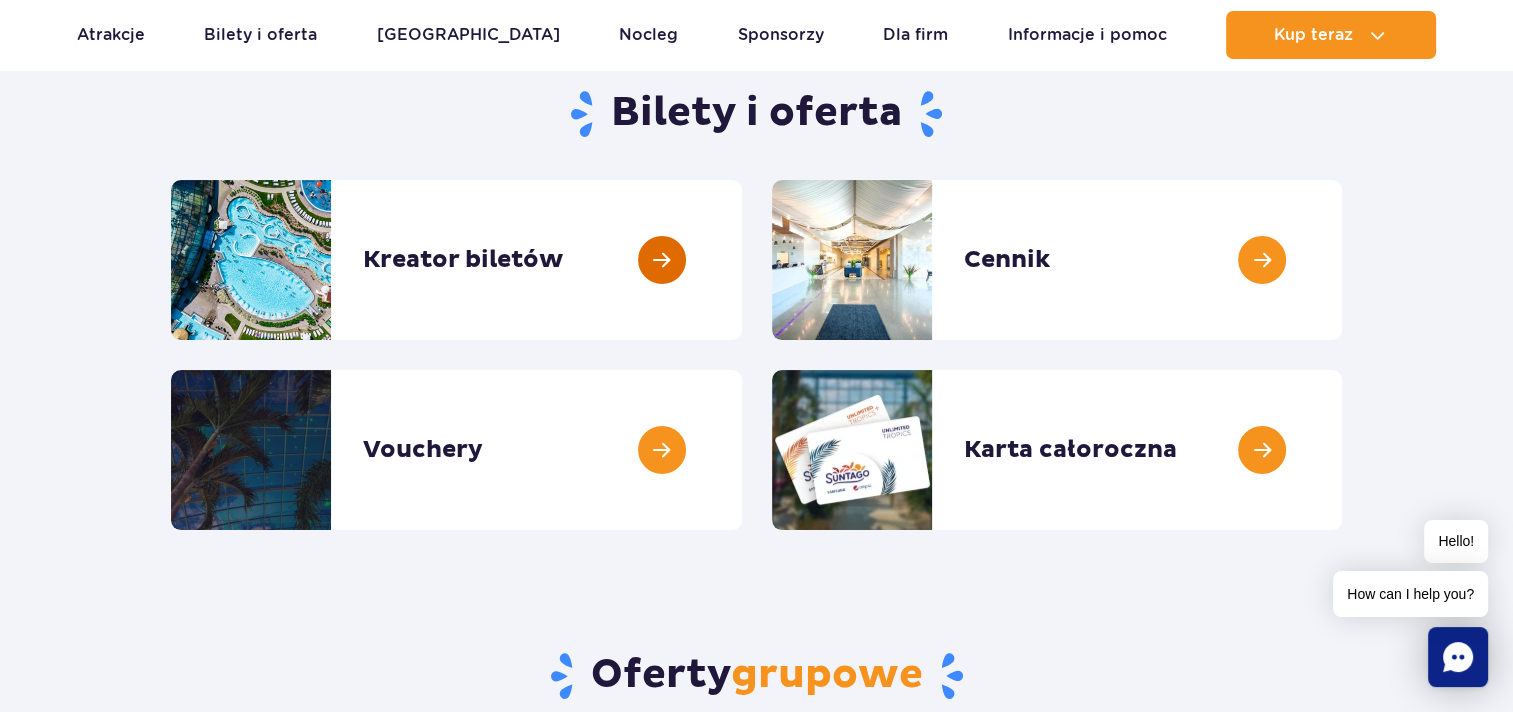 click at bounding box center [742, 260] 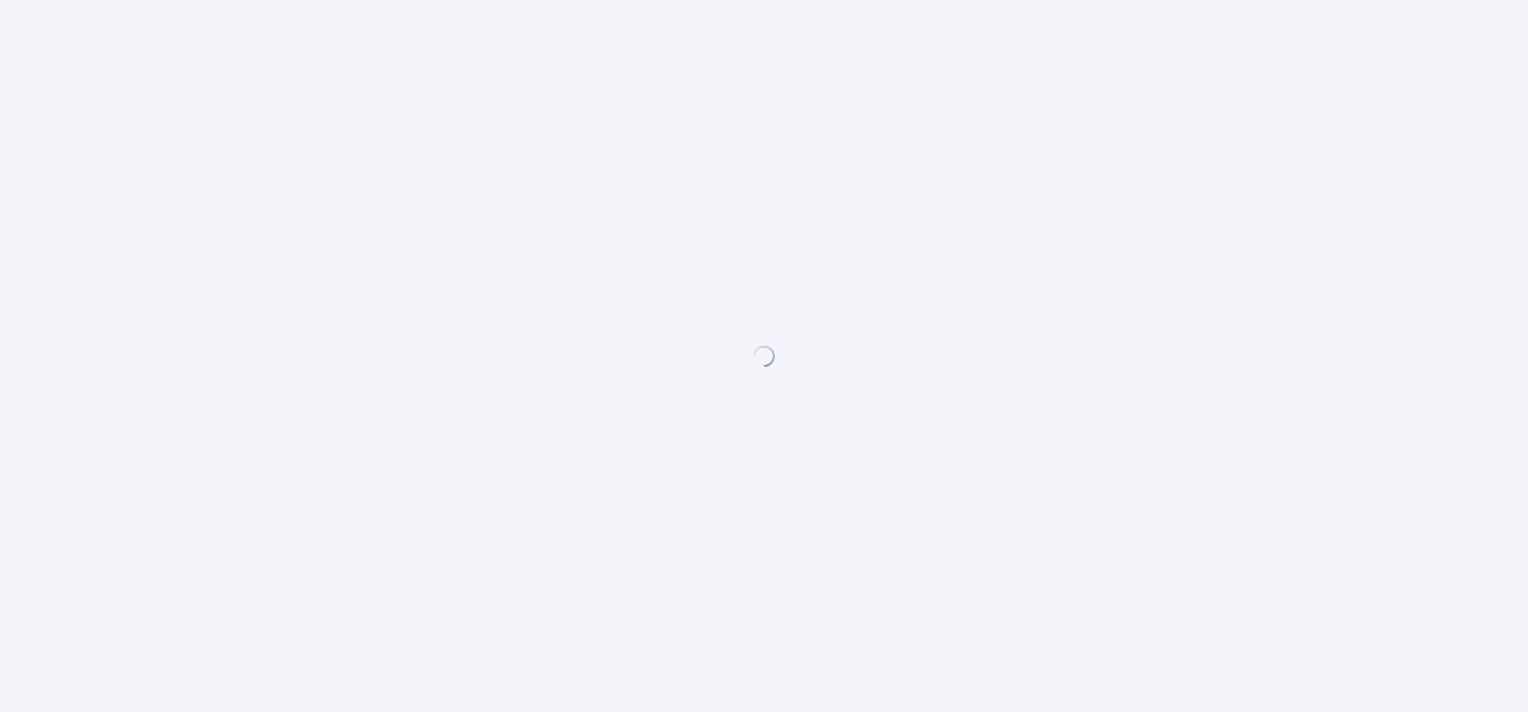 scroll, scrollTop: 0, scrollLeft: 0, axis: both 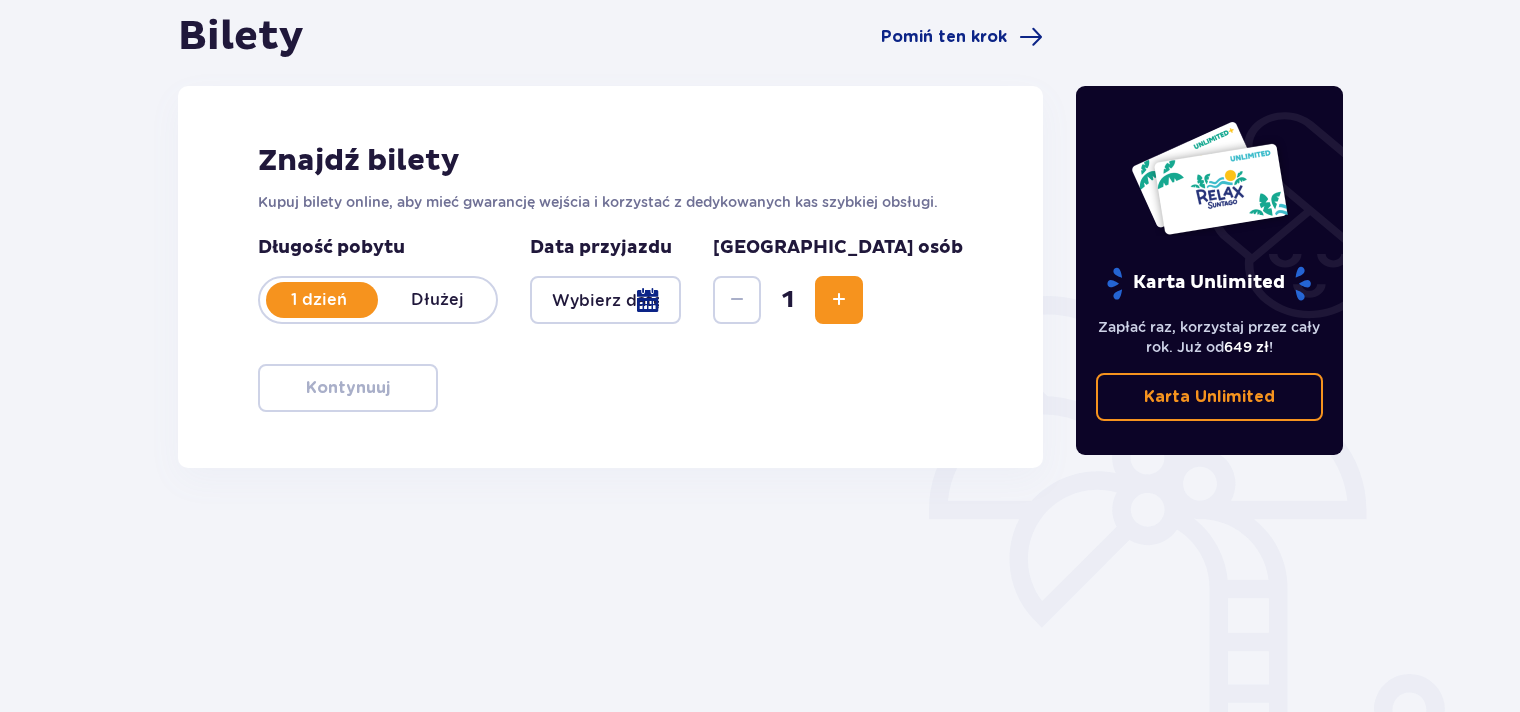 click at bounding box center (839, 300) 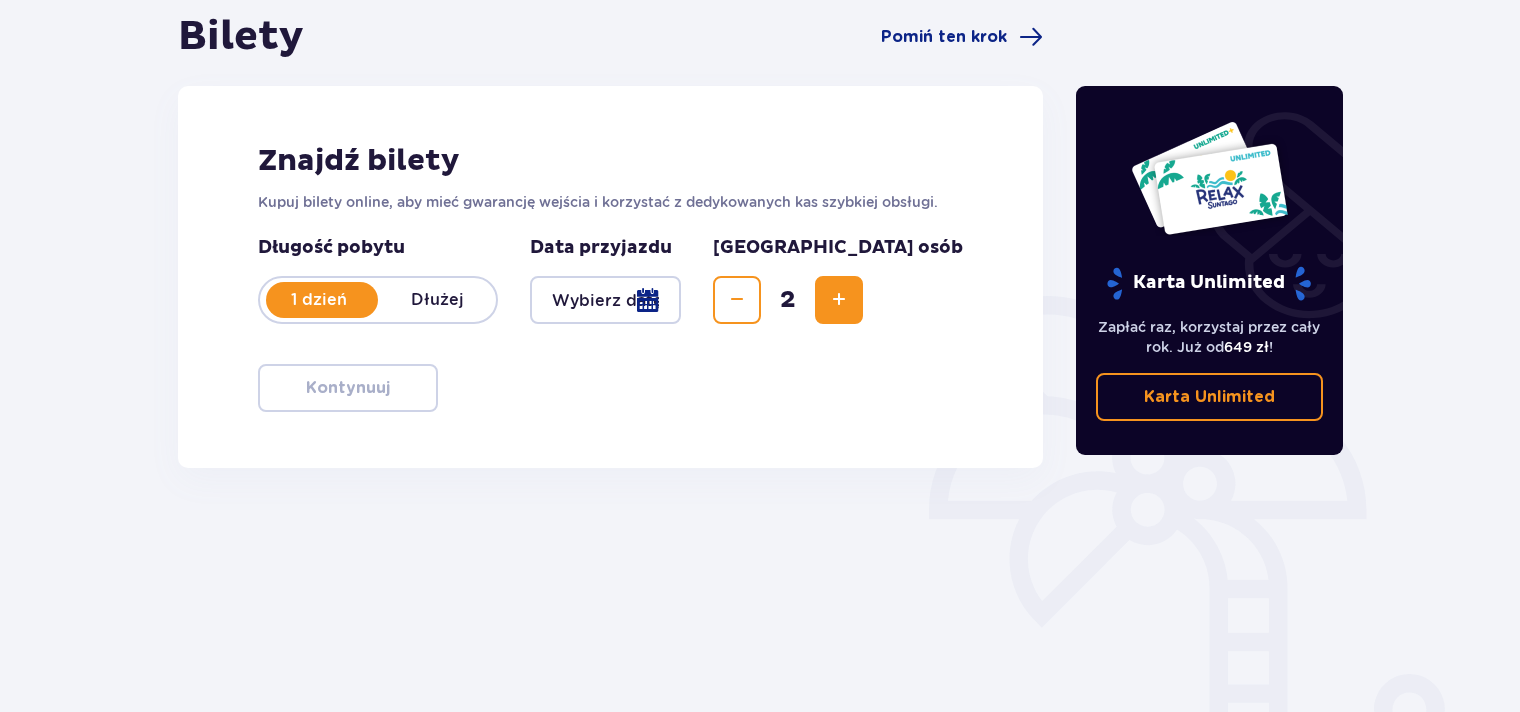 click at bounding box center [605, 300] 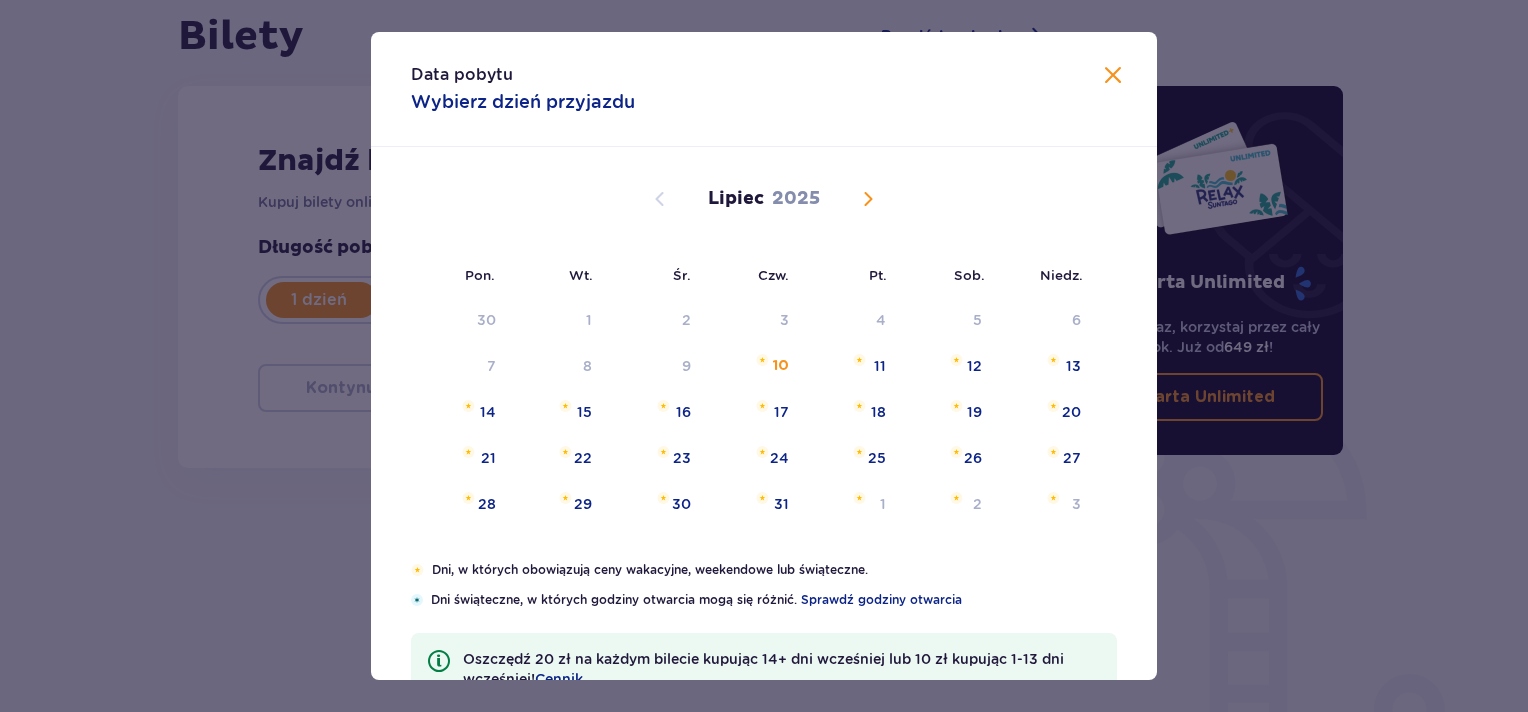 click at bounding box center [1113, 76] 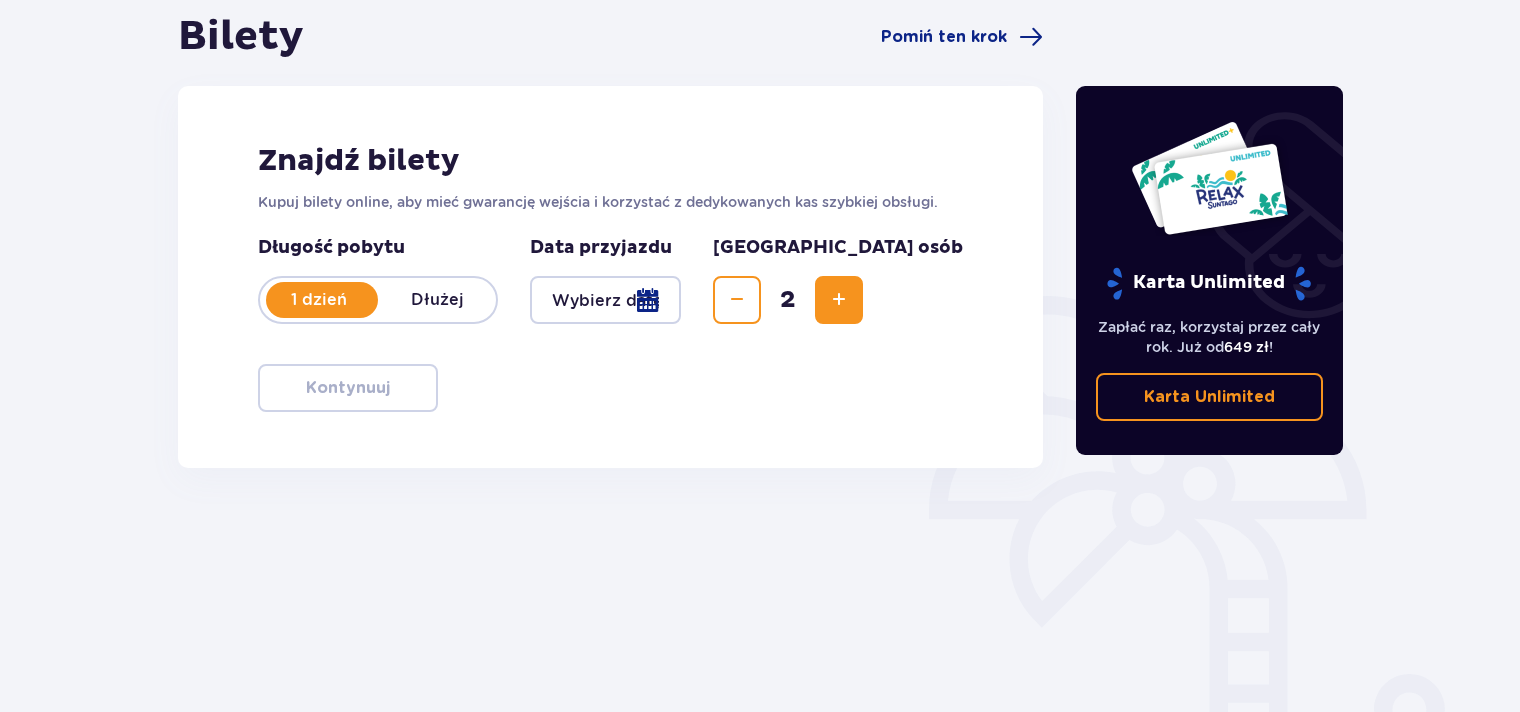 click on "Dłużej" at bounding box center [437, 300] 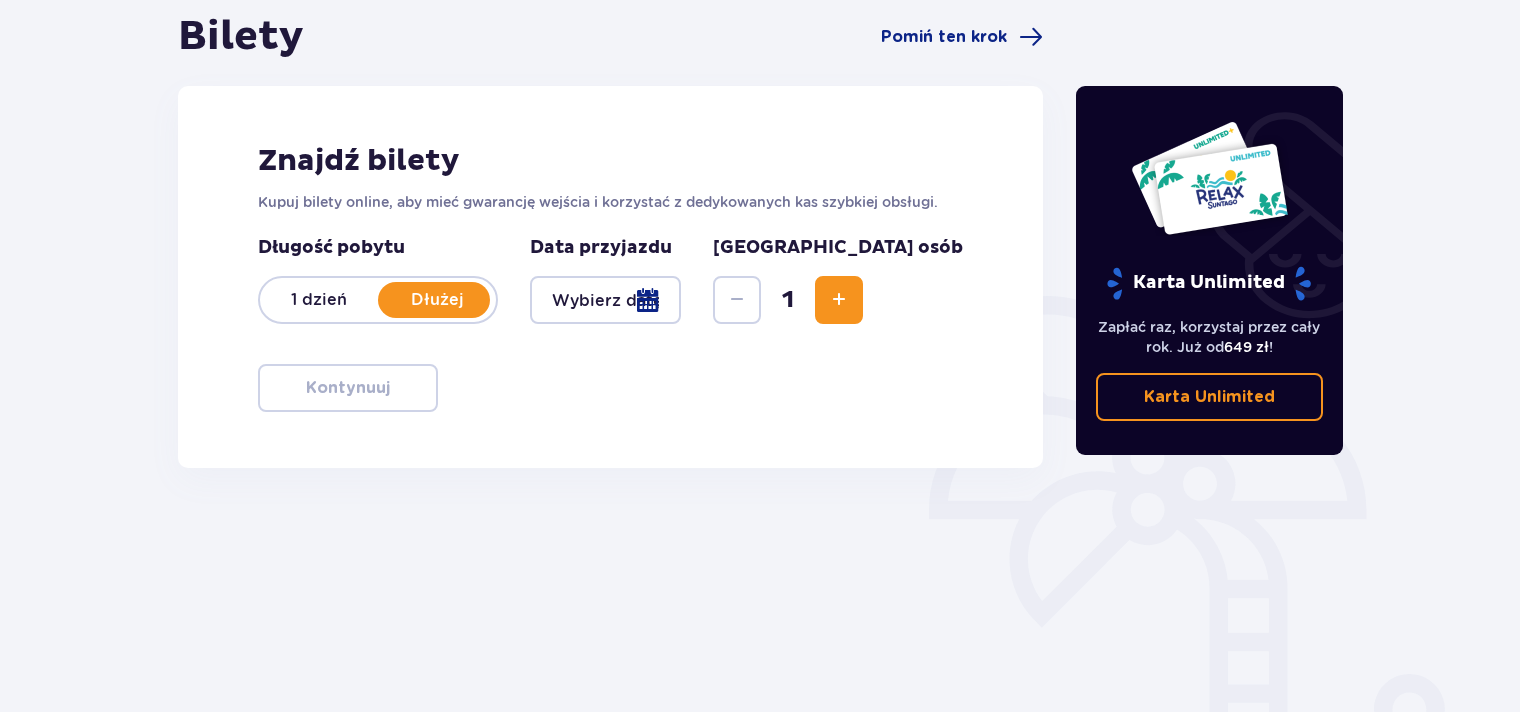 click at bounding box center (605, 300) 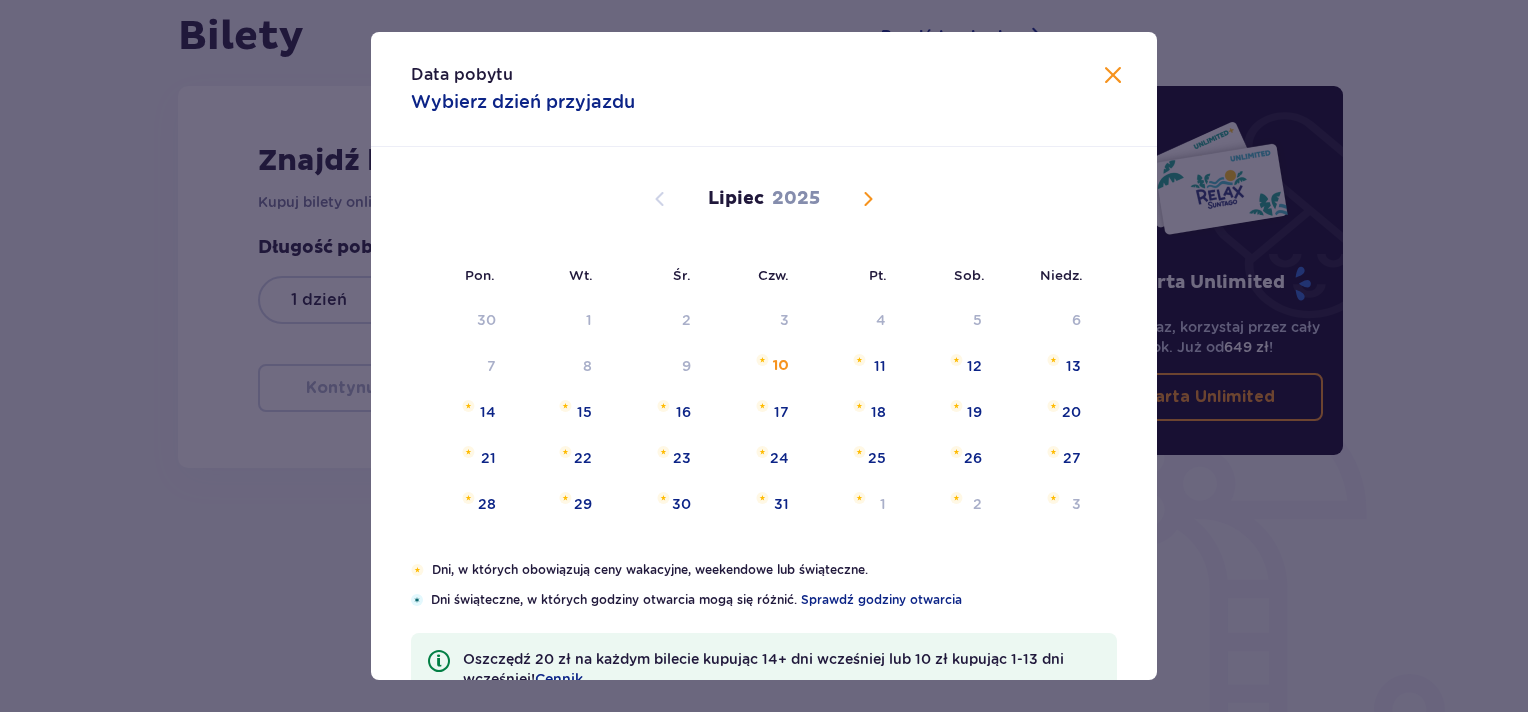 click at bounding box center [1113, 76] 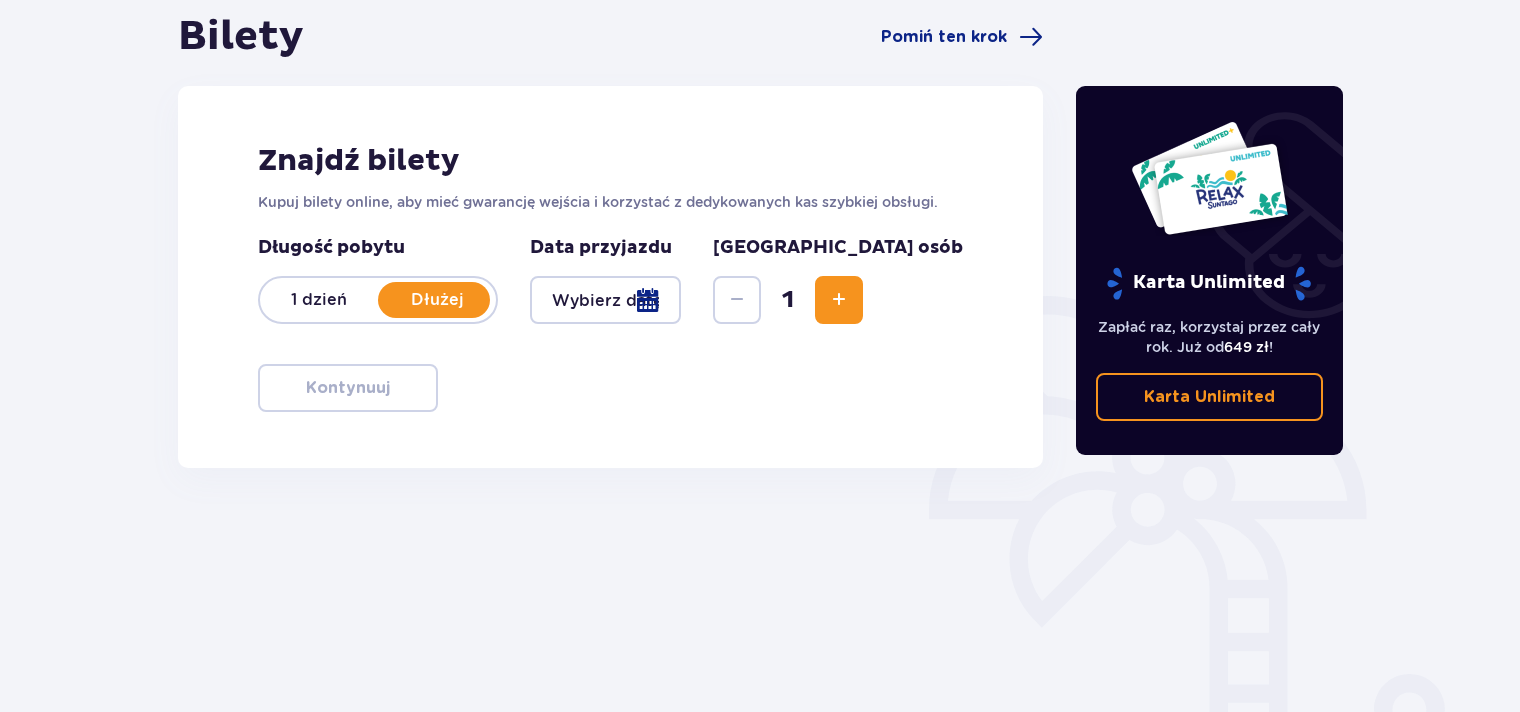 click at bounding box center (839, 300) 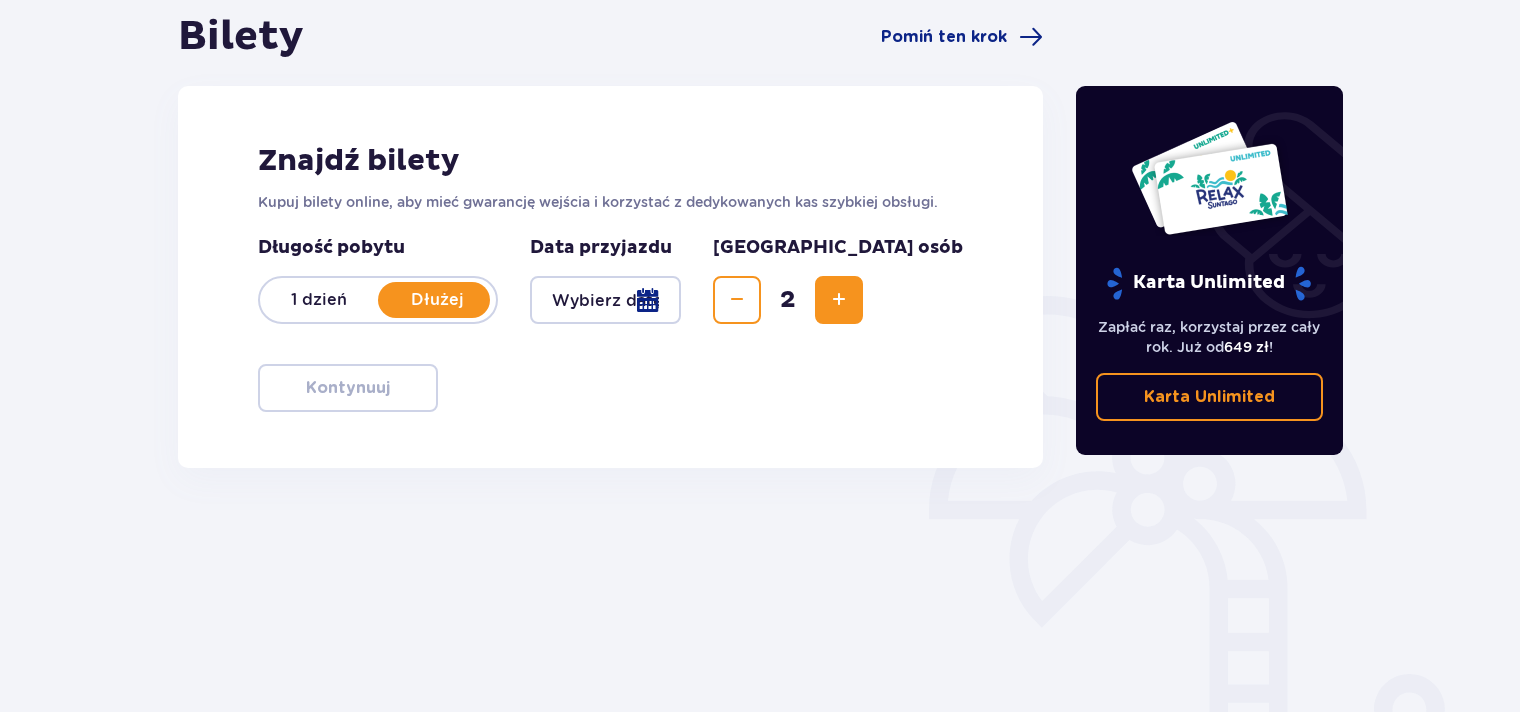 click at bounding box center [605, 300] 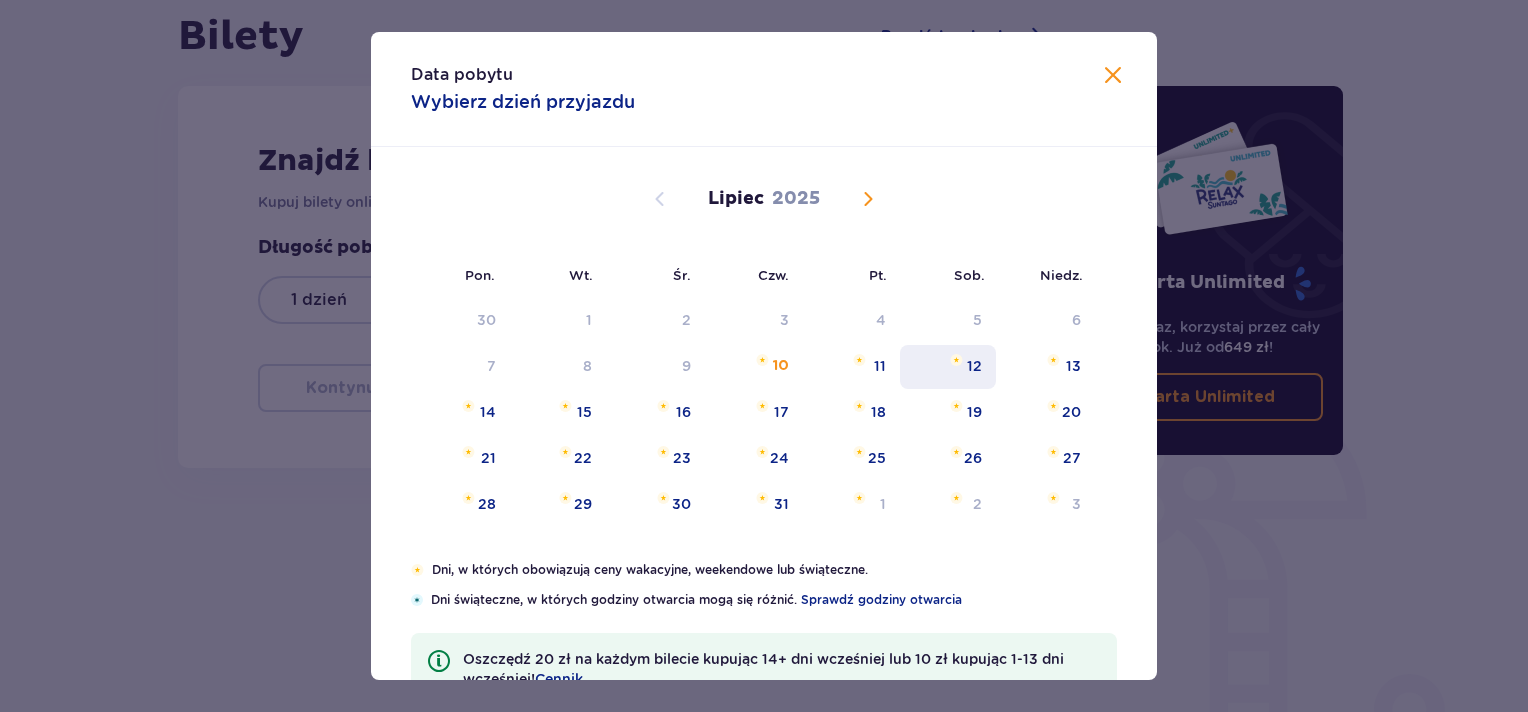 click on "12" at bounding box center [974, 366] 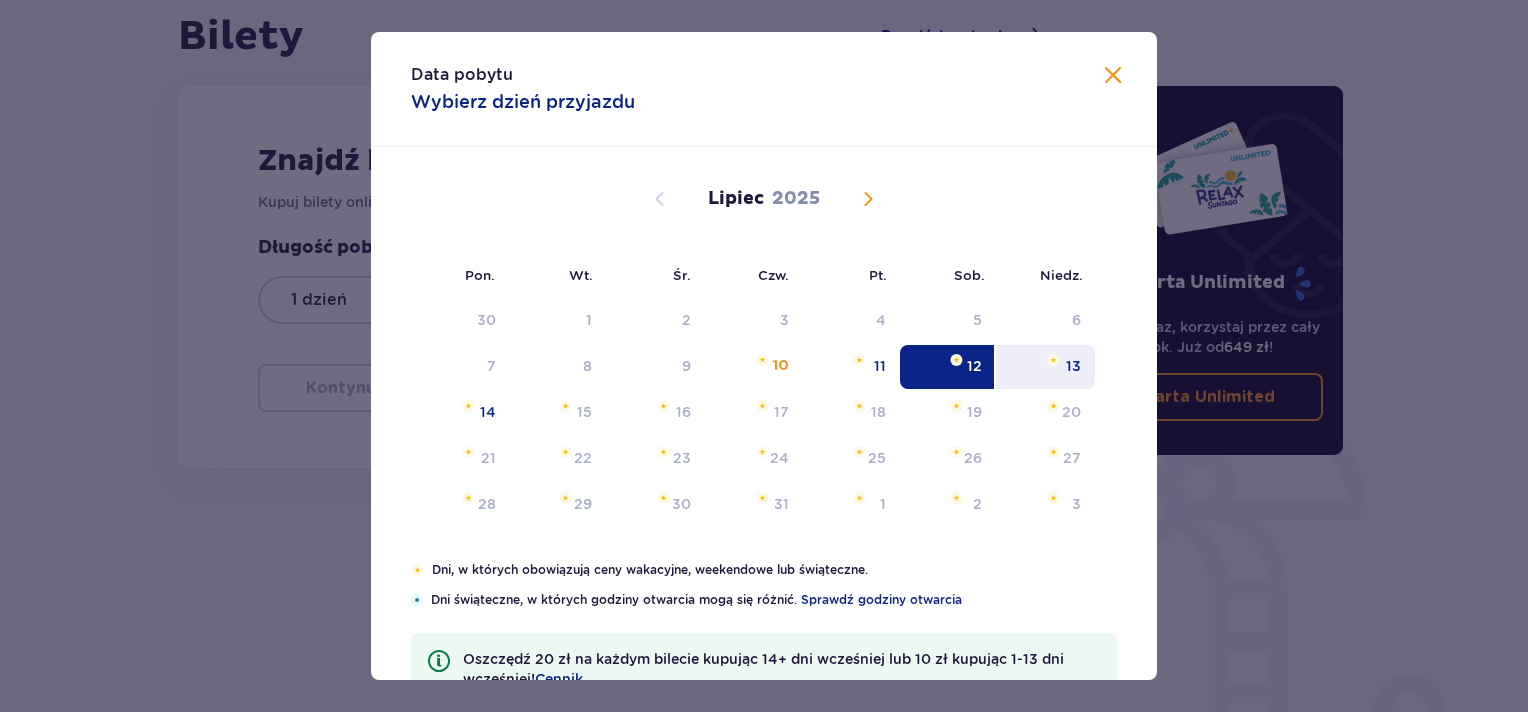 click on "13" at bounding box center (1073, 366) 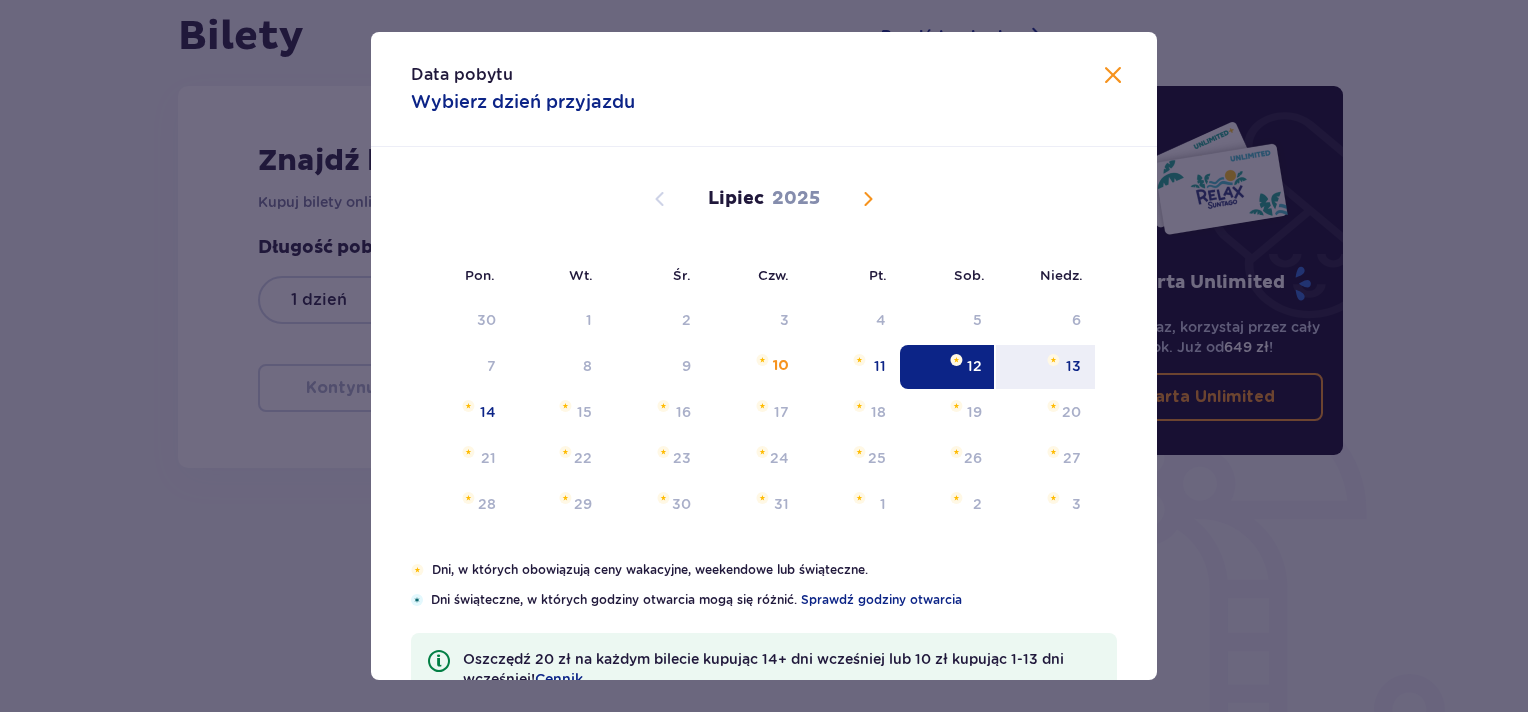 type on "12.07.25 - 13.07.25" 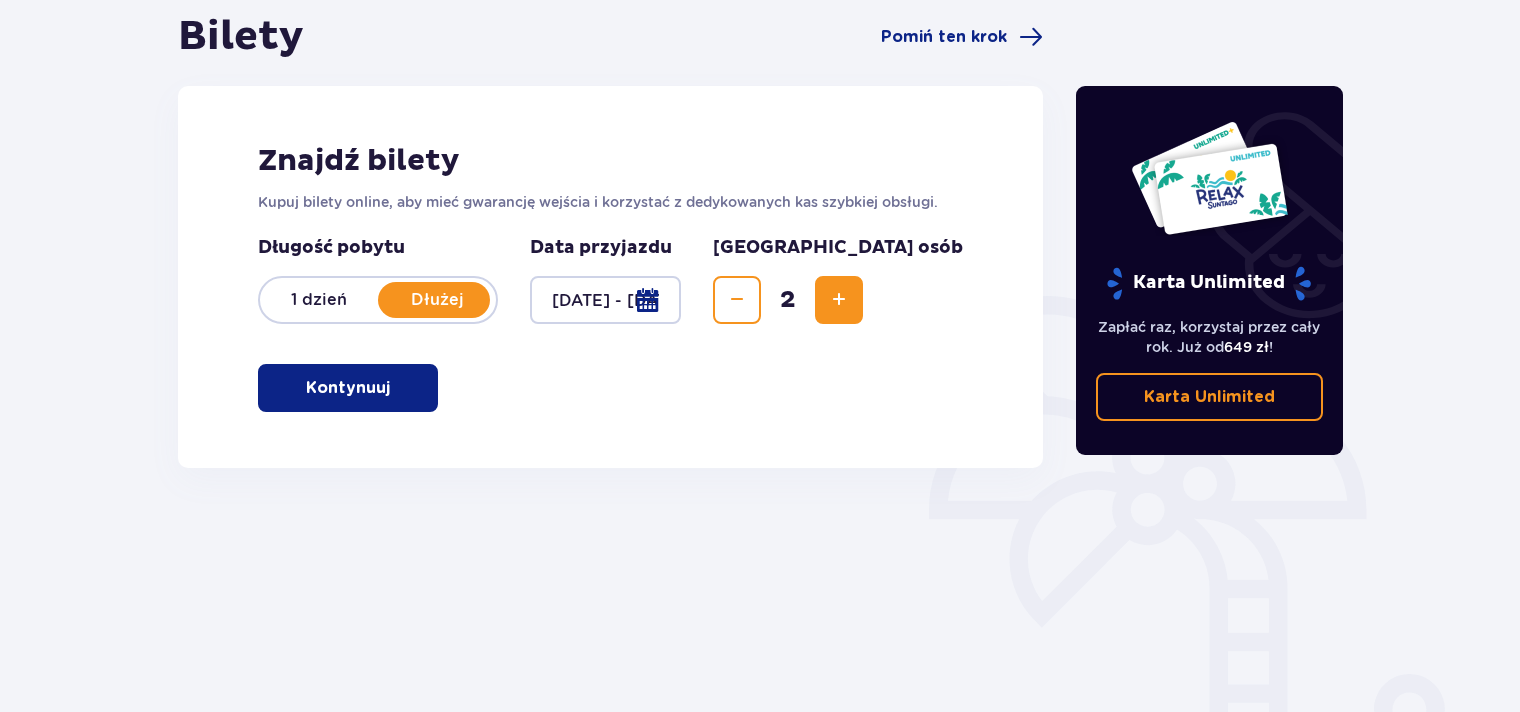 click on "Kontynuuj" at bounding box center (348, 388) 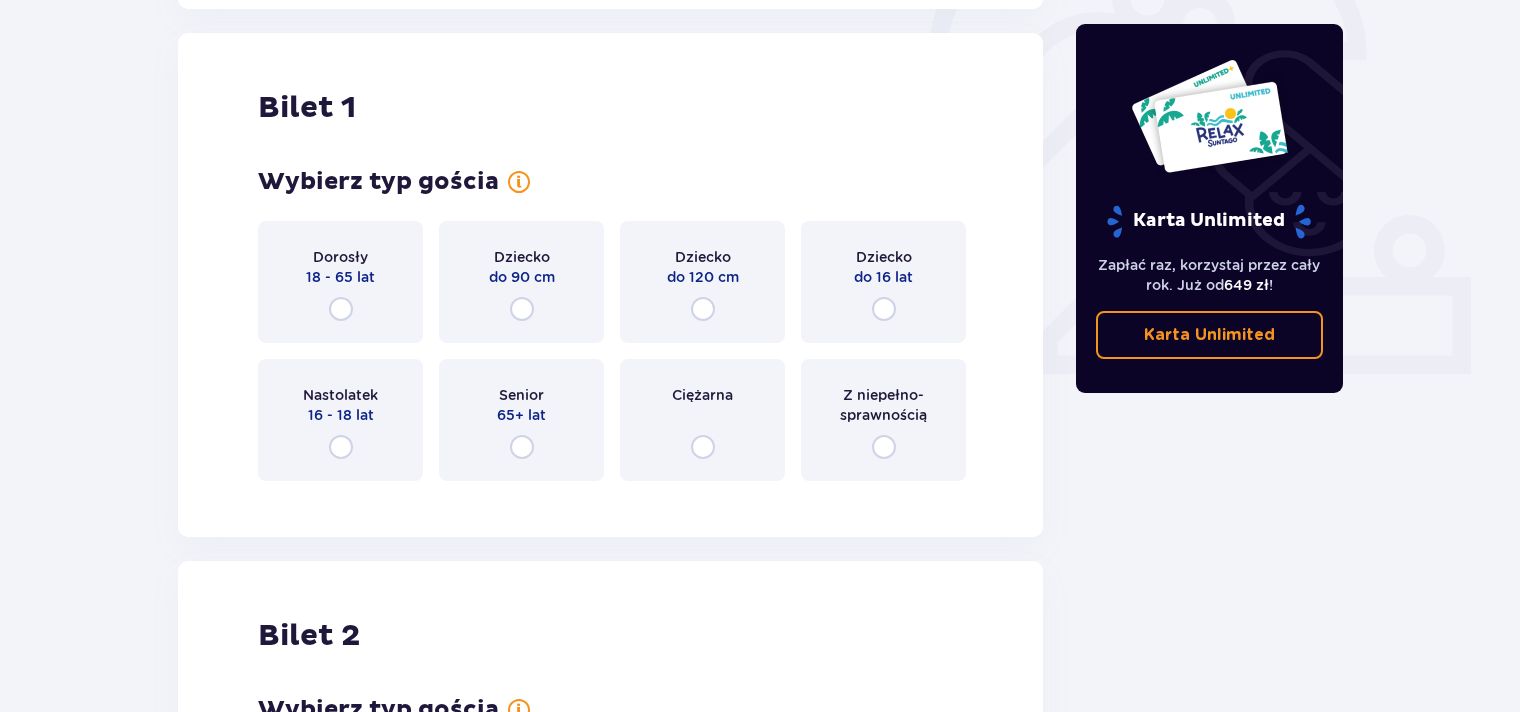 scroll, scrollTop: 668, scrollLeft: 0, axis: vertical 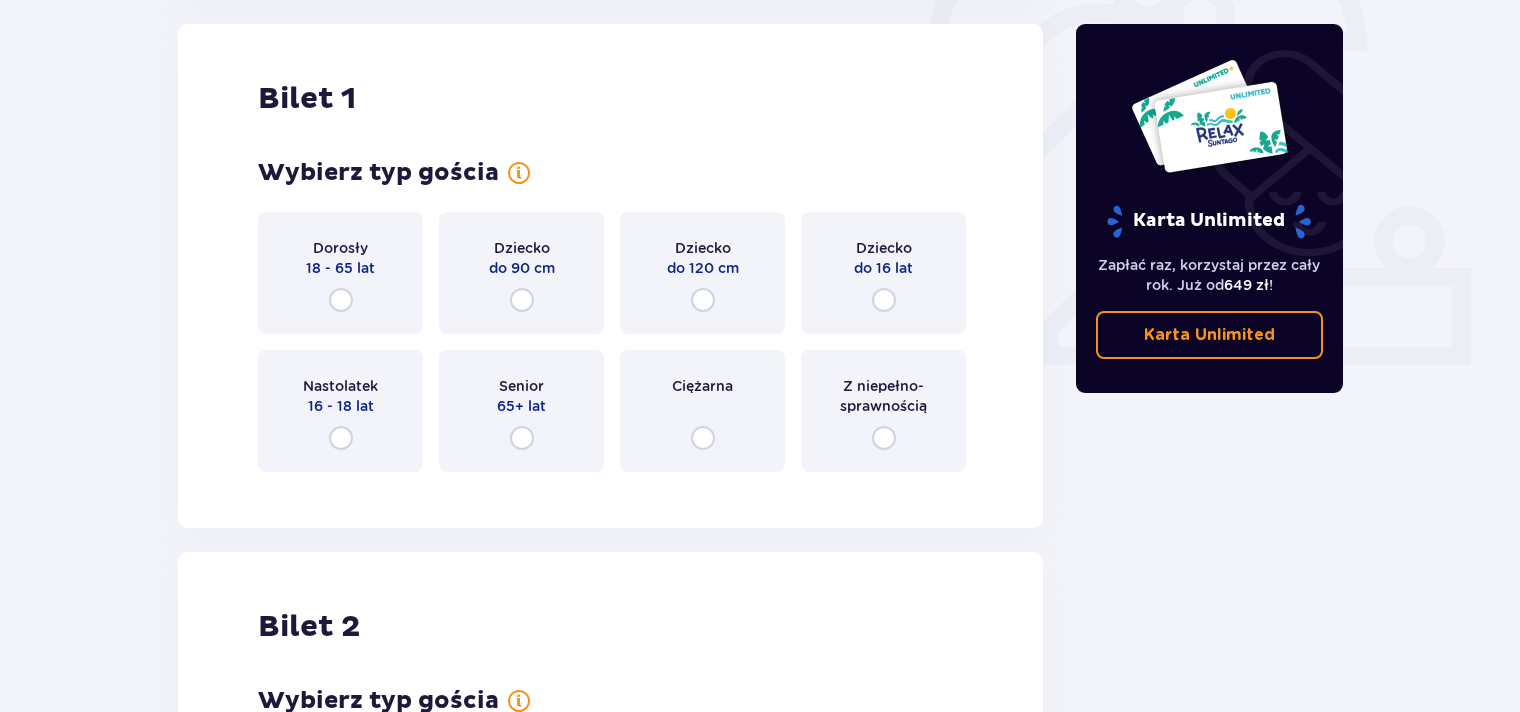 click on "Dorosły 18 - 65 lat" at bounding box center [340, 273] 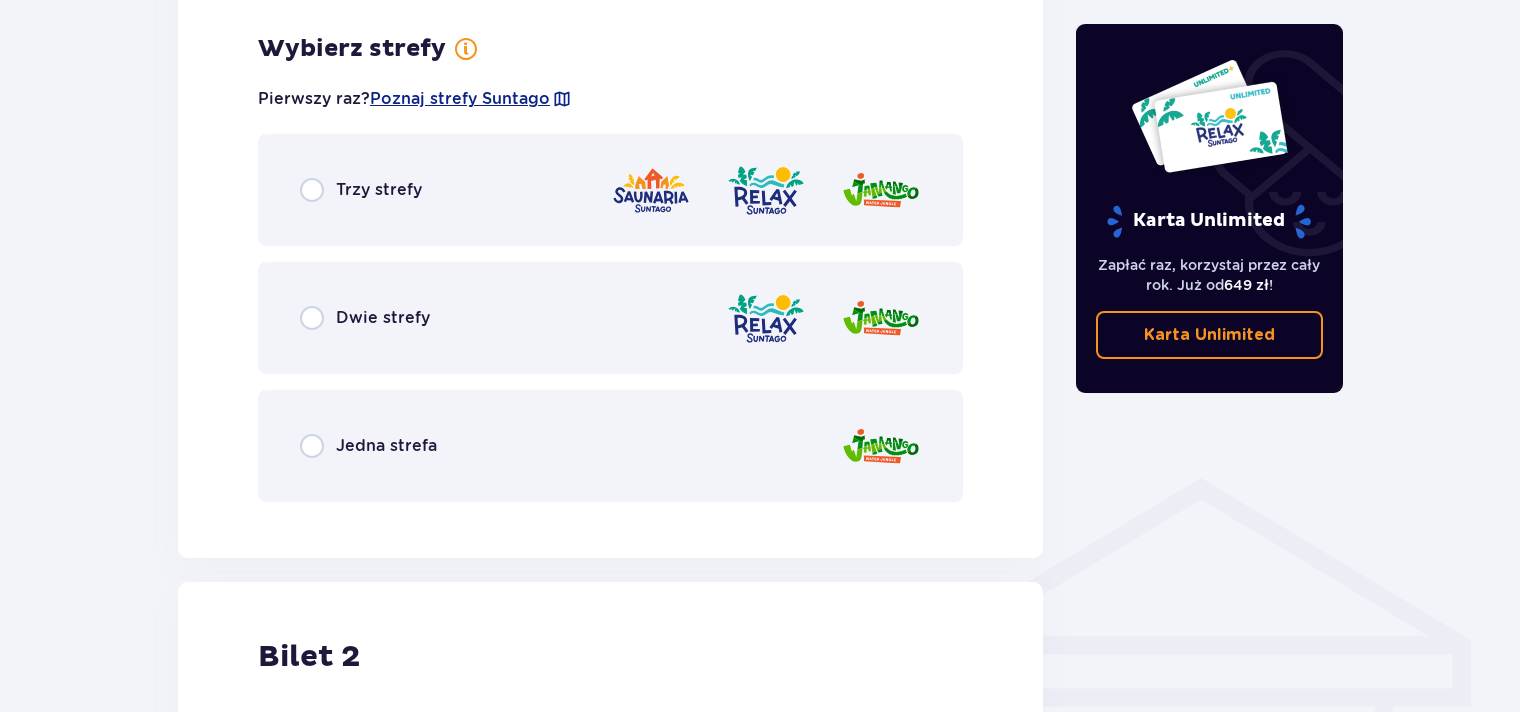 scroll, scrollTop: 1156, scrollLeft: 0, axis: vertical 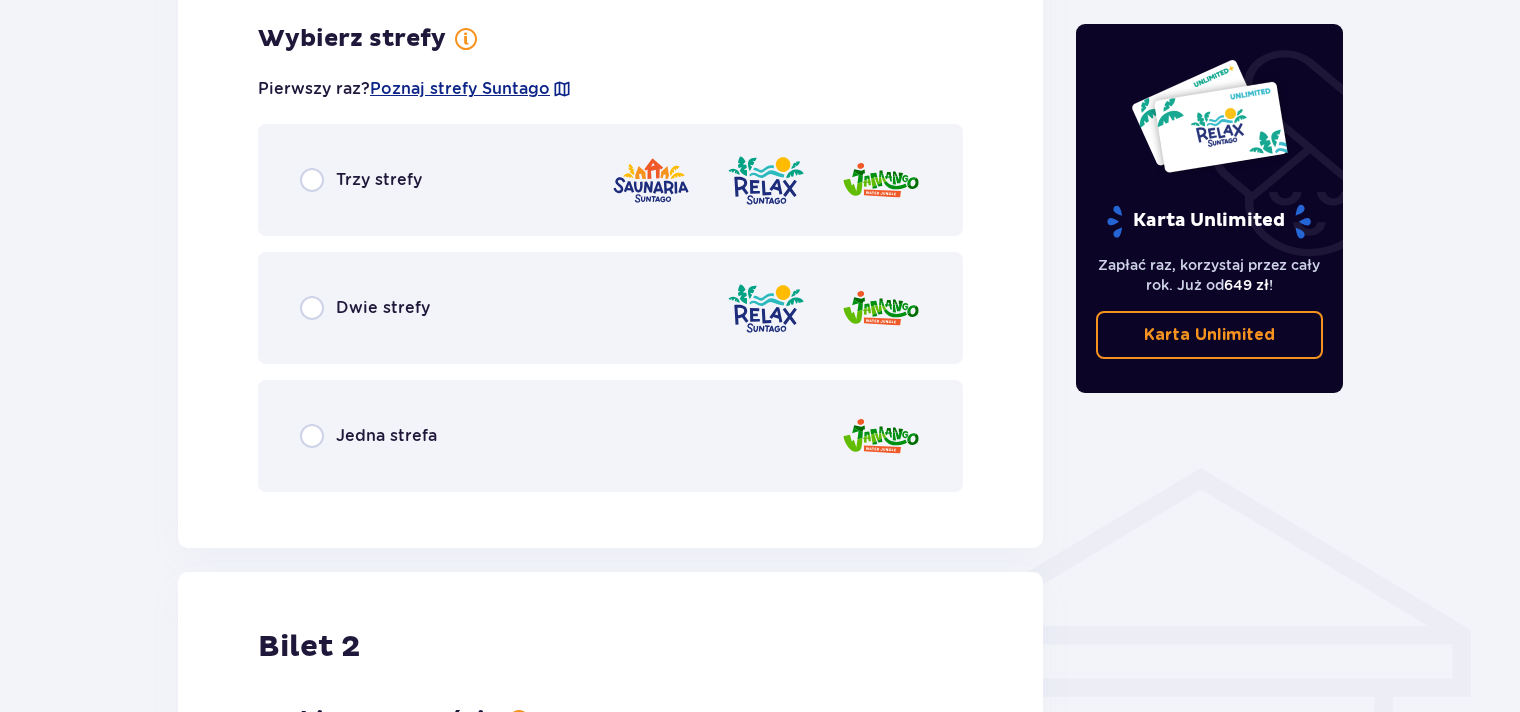click on "Trzy strefy" at bounding box center (379, 180) 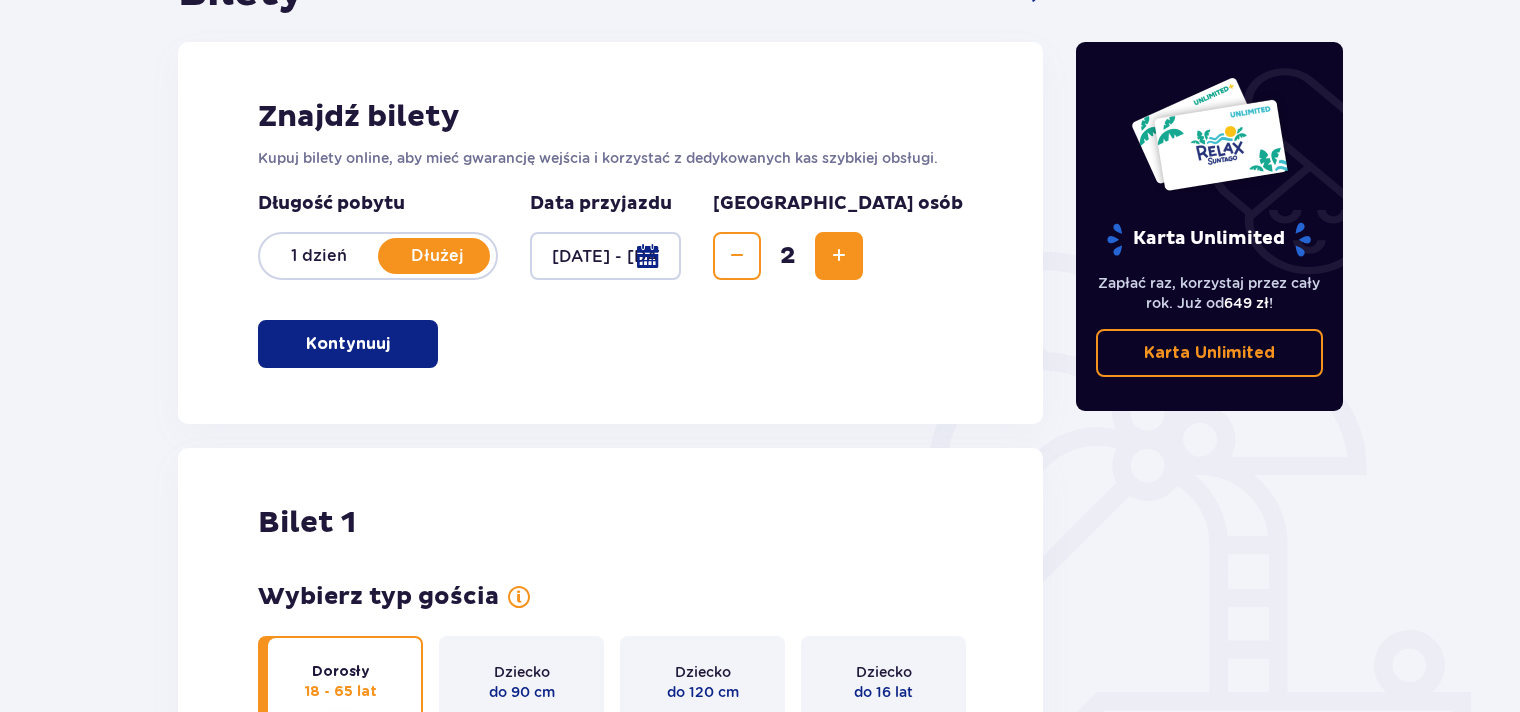 scroll, scrollTop: 64, scrollLeft: 0, axis: vertical 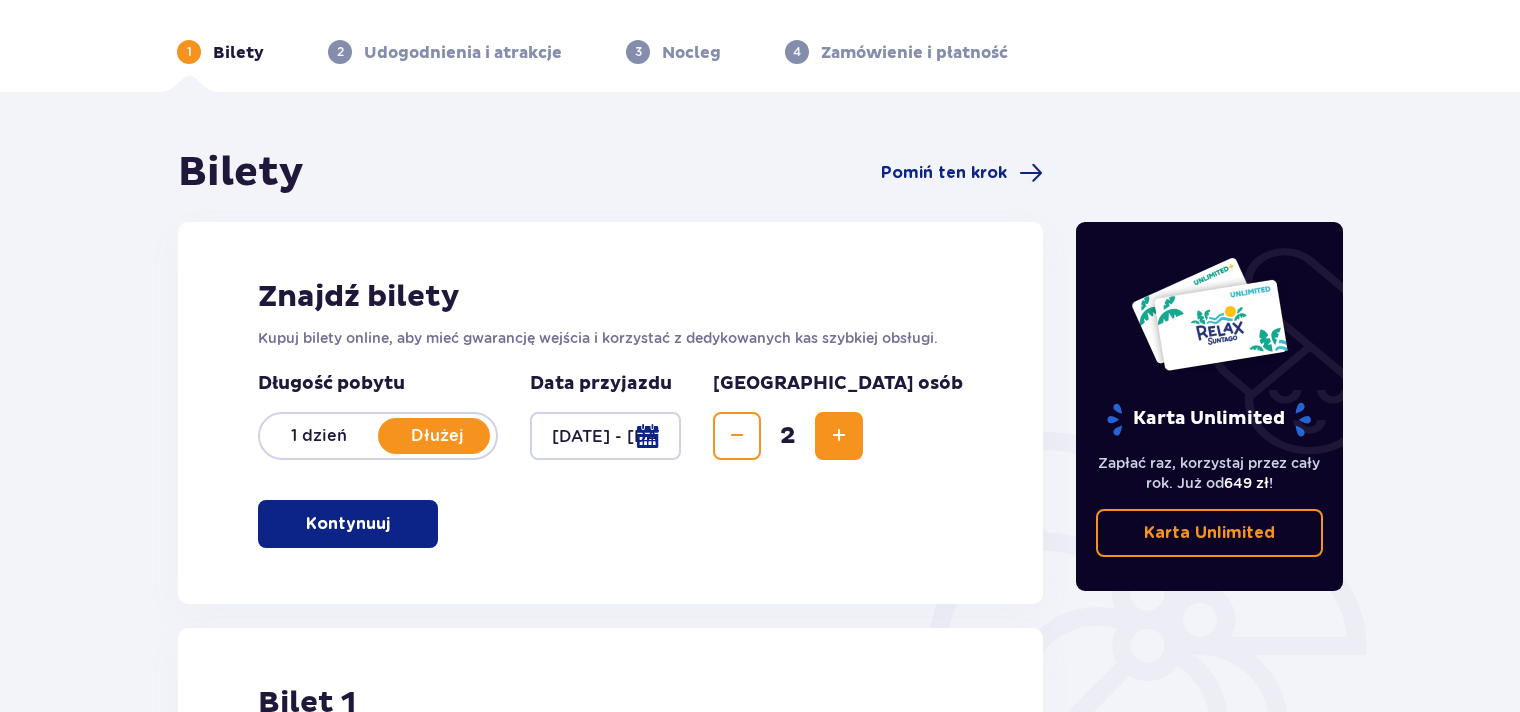click on "1 dzień" at bounding box center (319, 436) 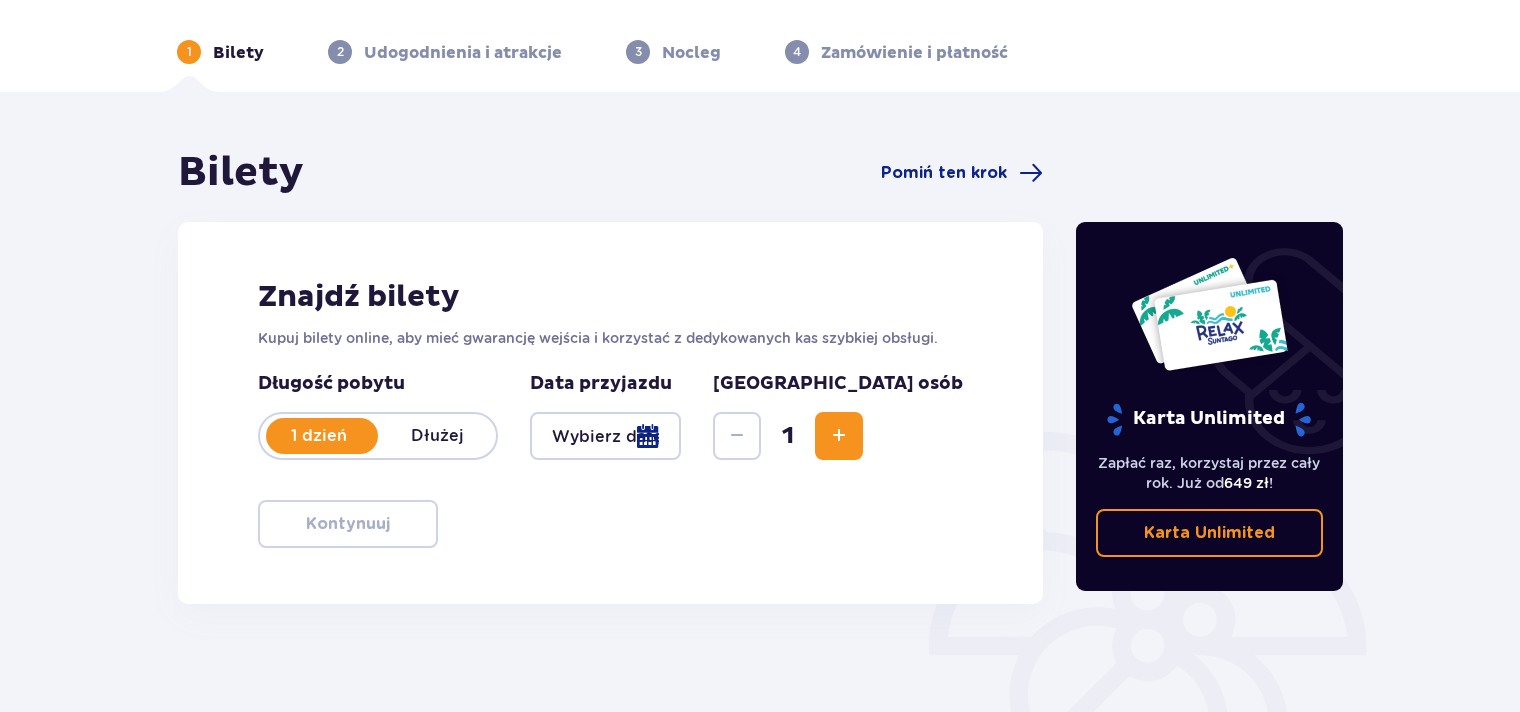 click at bounding box center (839, 436) 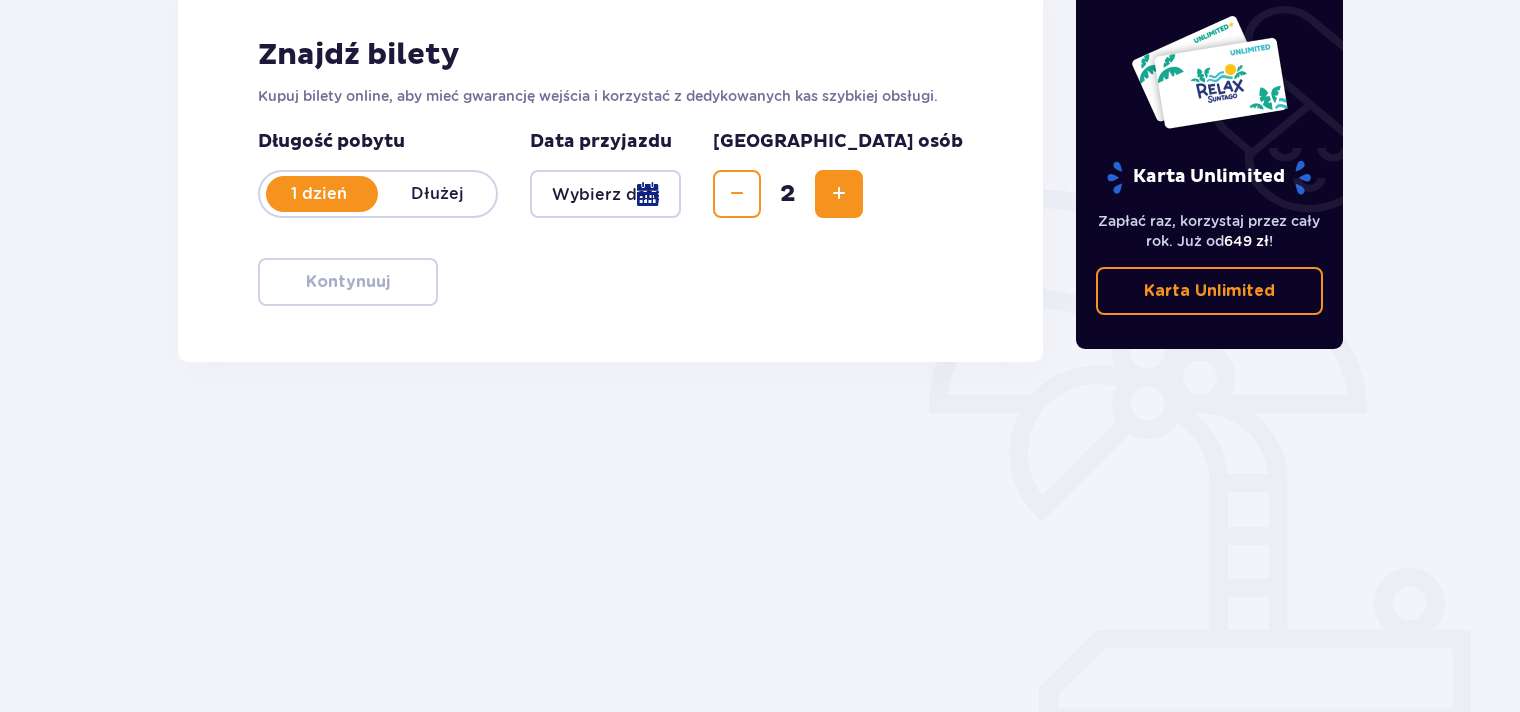 scroll, scrollTop: 307, scrollLeft: 0, axis: vertical 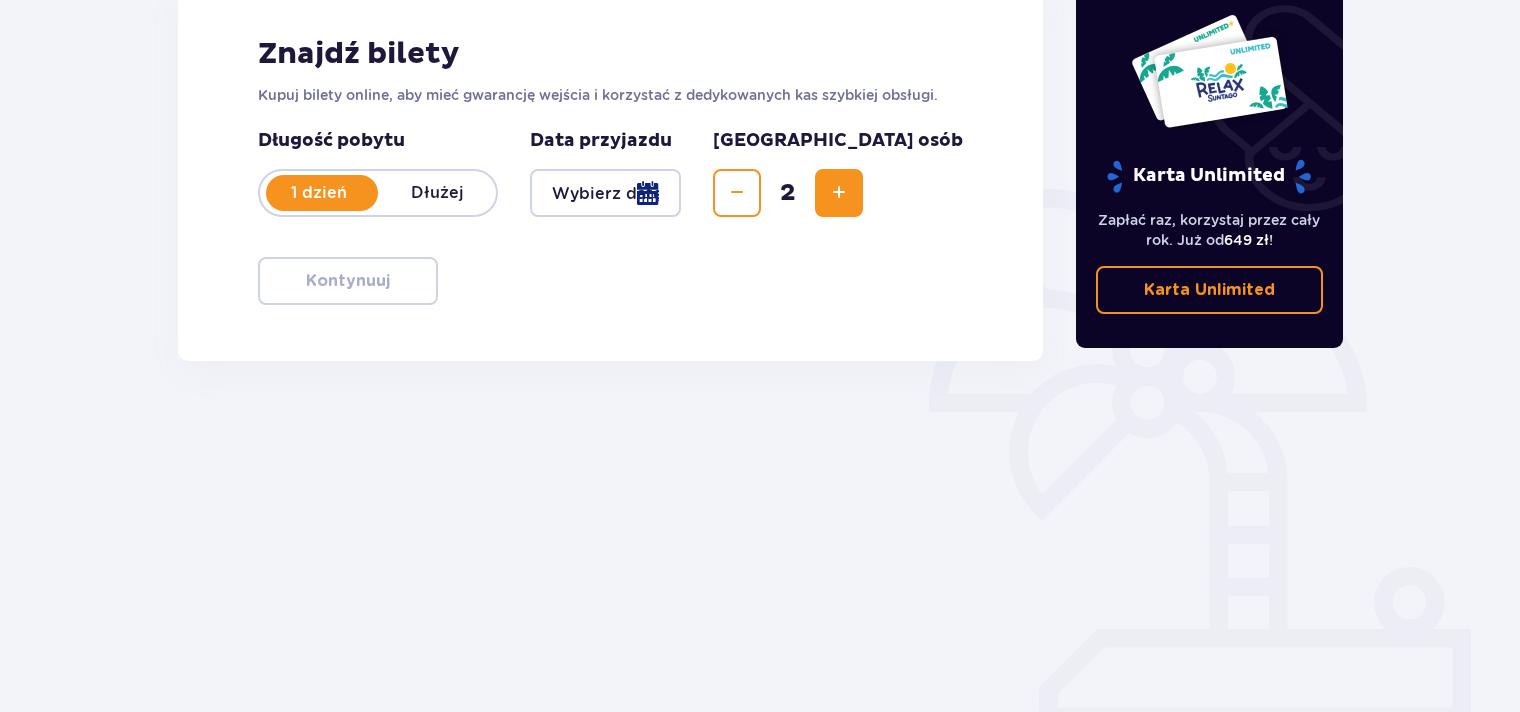 click at bounding box center (605, 193) 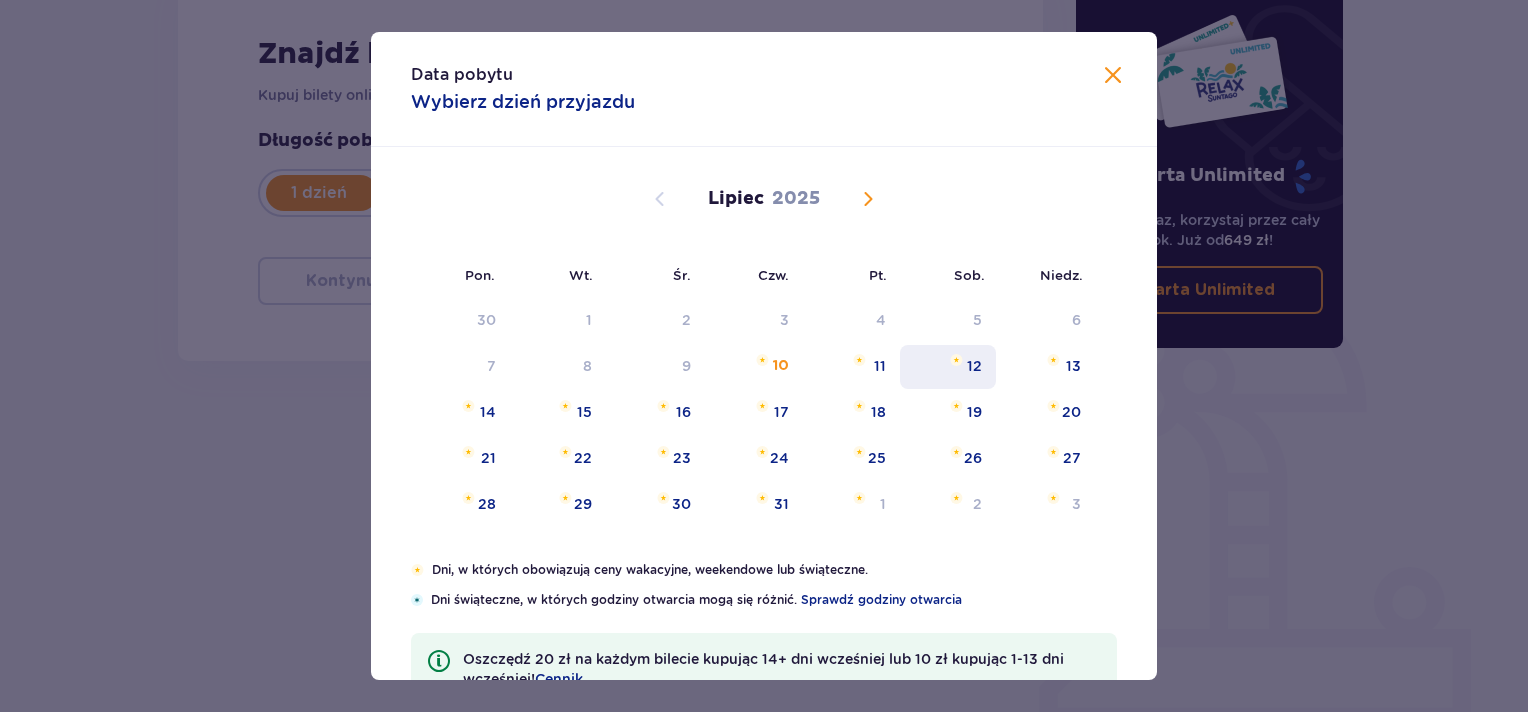 click on "12" at bounding box center [948, 367] 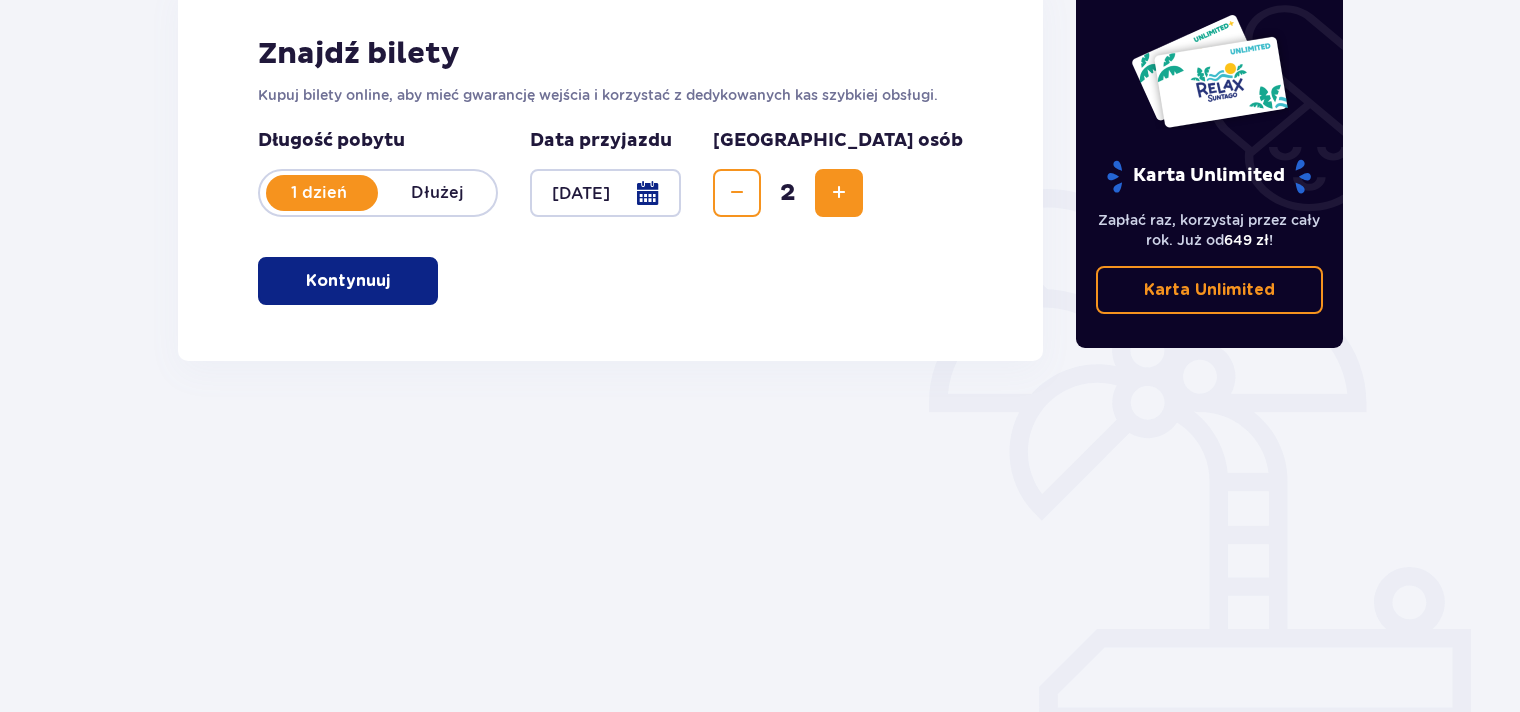 click at bounding box center [394, 281] 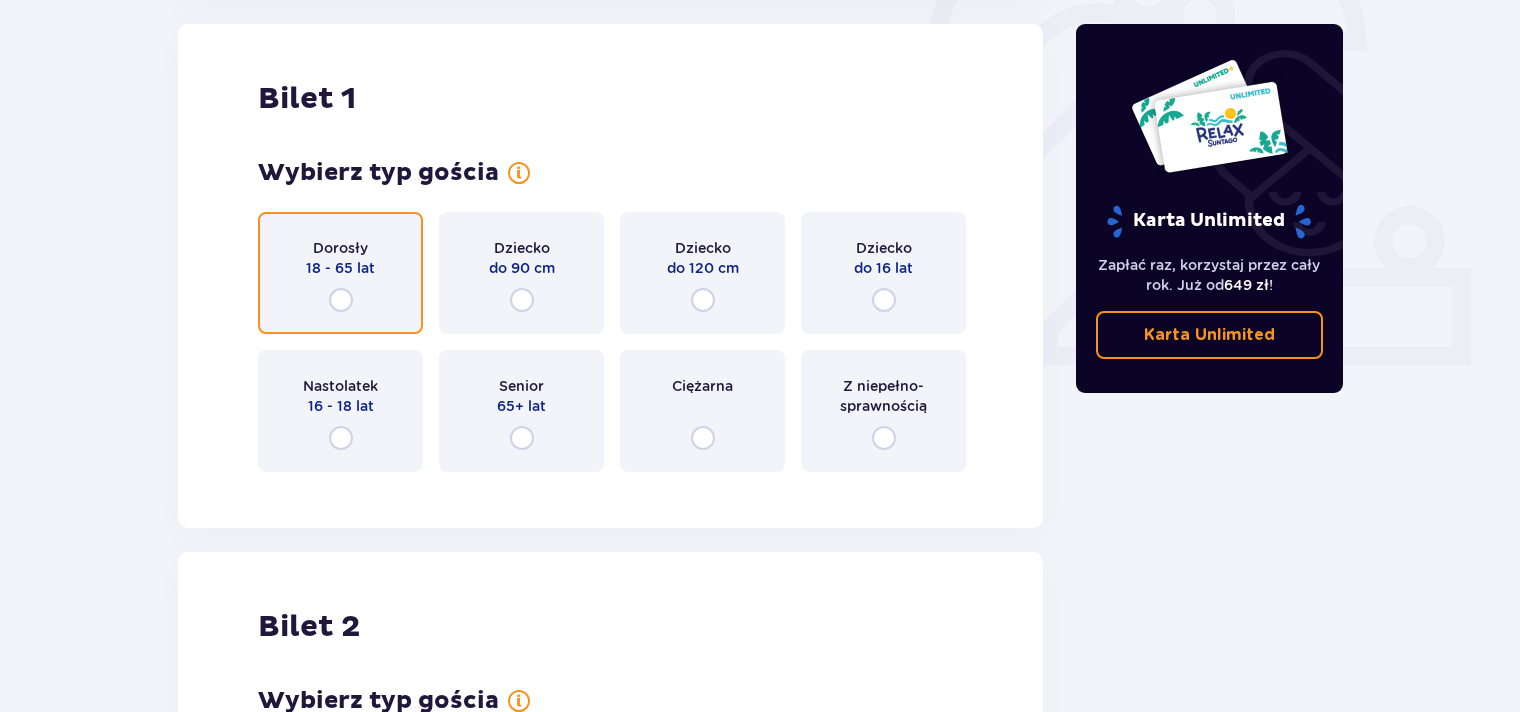 click at bounding box center [341, 300] 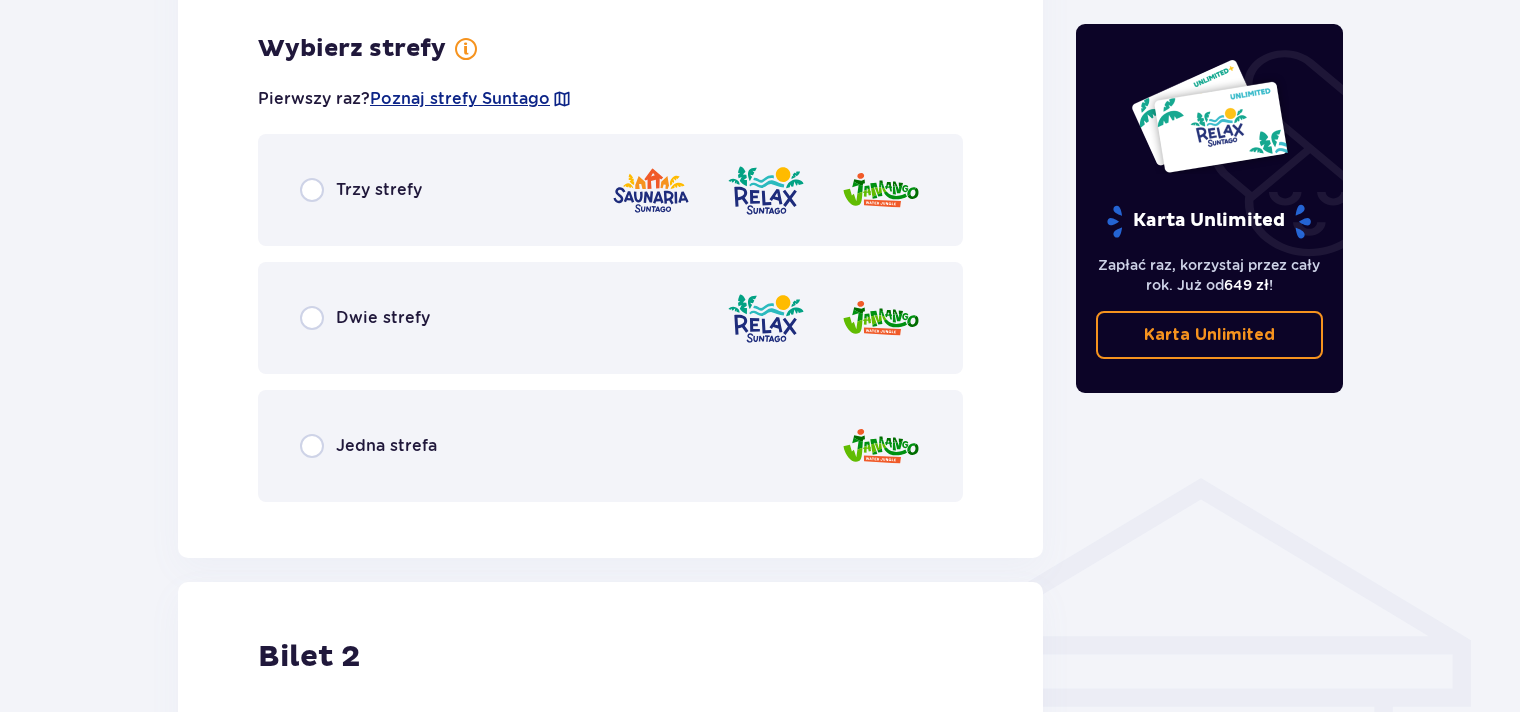 scroll, scrollTop: 1156, scrollLeft: 0, axis: vertical 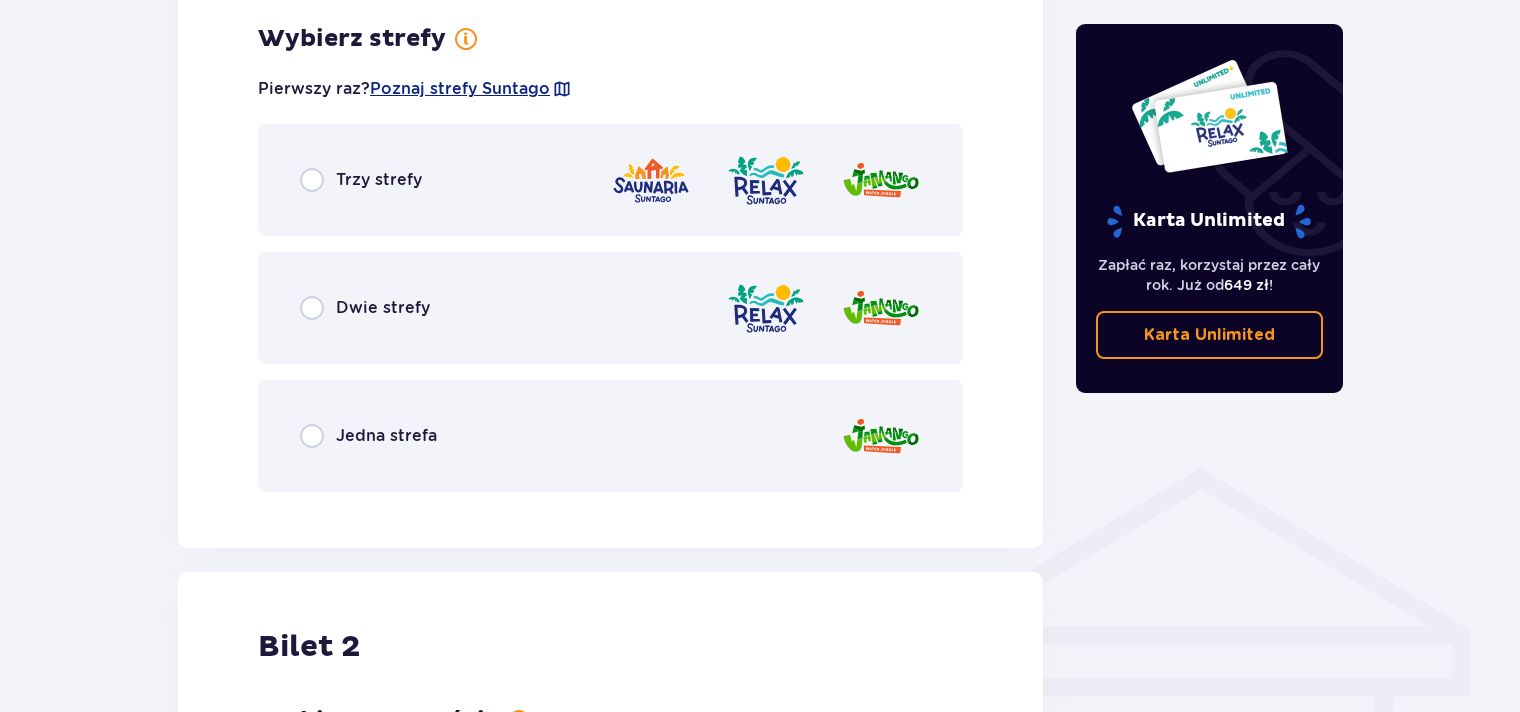 click on "Trzy strefy" at bounding box center [610, 180] 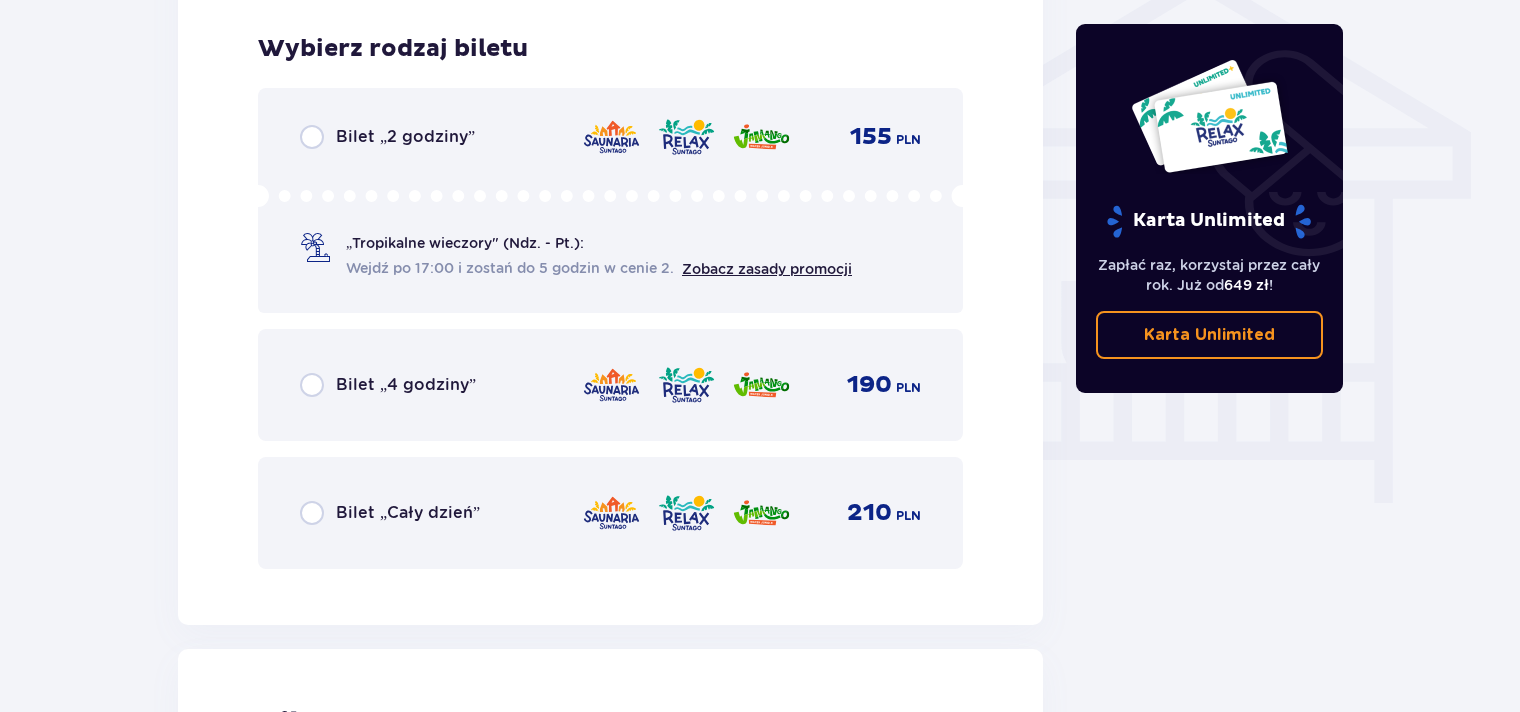 scroll, scrollTop: 1664, scrollLeft: 0, axis: vertical 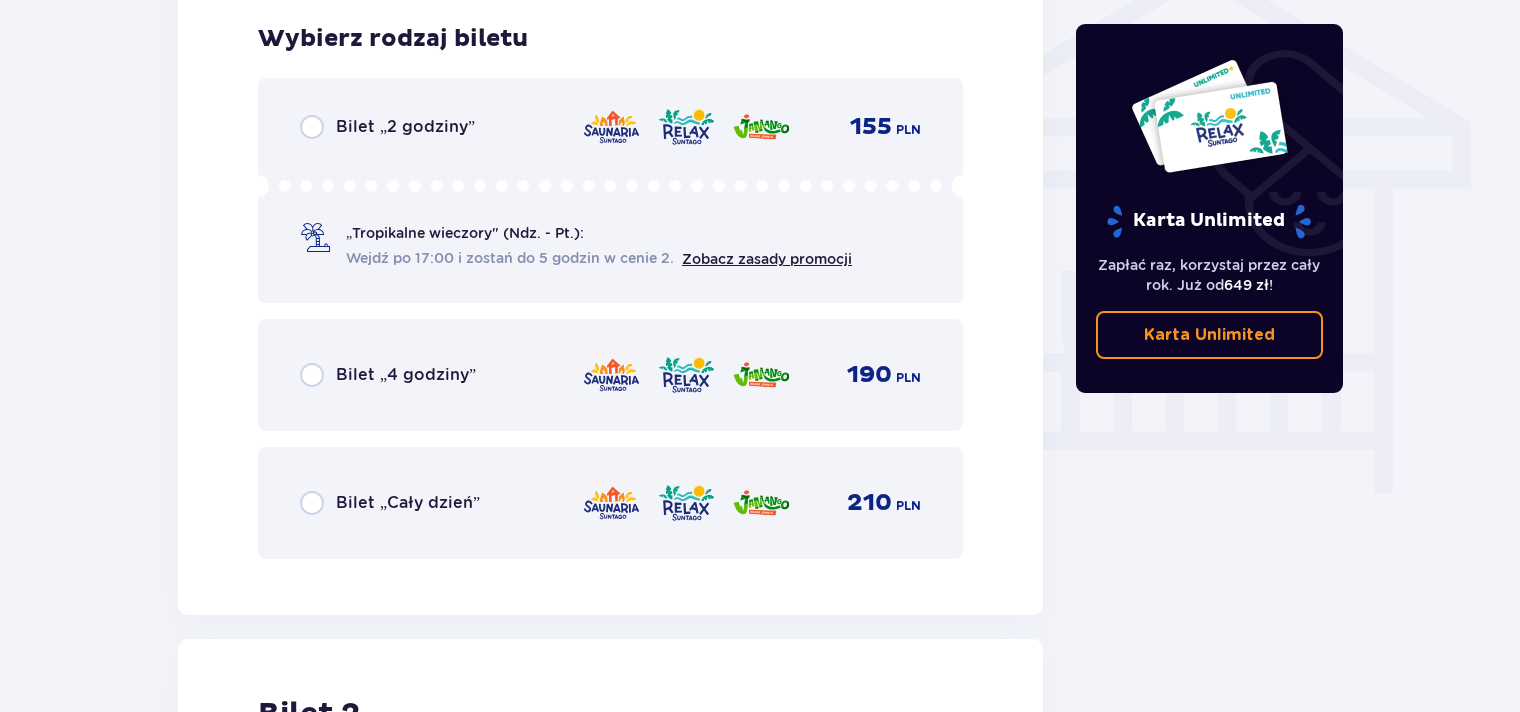 click on "Bilet „Cały dzień”" at bounding box center (408, 503) 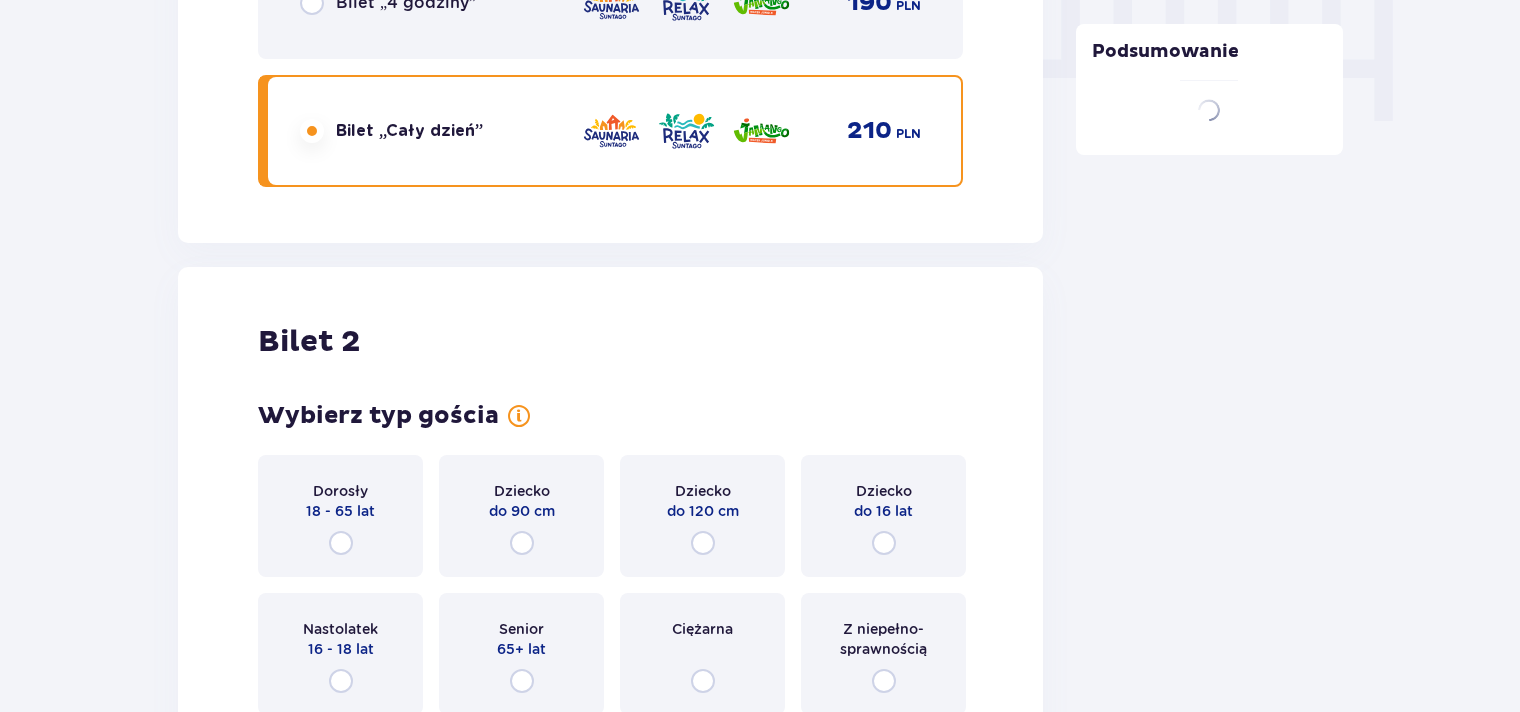 scroll, scrollTop: 2278, scrollLeft: 0, axis: vertical 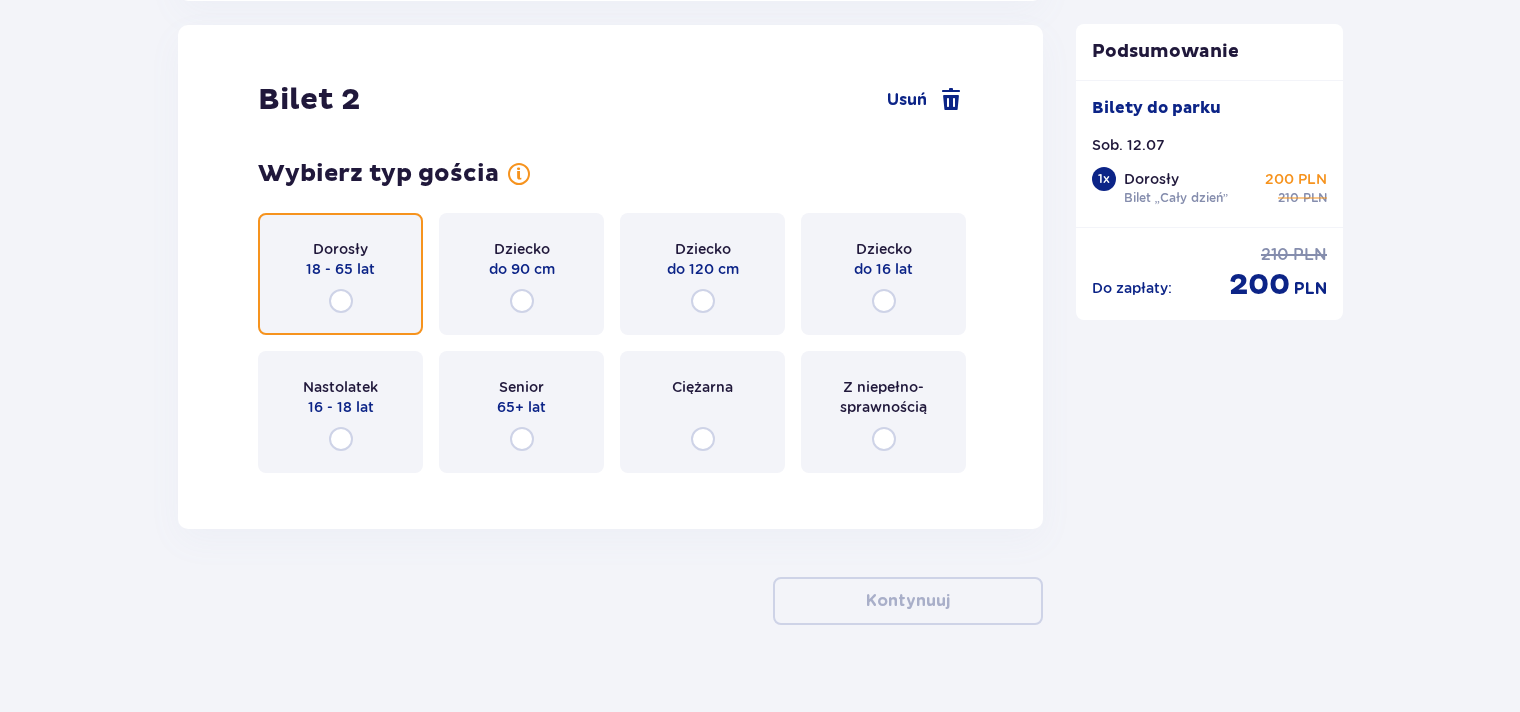 click at bounding box center (341, 301) 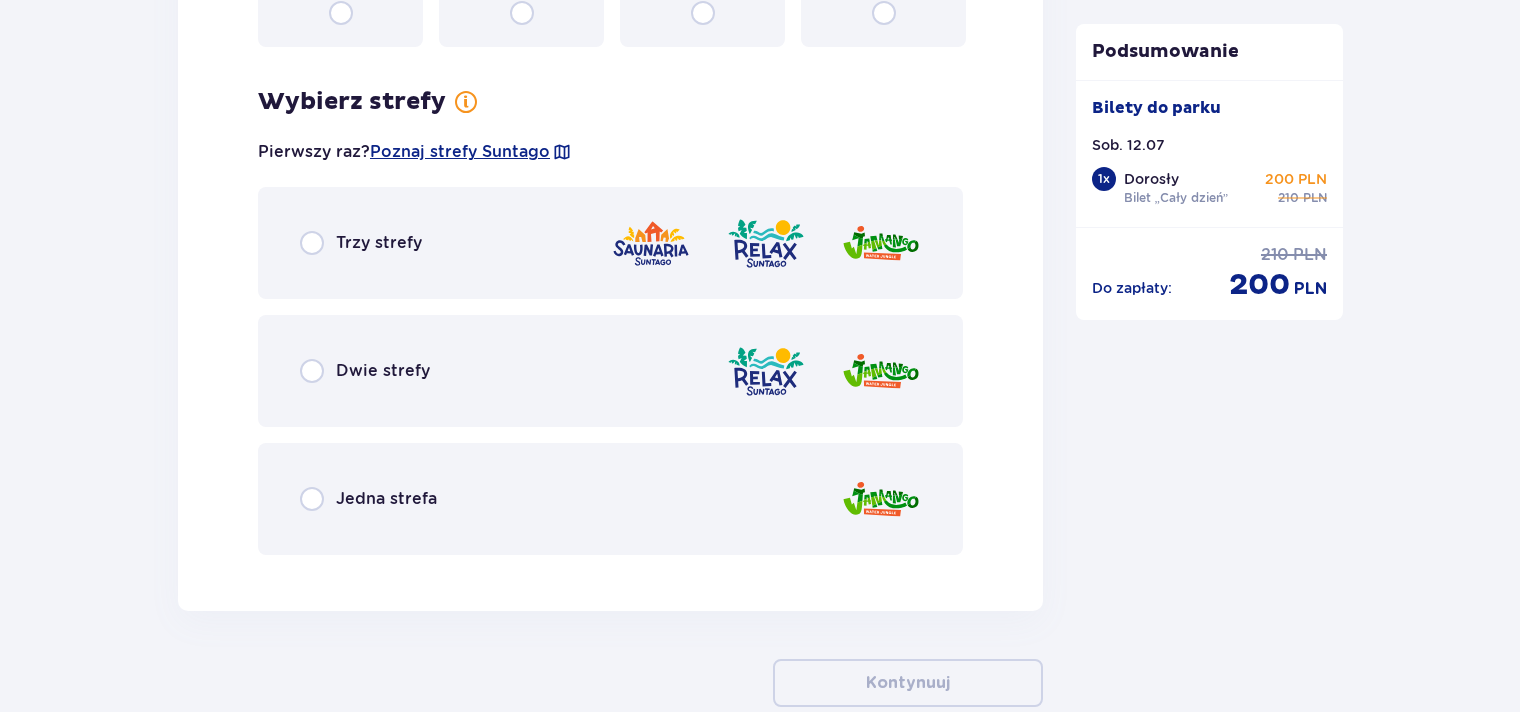 scroll, scrollTop: 2766, scrollLeft: 0, axis: vertical 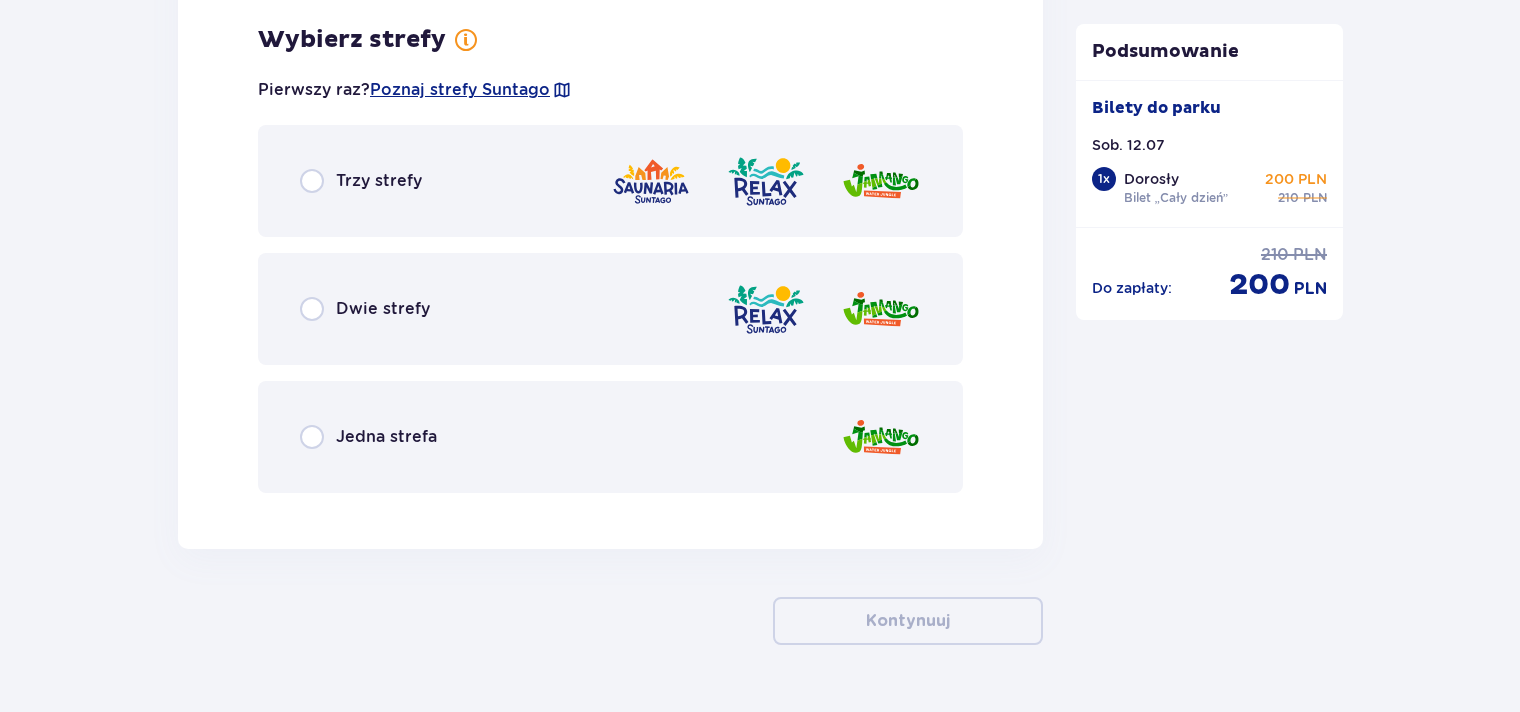 click on "Trzy strefy" at bounding box center (610, 181) 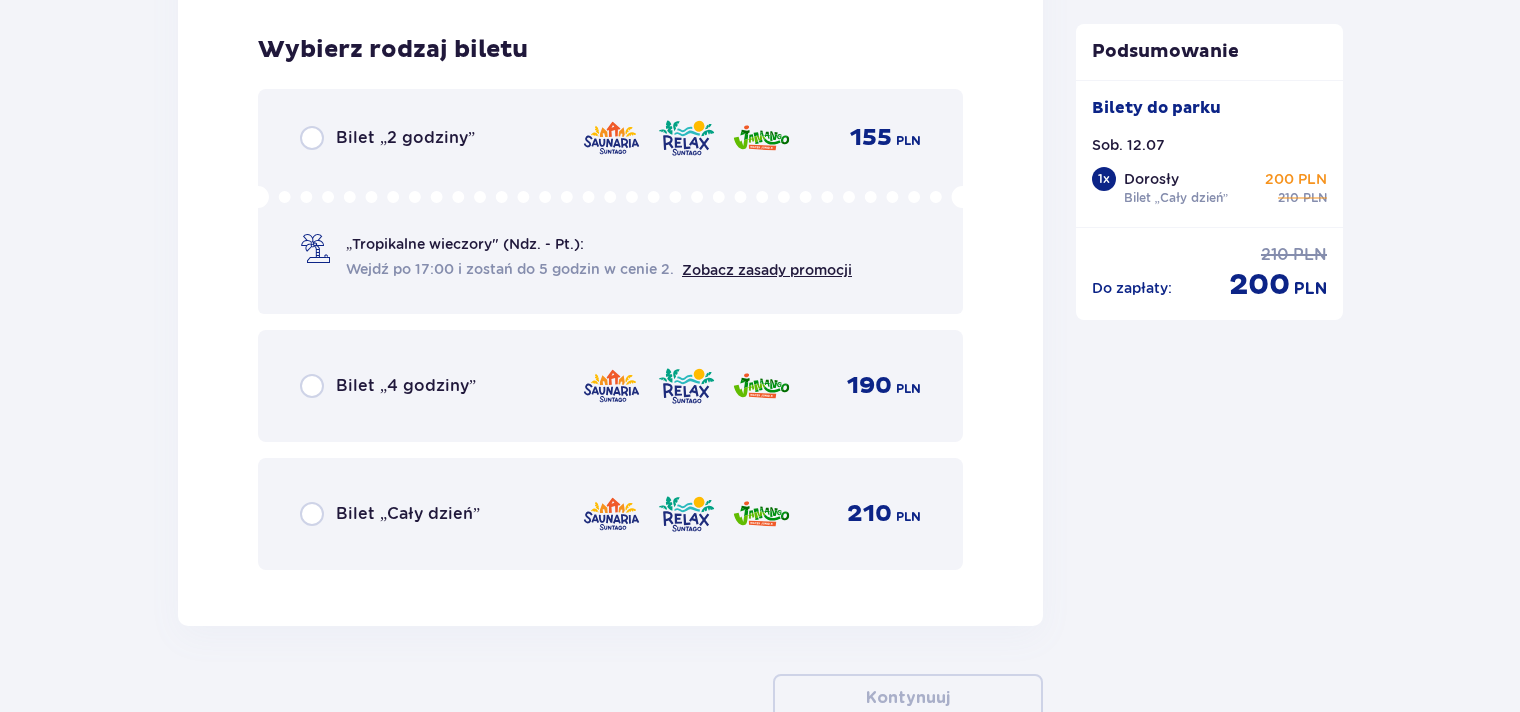 scroll, scrollTop: 3274, scrollLeft: 0, axis: vertical 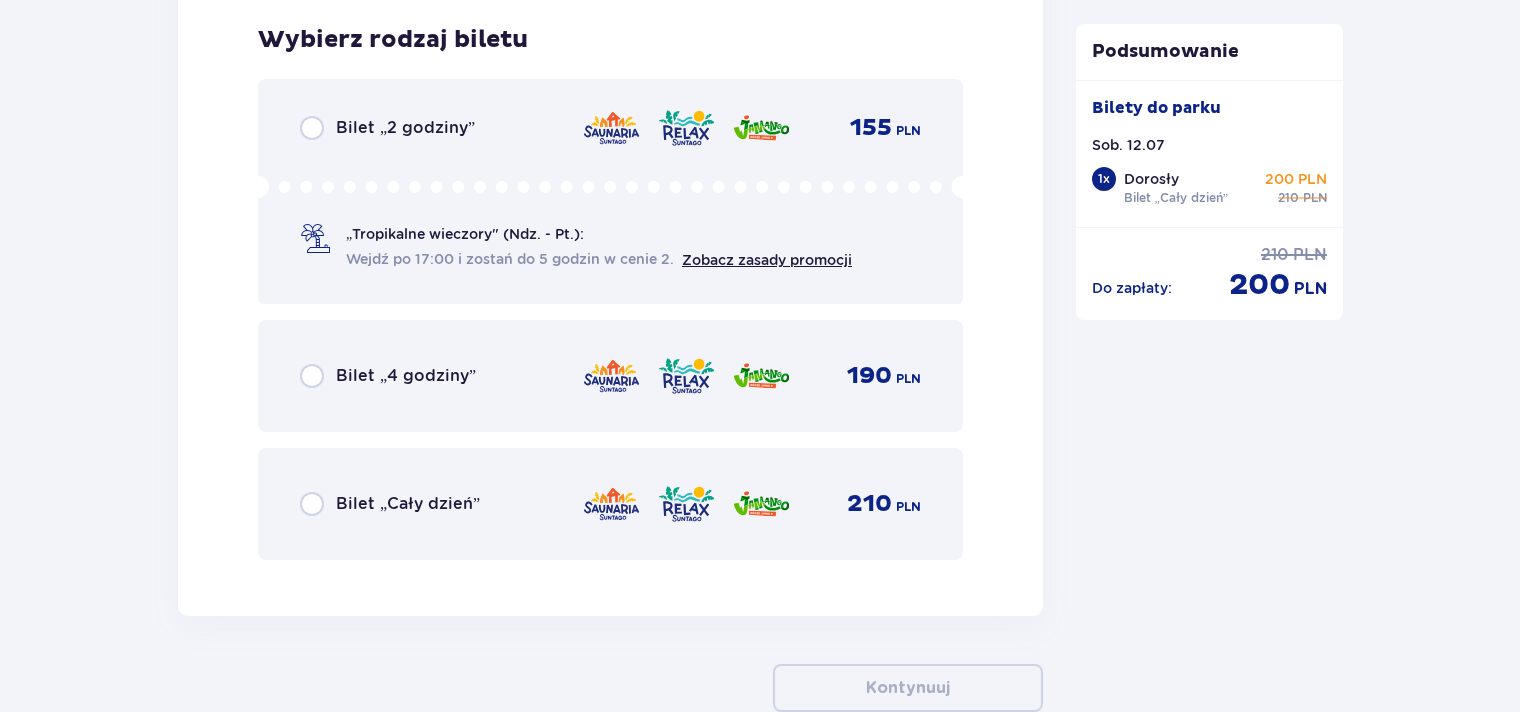 click on "Bilet „Cały dzień”" at bounding box center (408, 504) 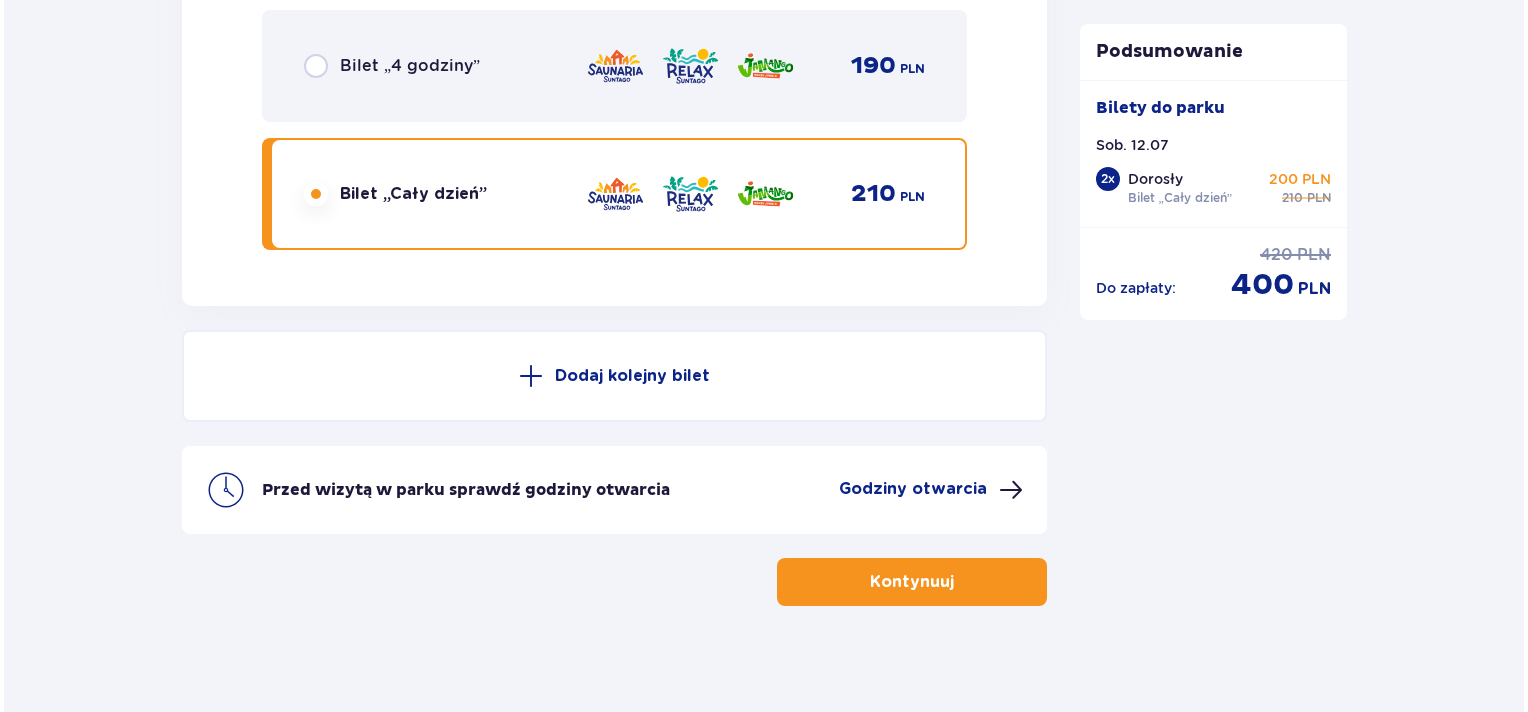 scroll, scrollTop: 3596, scrollLeft: 0, axis: vertical 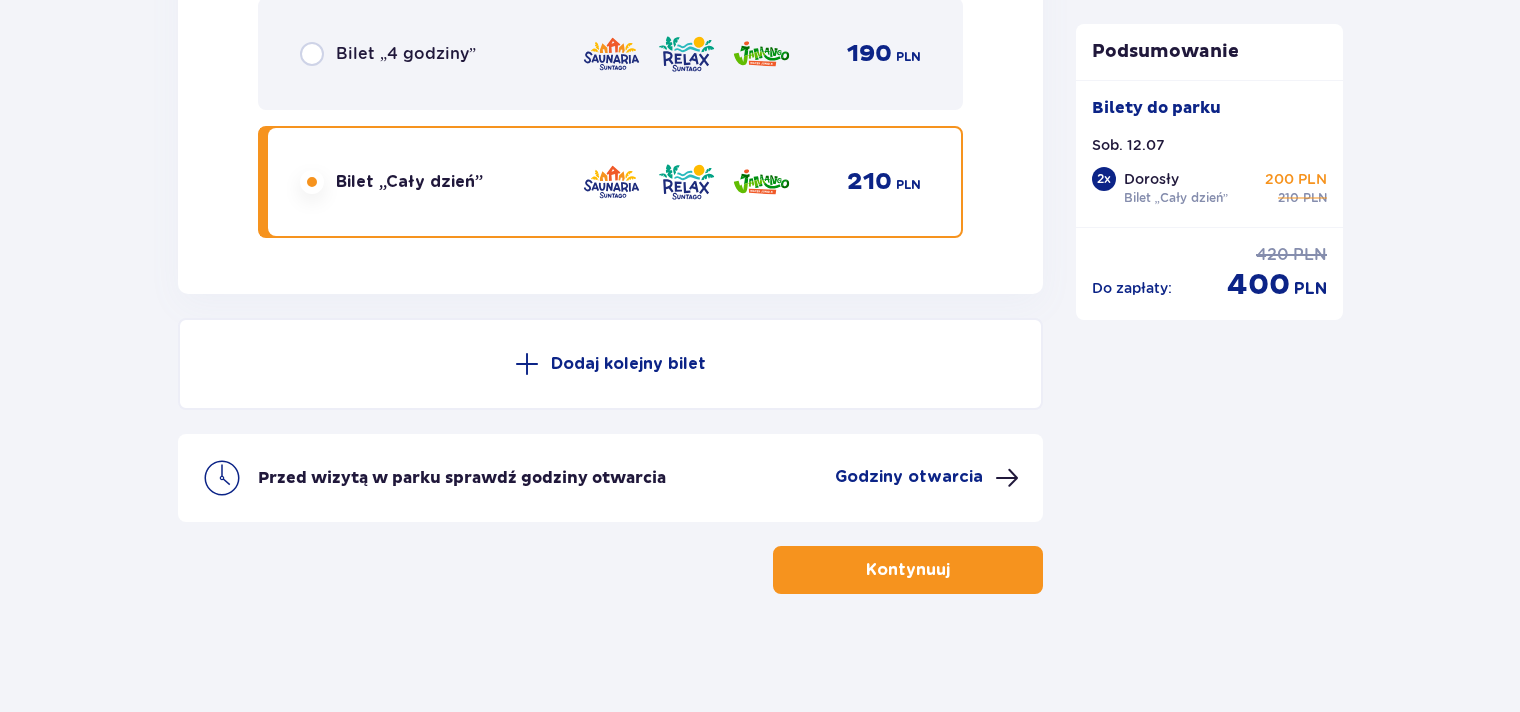 click on "Godziny otwarcia" at bounding box center [909, 477] 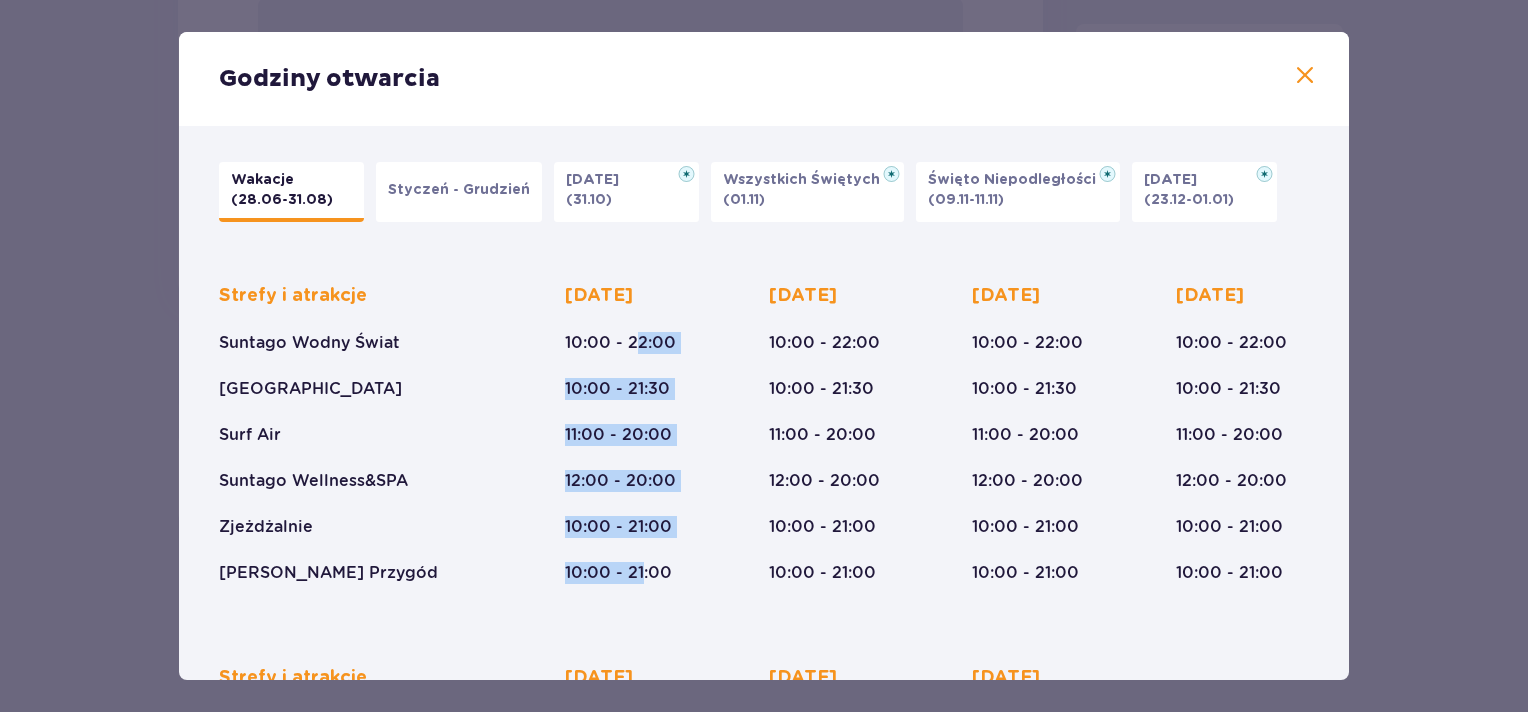 drag, startPoint x: 632, startPoint y: 370, endPoint x: 642, endPoint y: 563, distance: 193.2589 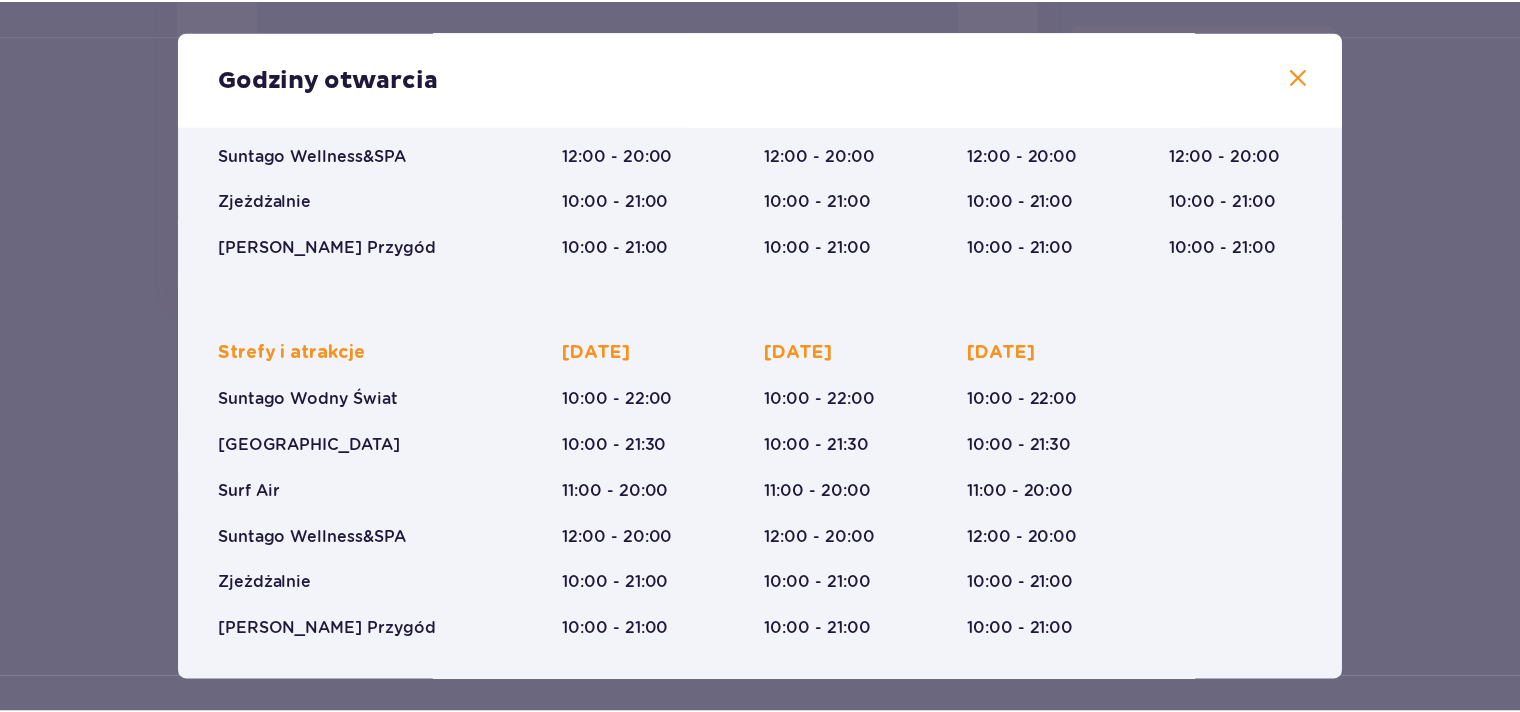 scroll, scrollTop: 0, scrollLeft: 0, axis: both 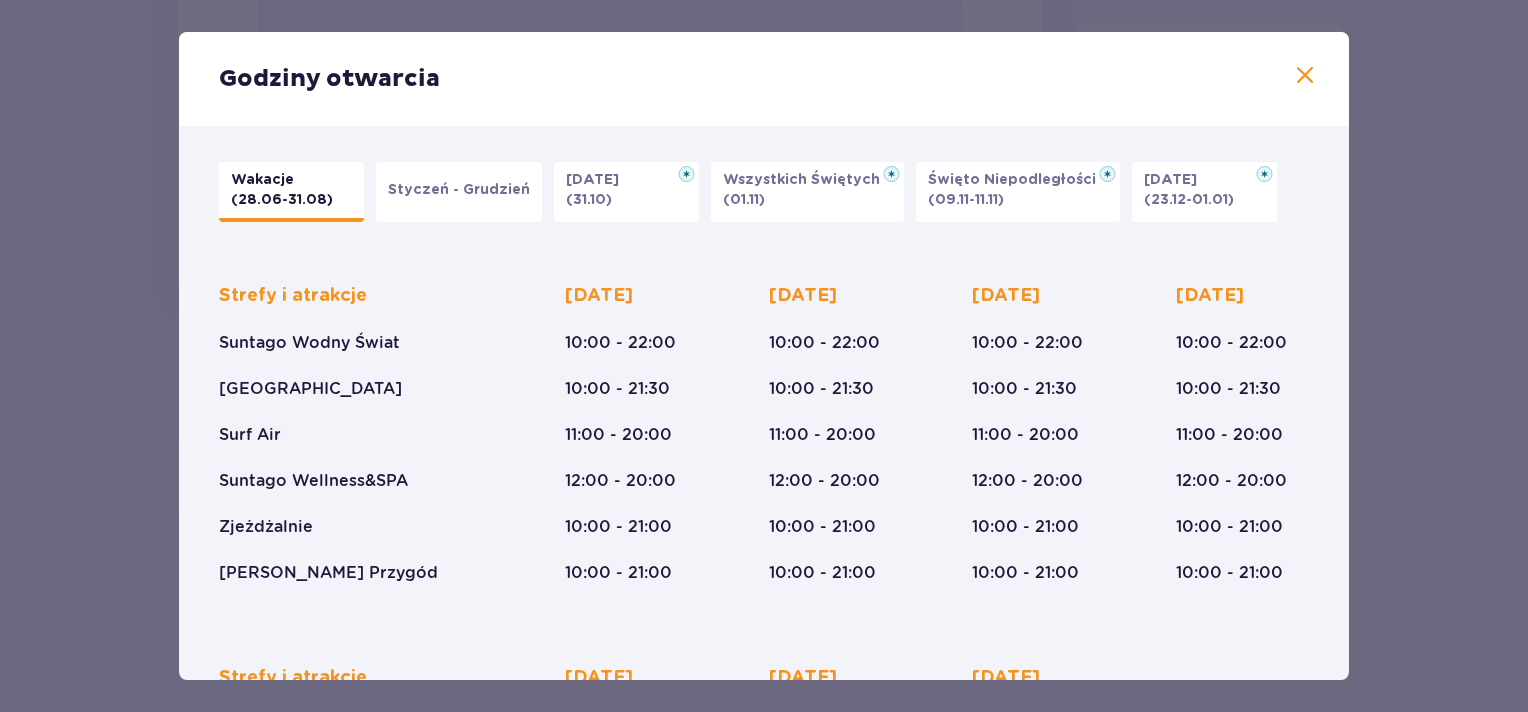 click at bounding box center [1305, 76] 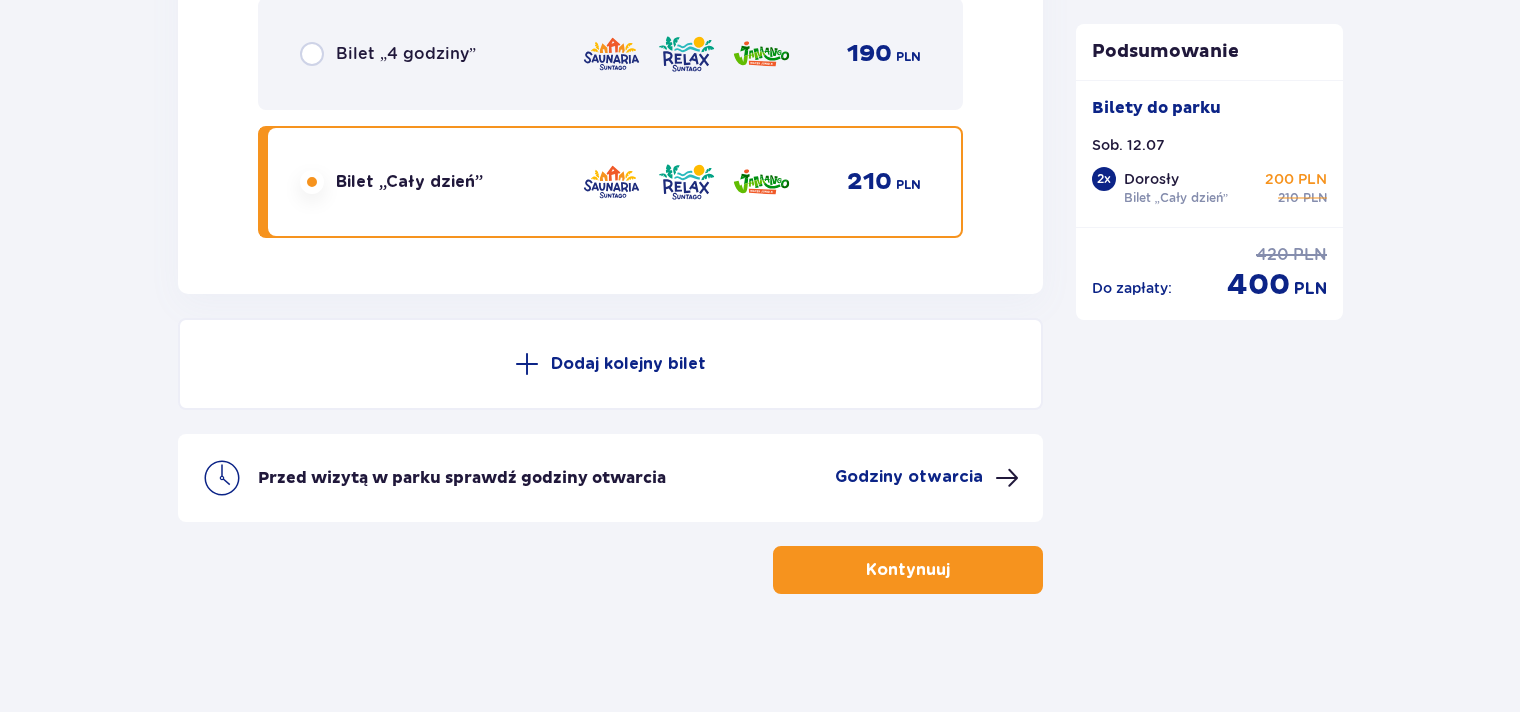 click on "Kontynuuj" at bounding box center (908, 570) 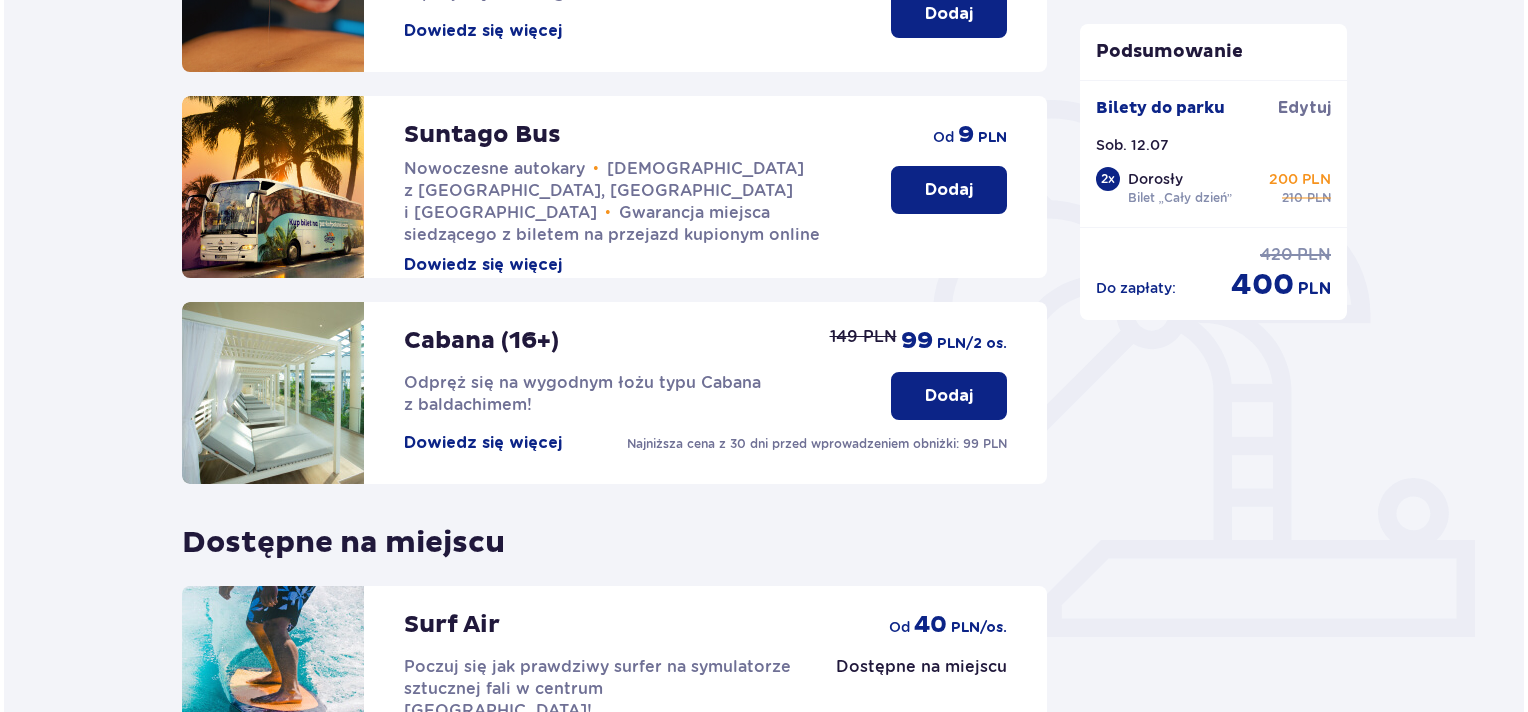 scroll, scrollTop: 400, scrollLeft: 0, axis: vertical 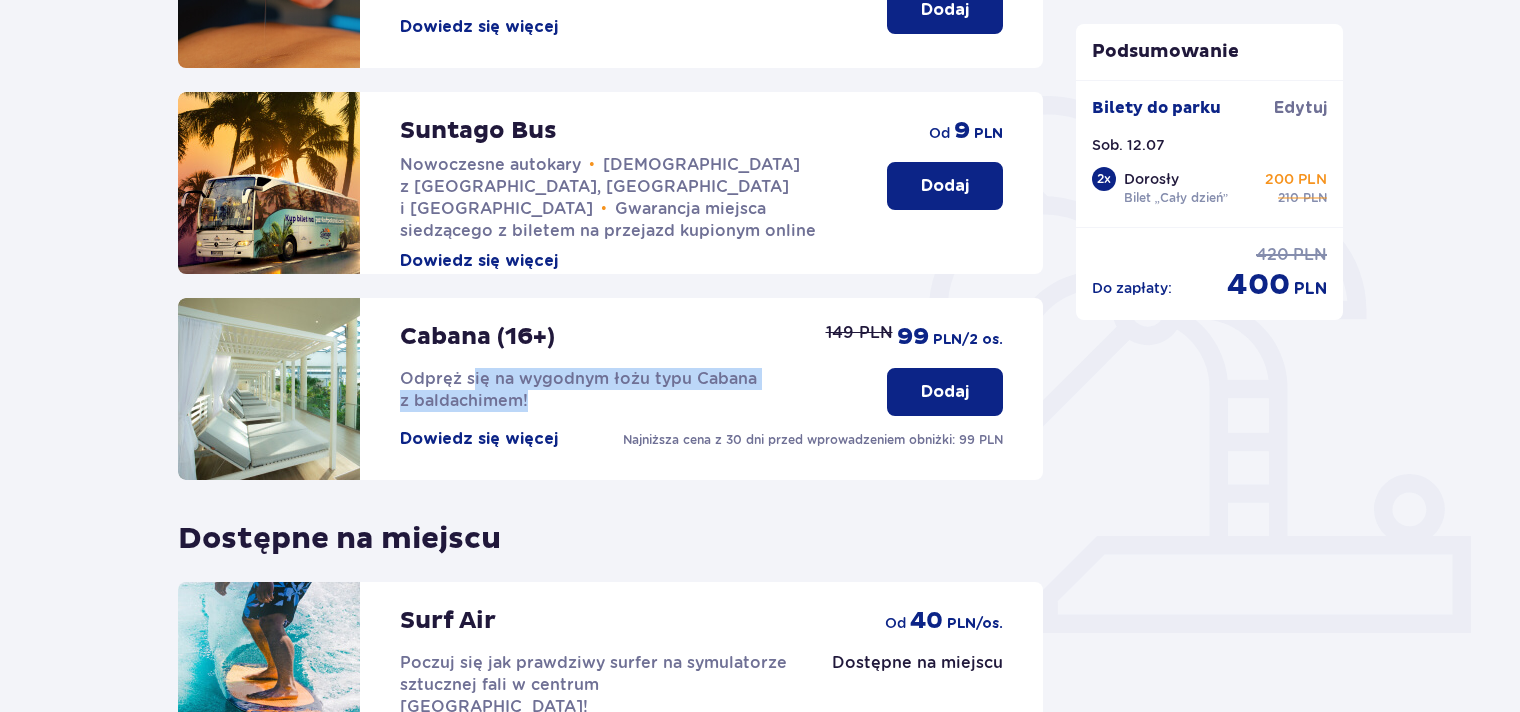 drag, startPoint x: 476, startPoint y: 388, endPoint x: 707, endPoint y: 394, distance: 231.07791 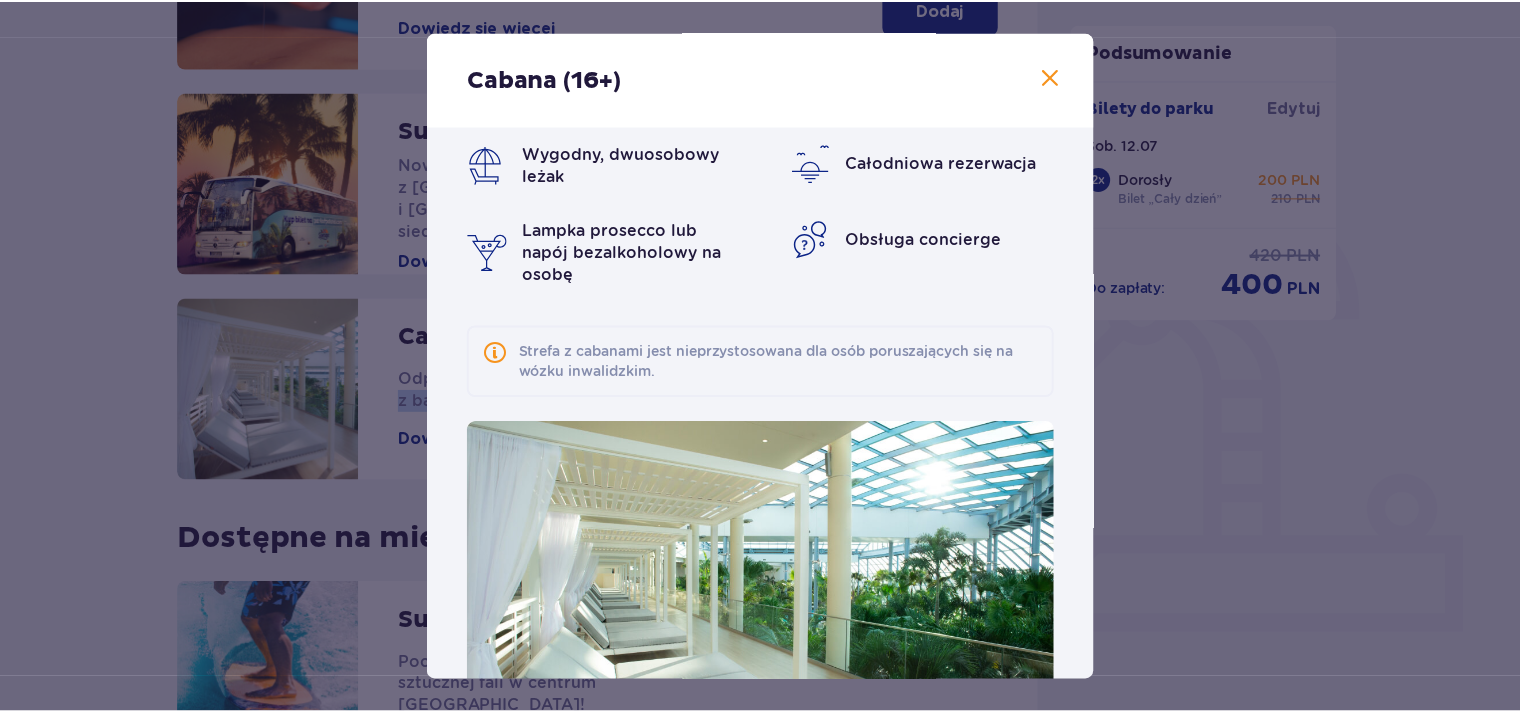 scroll, scrollTop: 0, scrollLeft: 0, axis: both 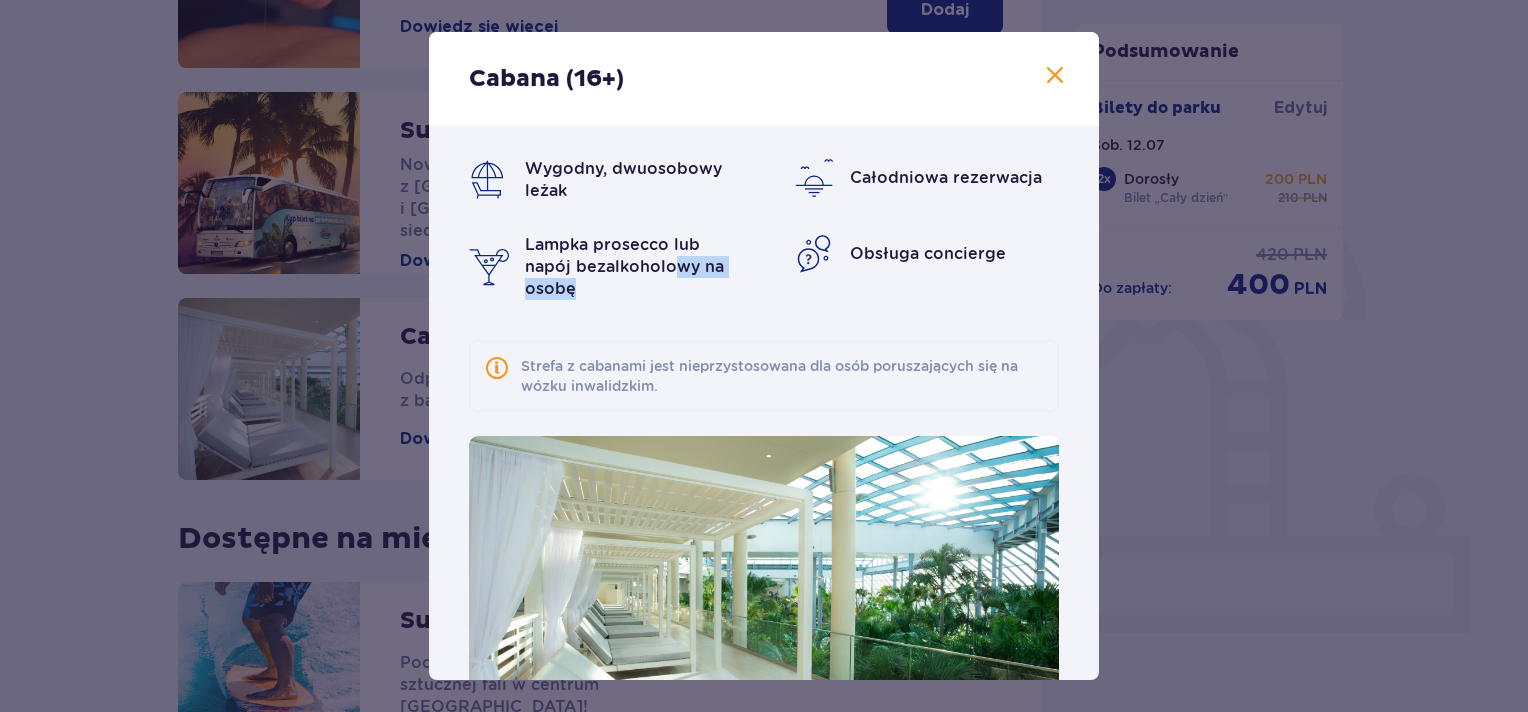 drag, startPoint x: 675, startPoint y: 268, endPoint x: 672, endPoint y: 288, distance: 20.22375 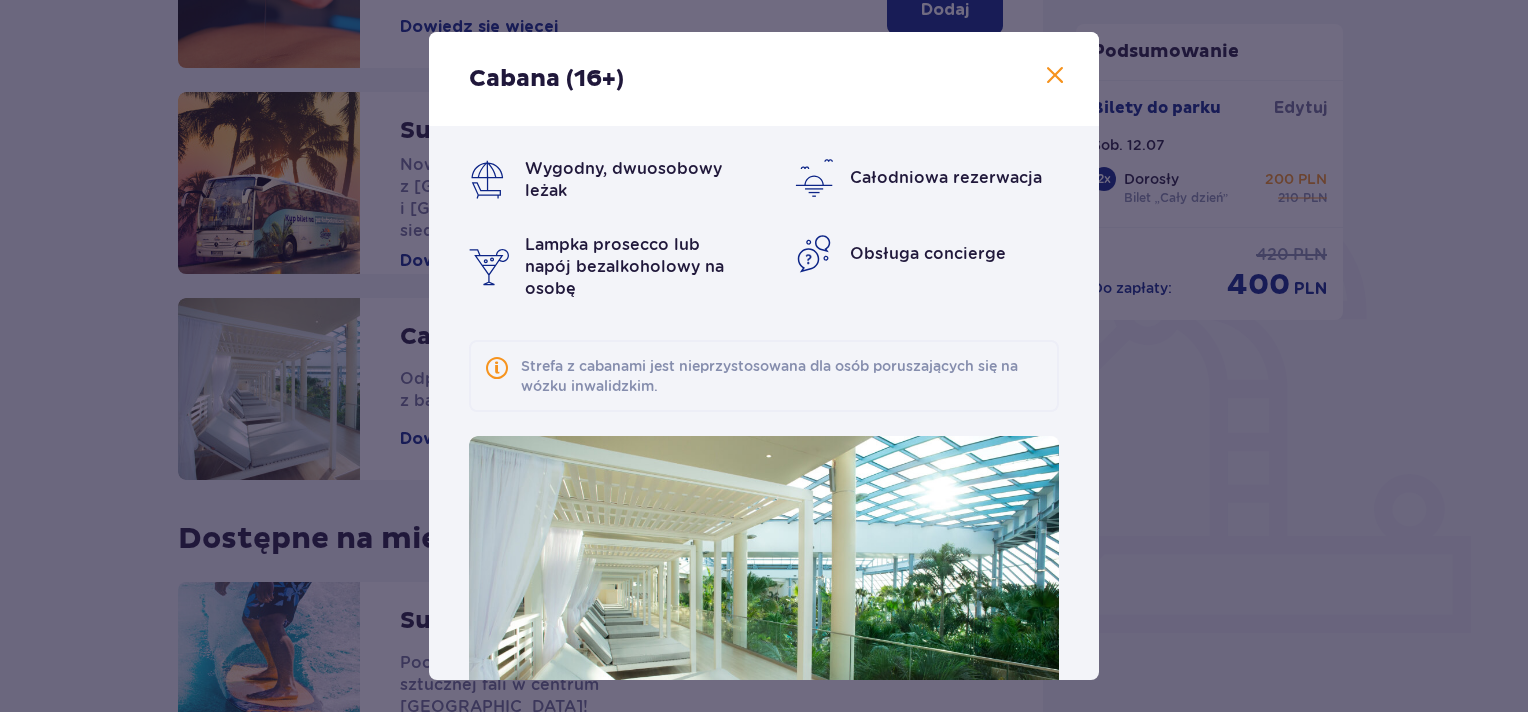 click on "Wygodny, dwuosobowy leżak   Całodniowa rezerwacja   Lampka prosecco lub napój bezalkoholowy na osobę   Obsługa concierge" at bounding box center [764, 229] 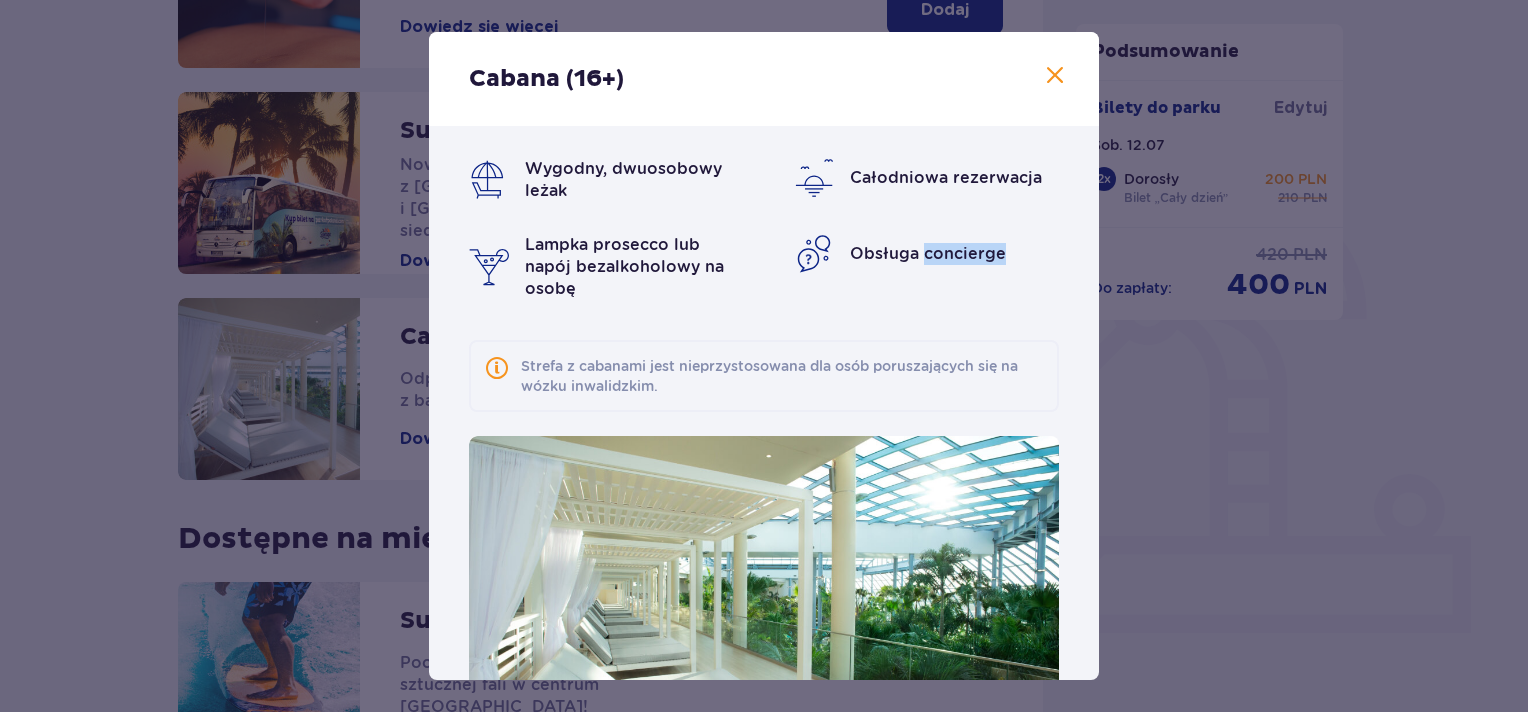 click on "Wygodny, dwuosobowy leżak   Całodniowa rezerwacja   Lampka prosecco lub napój bezalkoholowy na osobę   Obsługa concierge" at bounding box center [764, 229] 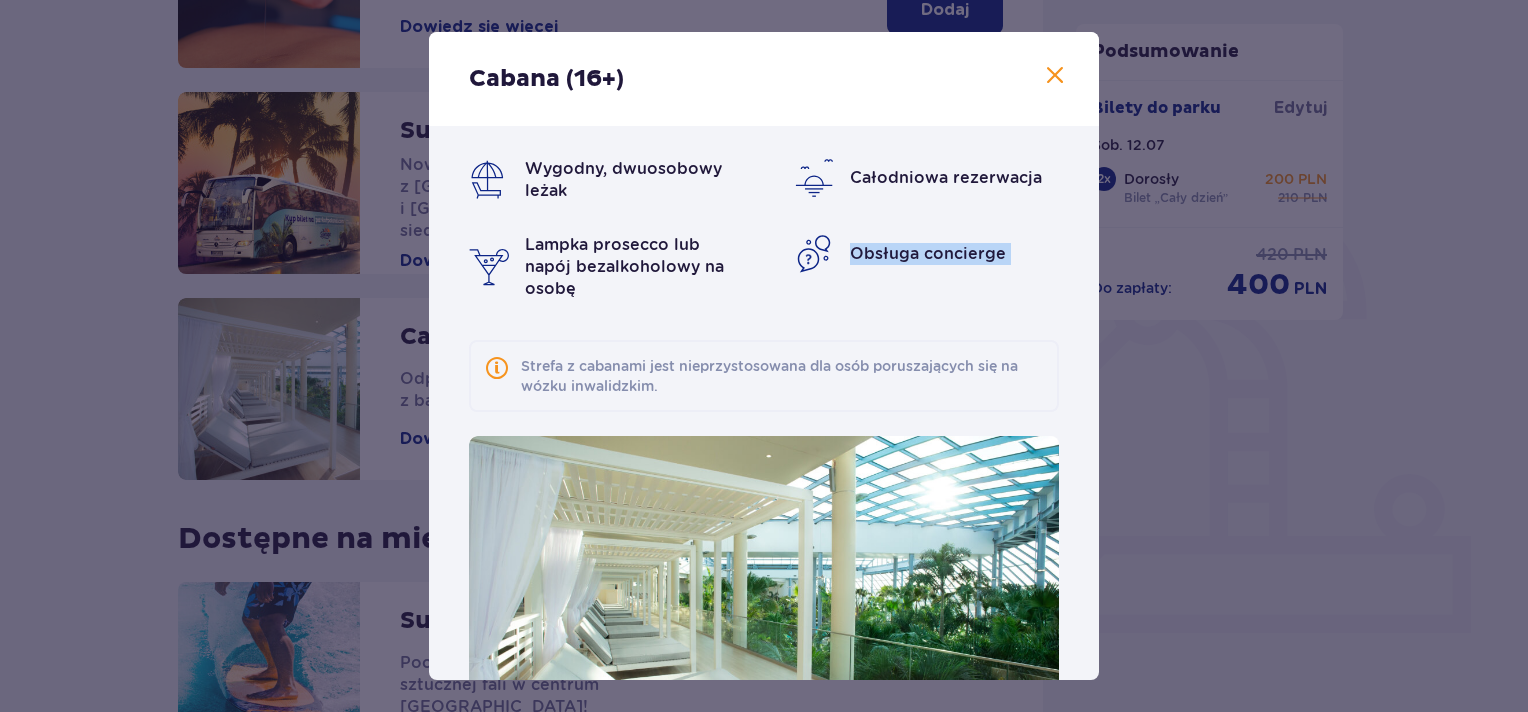 click on "Wygodny, dwuosobowy leżak   Całodniowa rezerwacja   Lampka prosecco lub napój bezalkoholowy na osobę   Obsługa concierge" at bounding box center [764, 229] 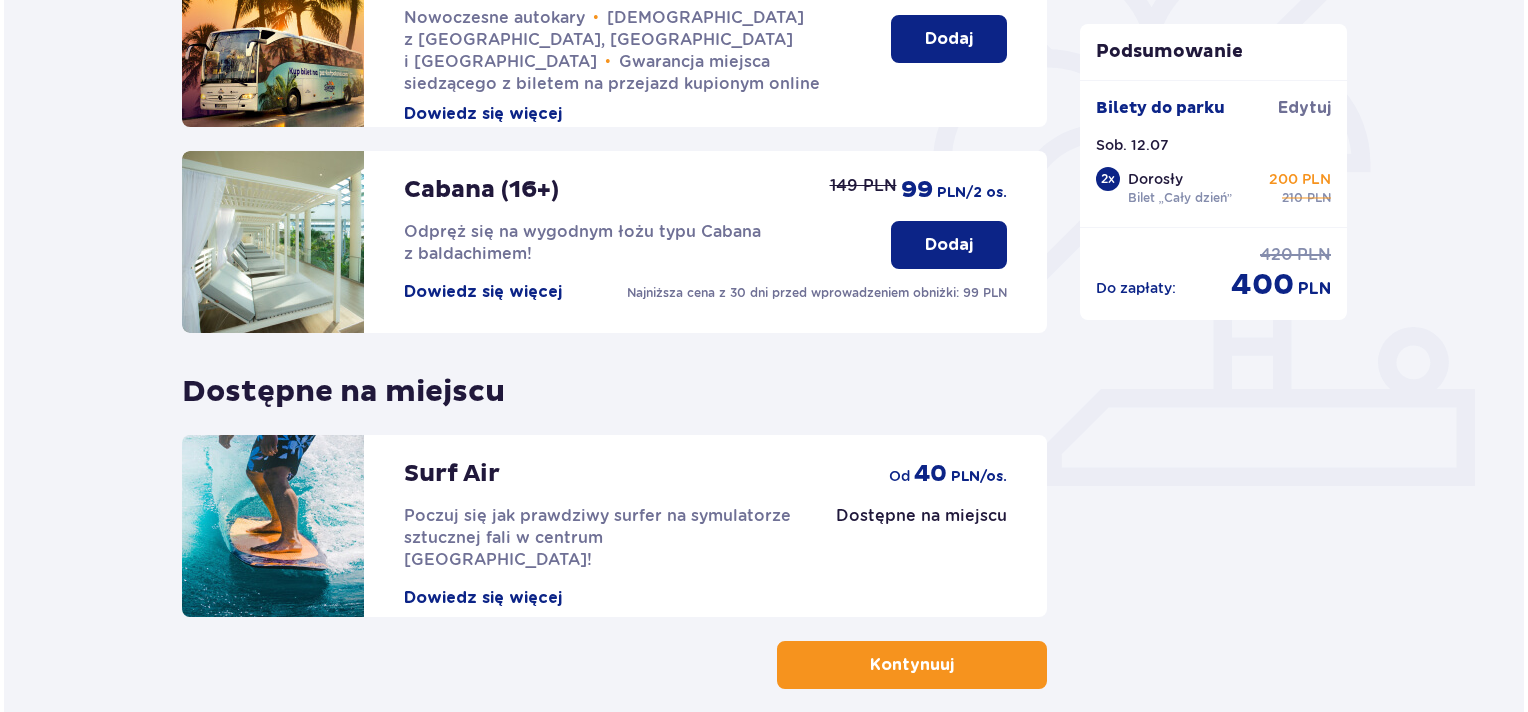 scroll, scrollTop: 500, scrollLeft: 0, axis: vertical 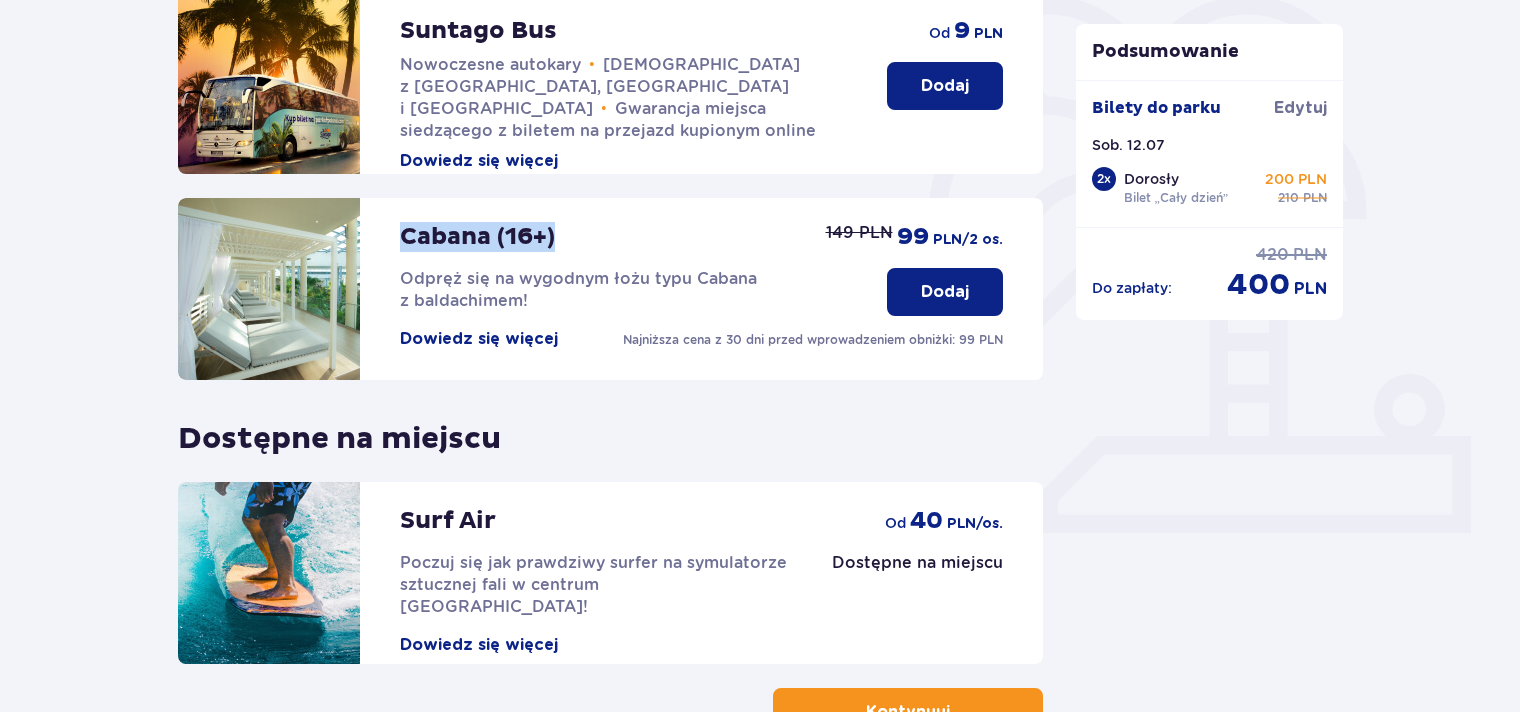 drag, startPoint x: 395, startPoint y: 249, endPoint x: 565, endPoint y: 256, distance: 170.14406 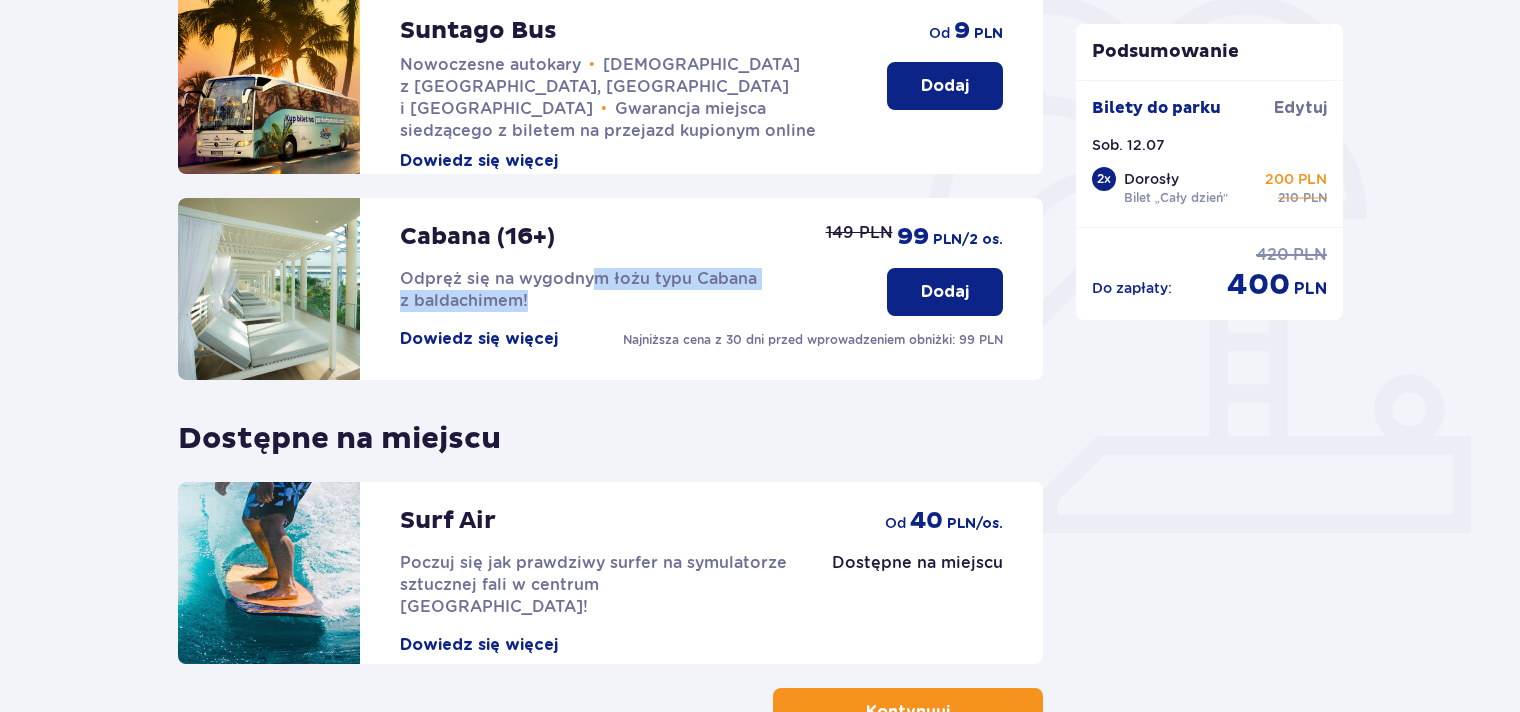 drag, startPoint x: 565, startPoint y: 256, endPoint x: 588, endPoint y: 290, distance: 41.04875 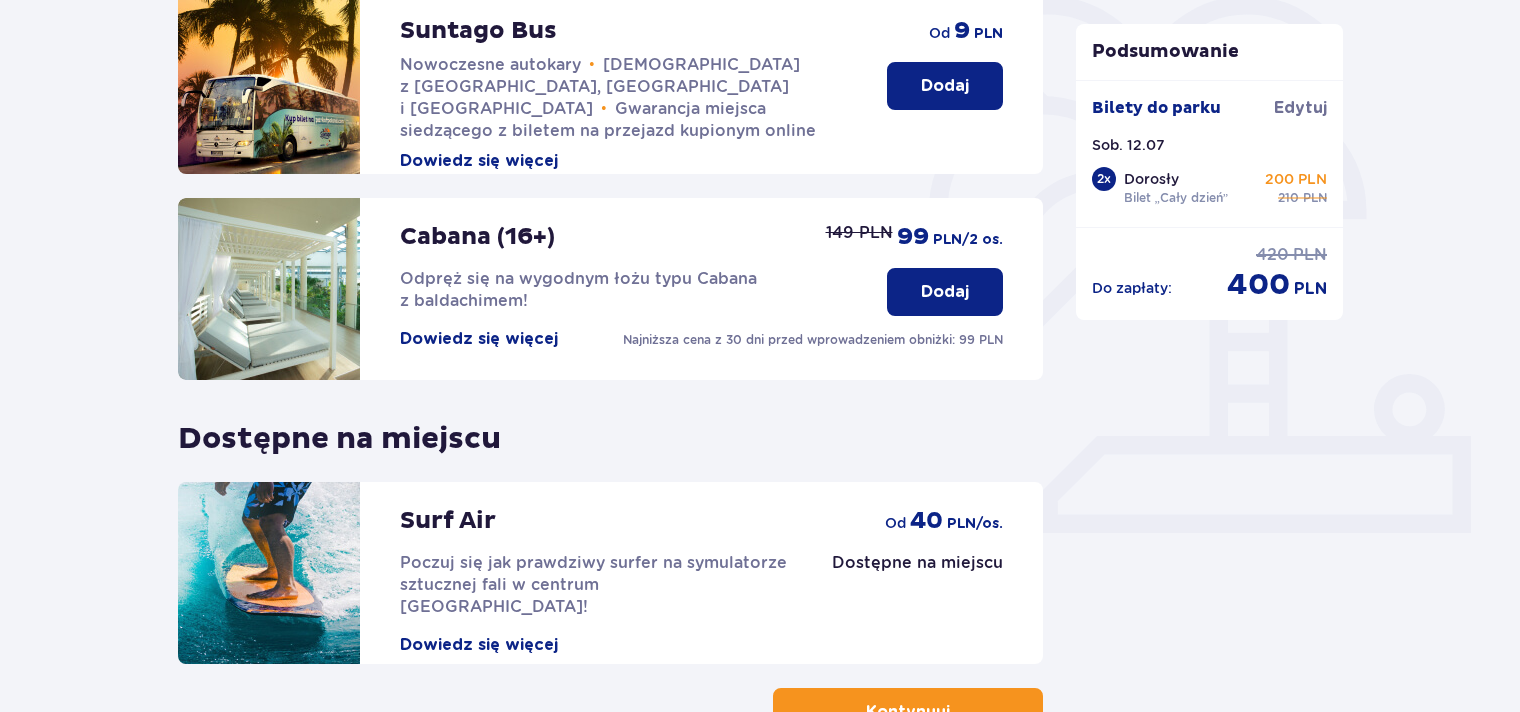 drag, startPoint x: 588, startPoint y: 290, endPoint x: 528, endPoint y: 288, distance: 60.033325 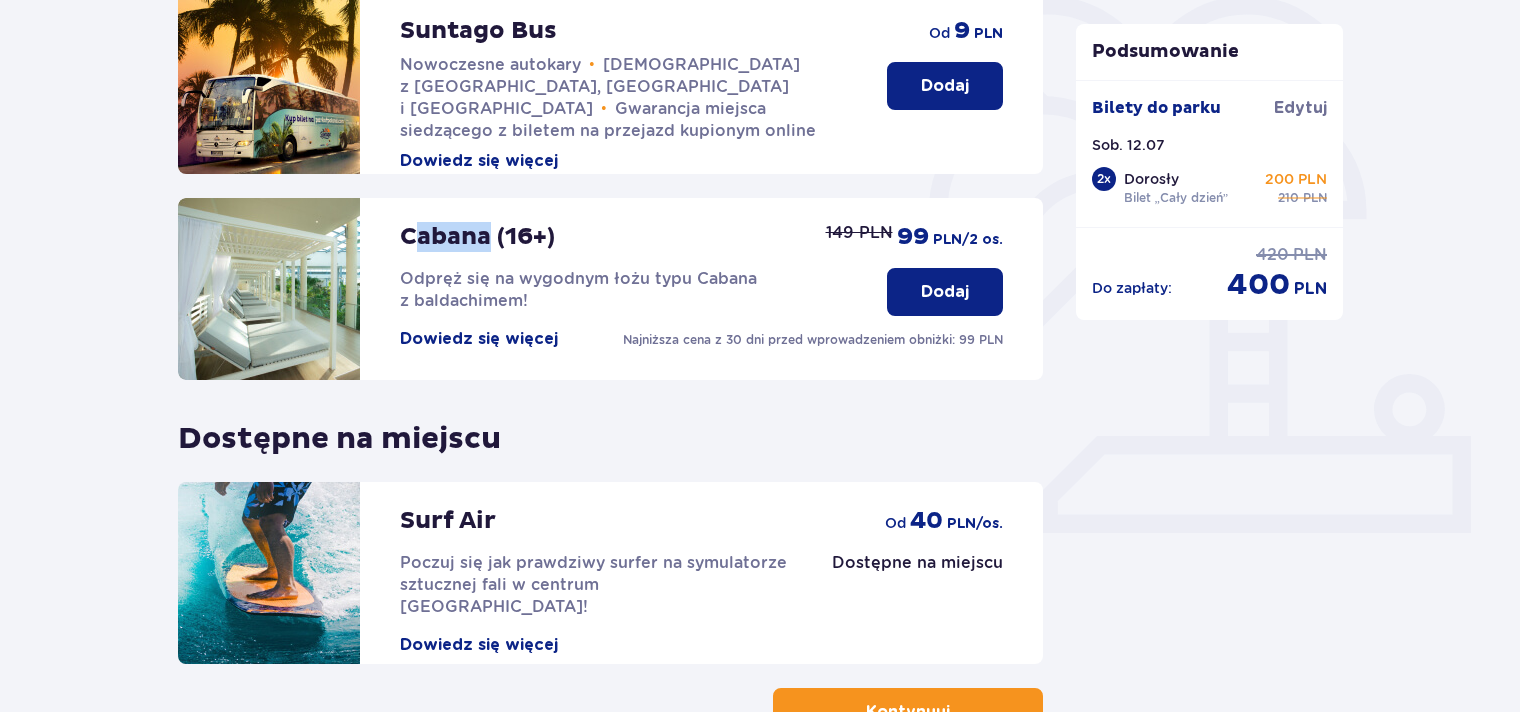 drag, startPoint x: 416, startPoint y: 239, endPoint x: 499, endPoint y: 252, distance: 84.0119 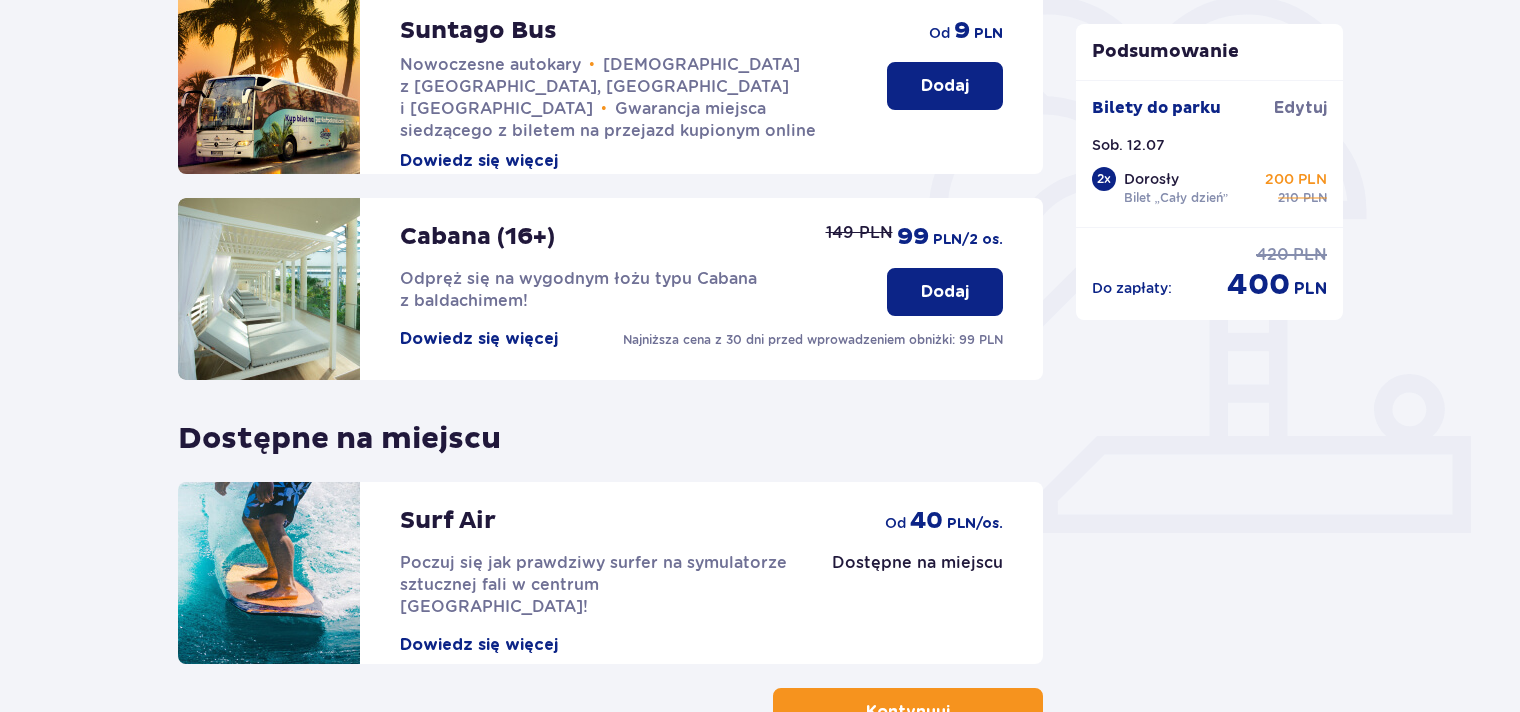 drag, startPoint x: 499, startPoint y: 252, endPoint x: 510, endPoint y: 280, distance: 30.083218 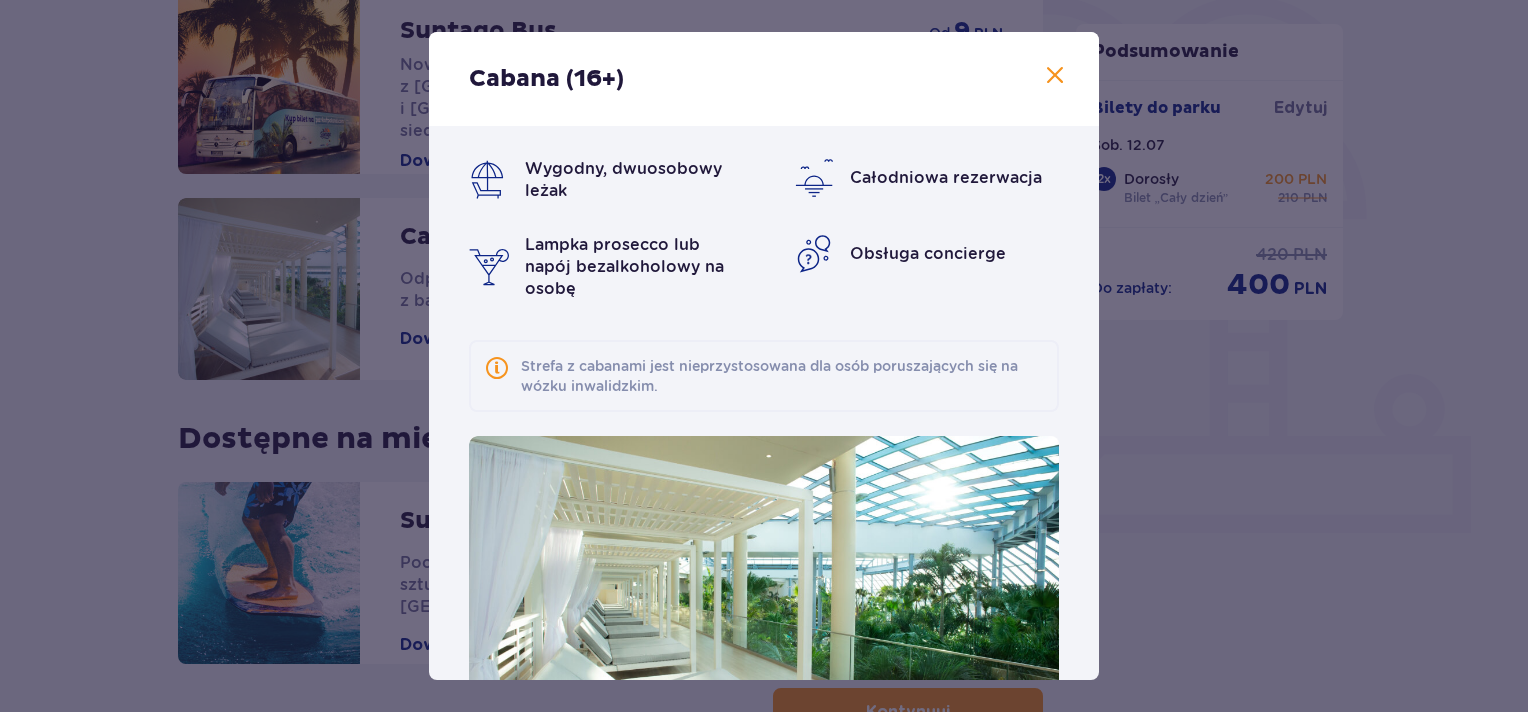 scroll, scrollTop: 123, scrollLeft: 0, axis: vertical 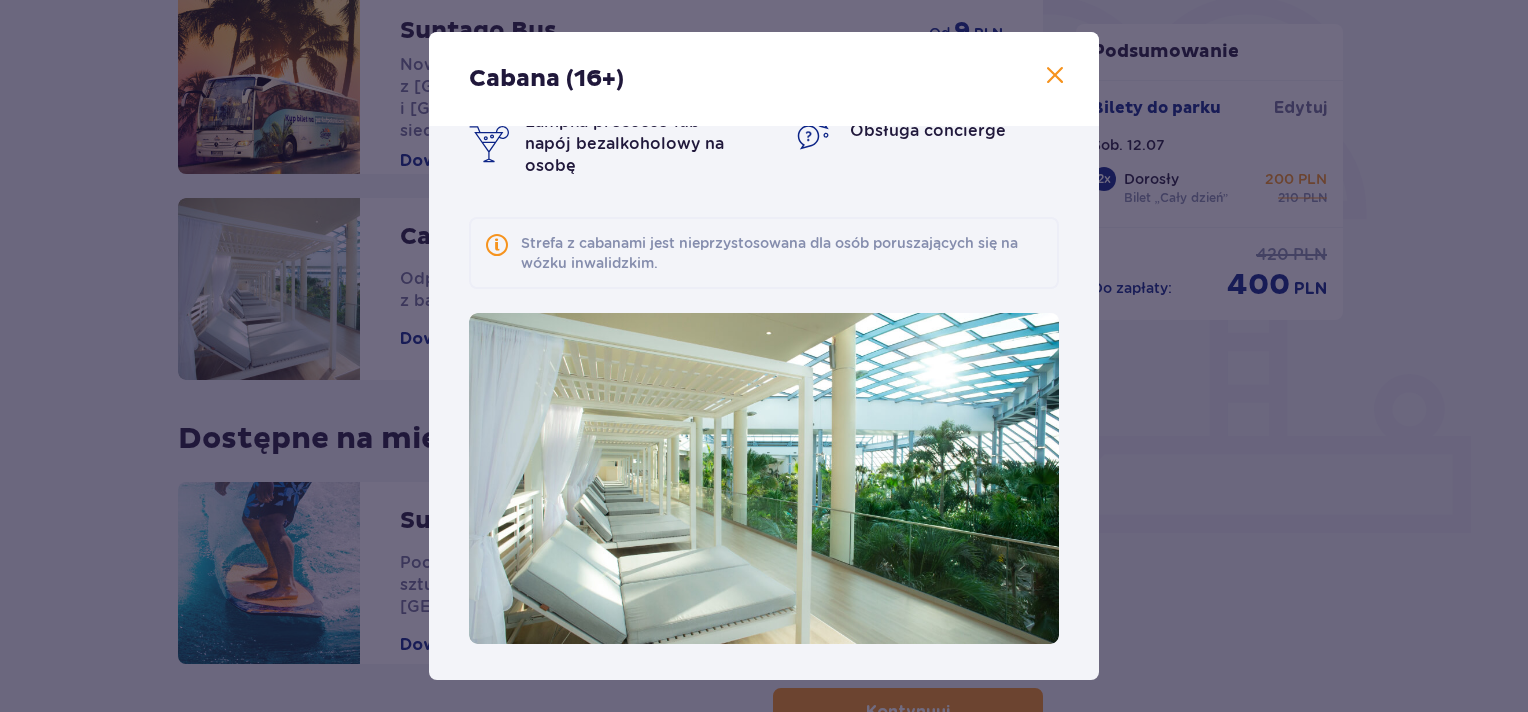 click on "Strefa z cabanami jest nieprzystosowana dla osób poruszających się na wózku inwalidzkim." at bounding box center [782, 253] 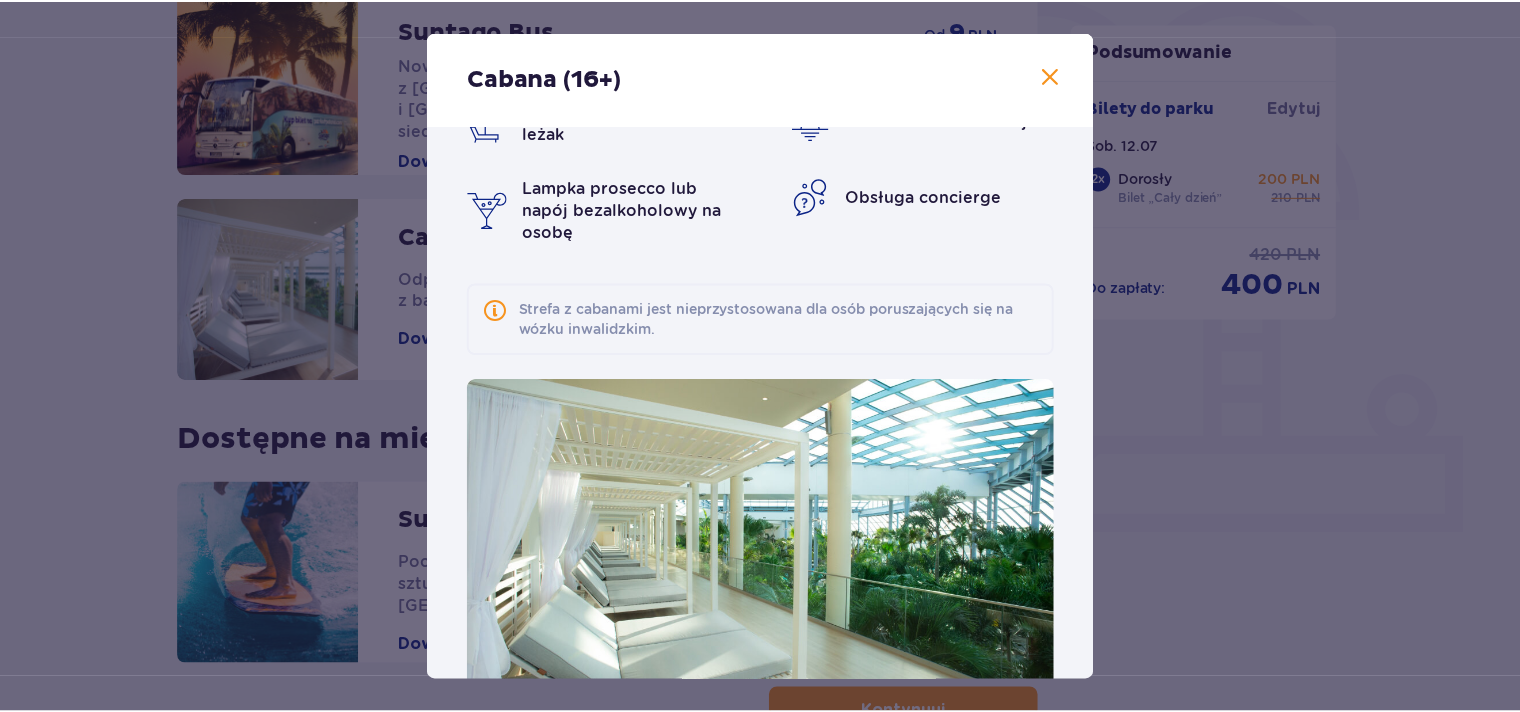 scroll, scrollTop: 0, scrollLeft: 0, axis: both 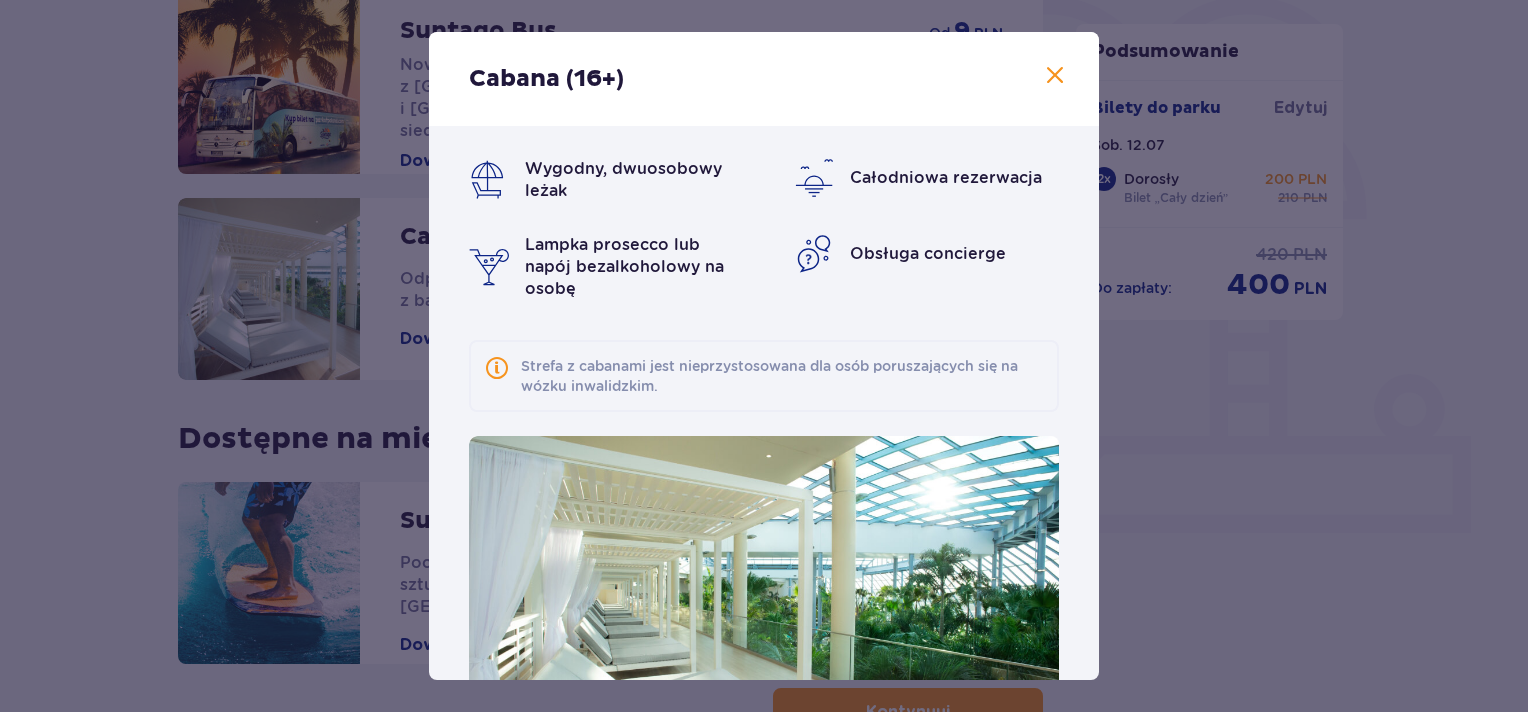 click at bounding box center (1055, 76) 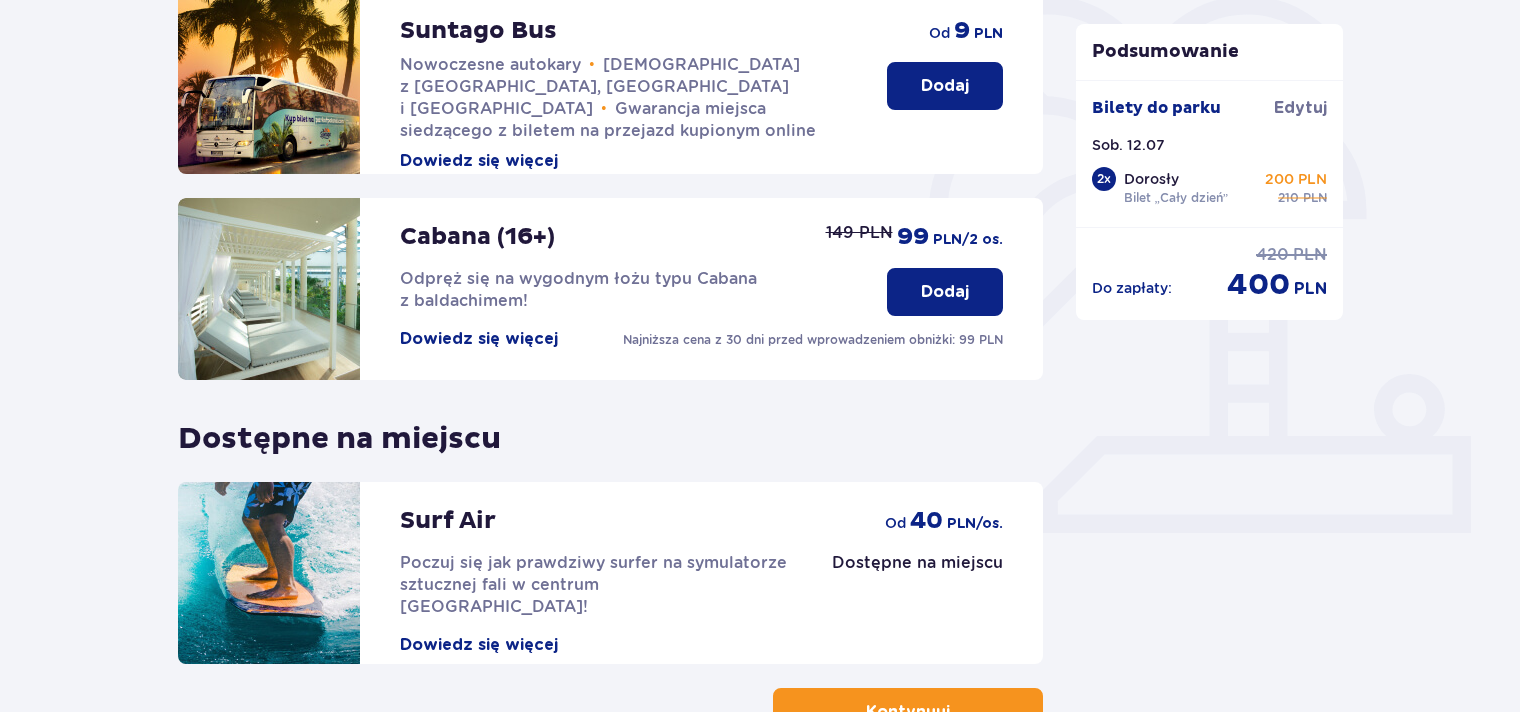 click on "Dodaj" at bounding box center (945, 292) 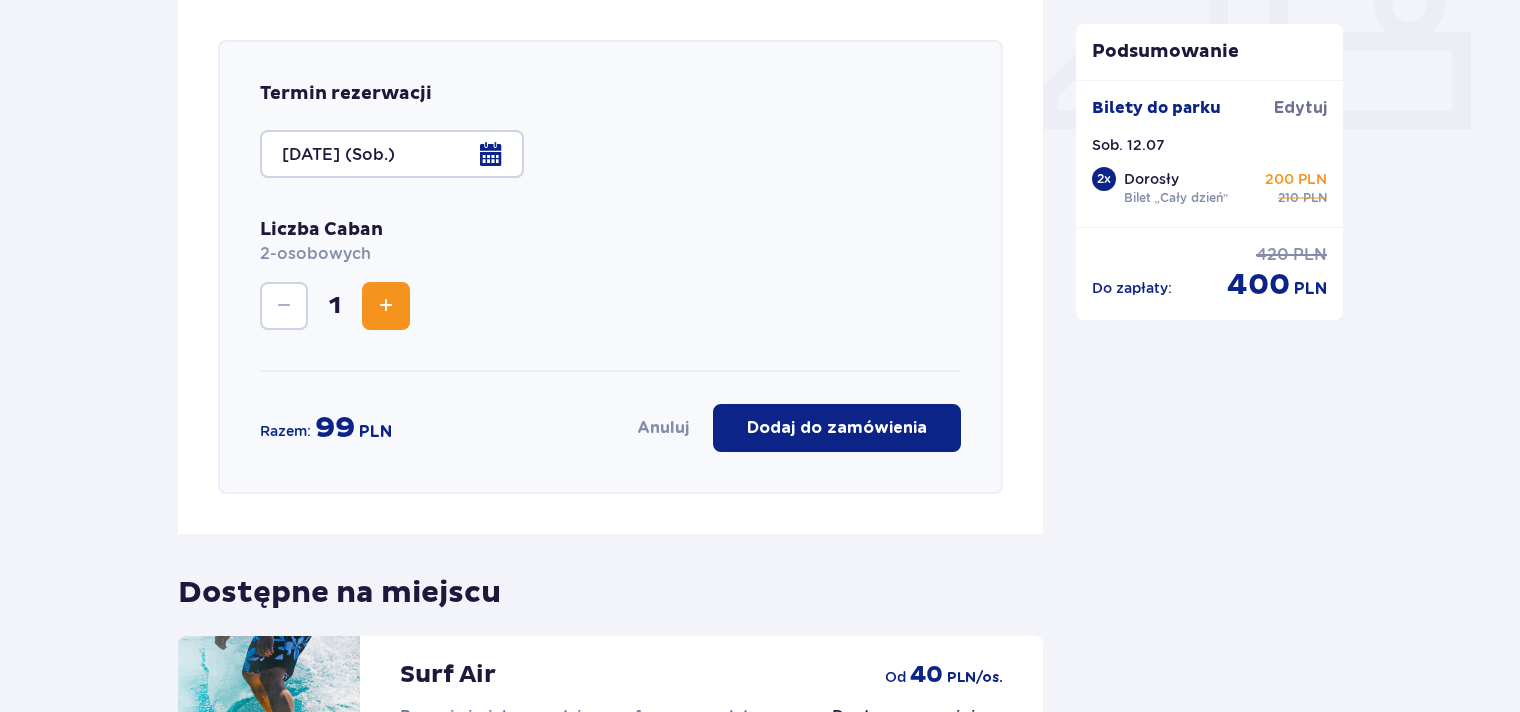 scroll, scrollTop: 920, scrollLeft: 0, axis: vertical 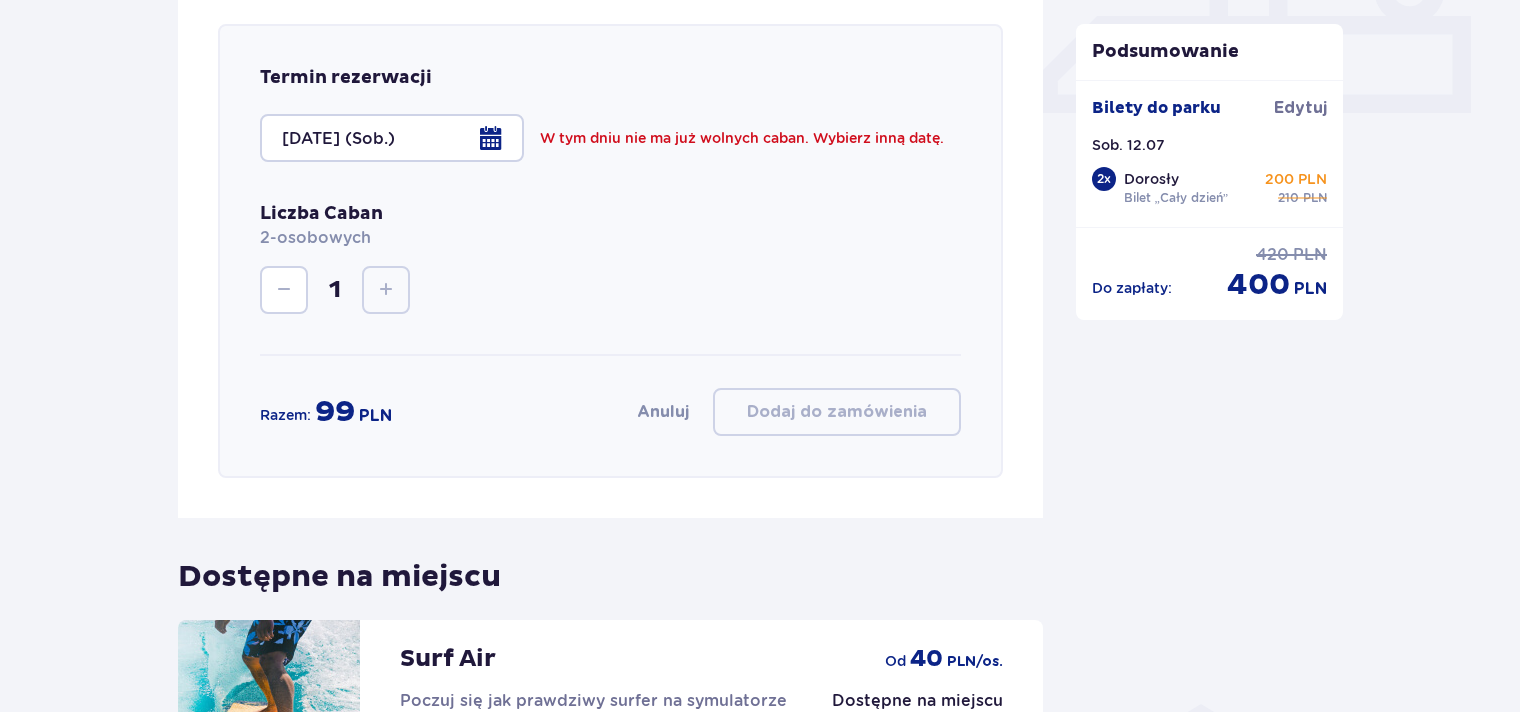 click at bounding box center (392, 138) 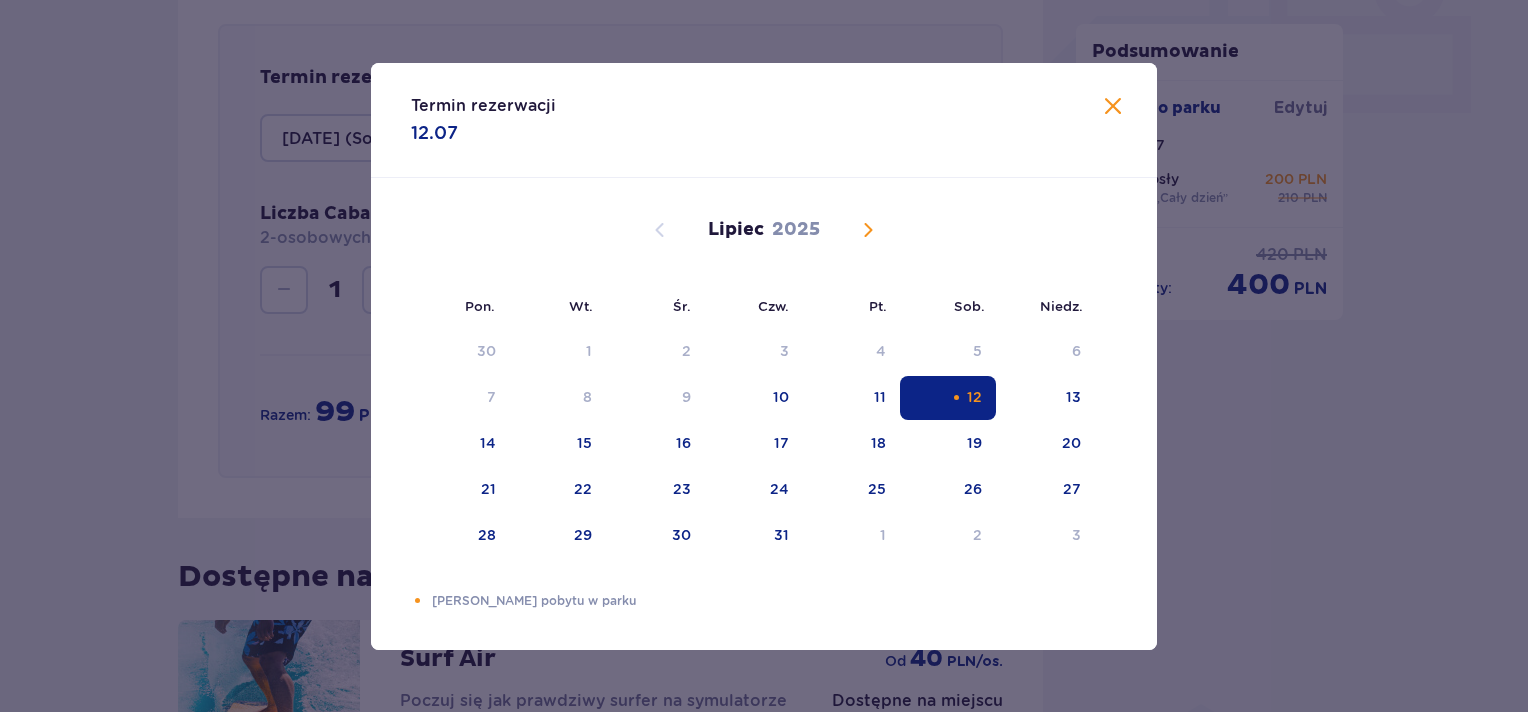 click at bounding box center (1113, 107) 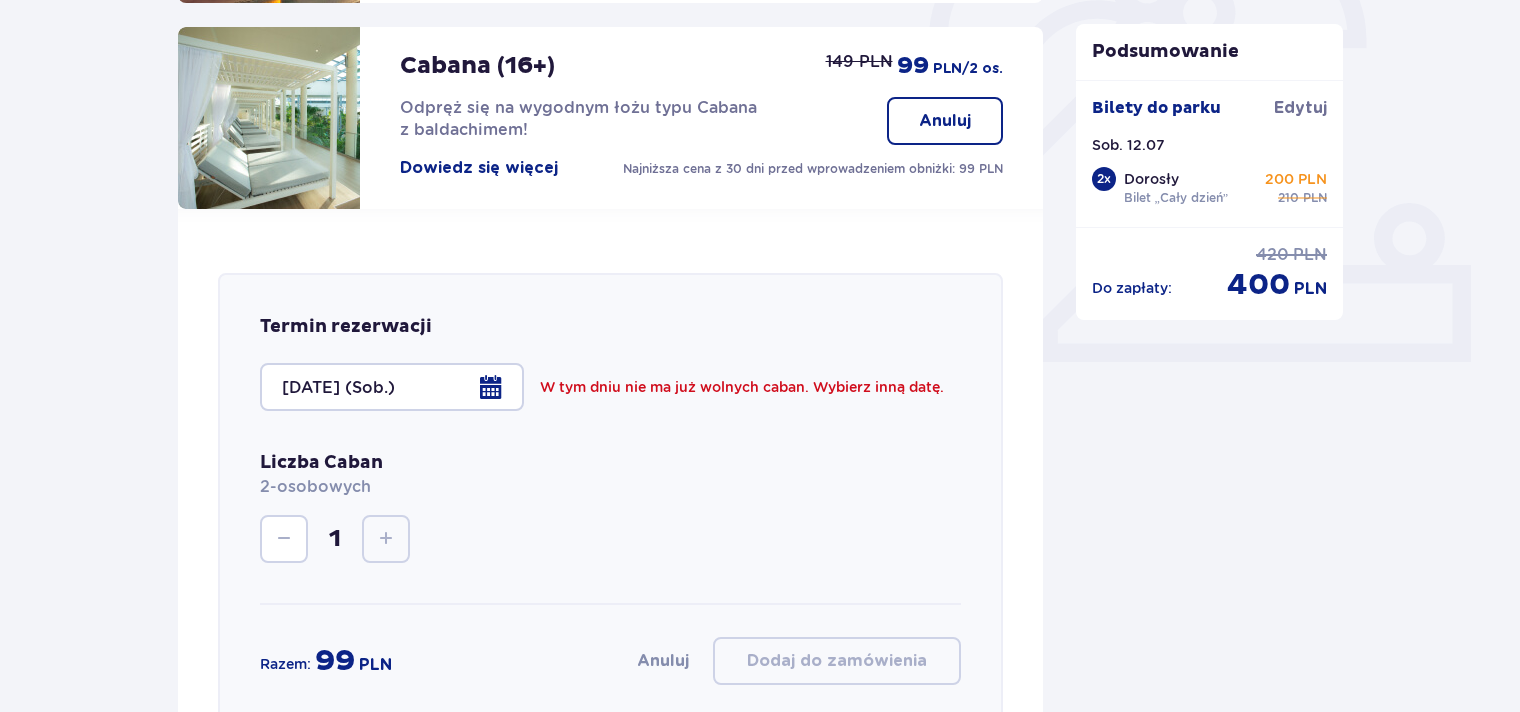 scroll, scrollTop: 620, scrollLeft: 0, axis: vertical 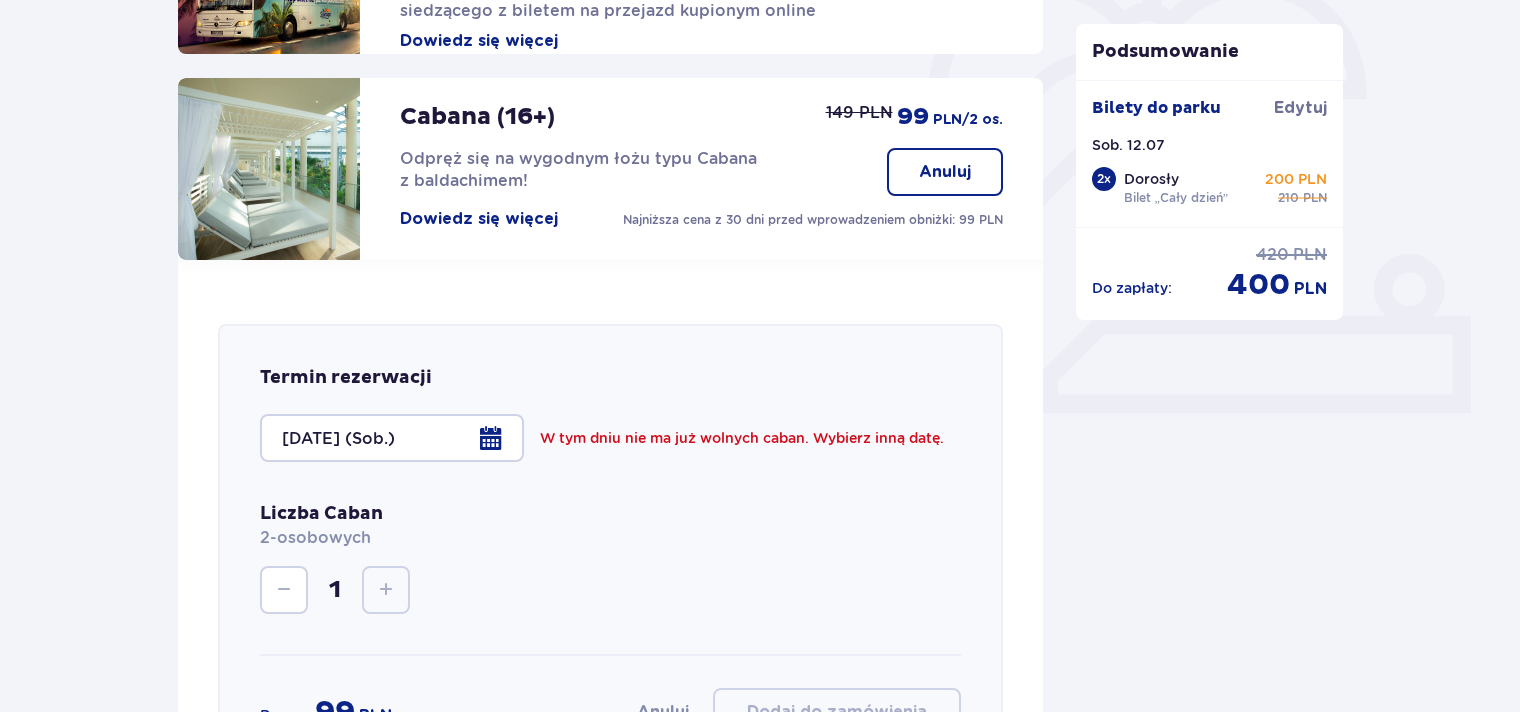 click on "Anuluj" at bounding box center [945, 172] 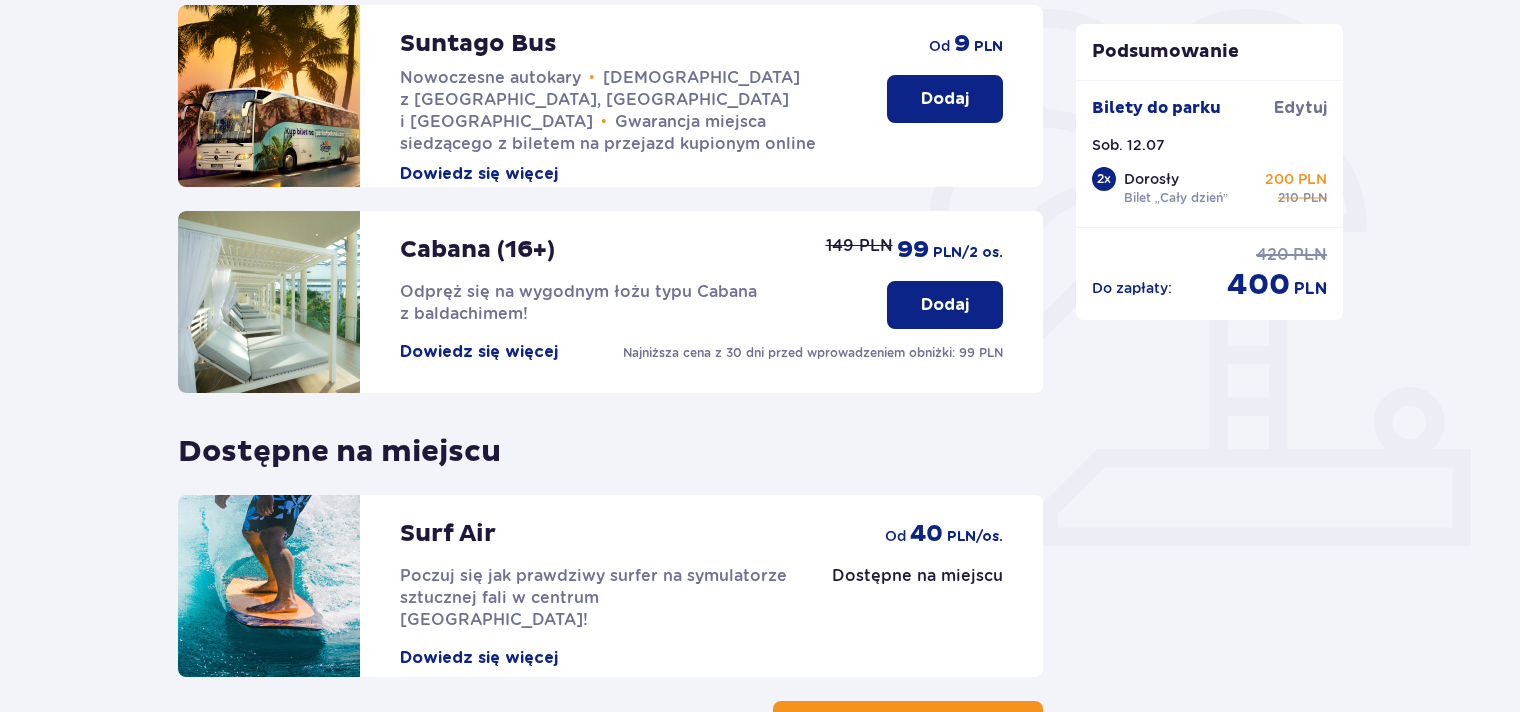 scroll, scrollTop: 644, scrollLeft: 0, axis: vertical 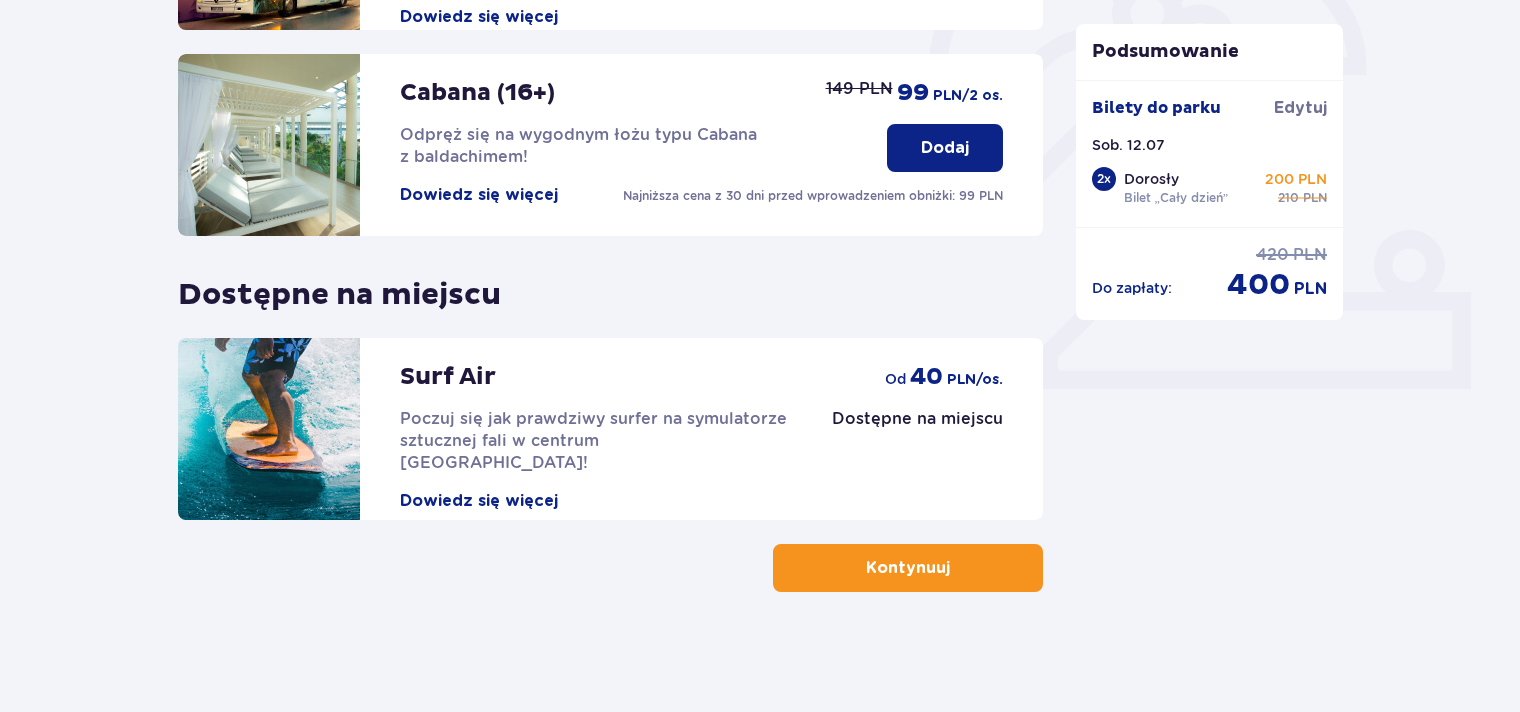 click on "Kontynuuj" at bounding box center [908, 568] 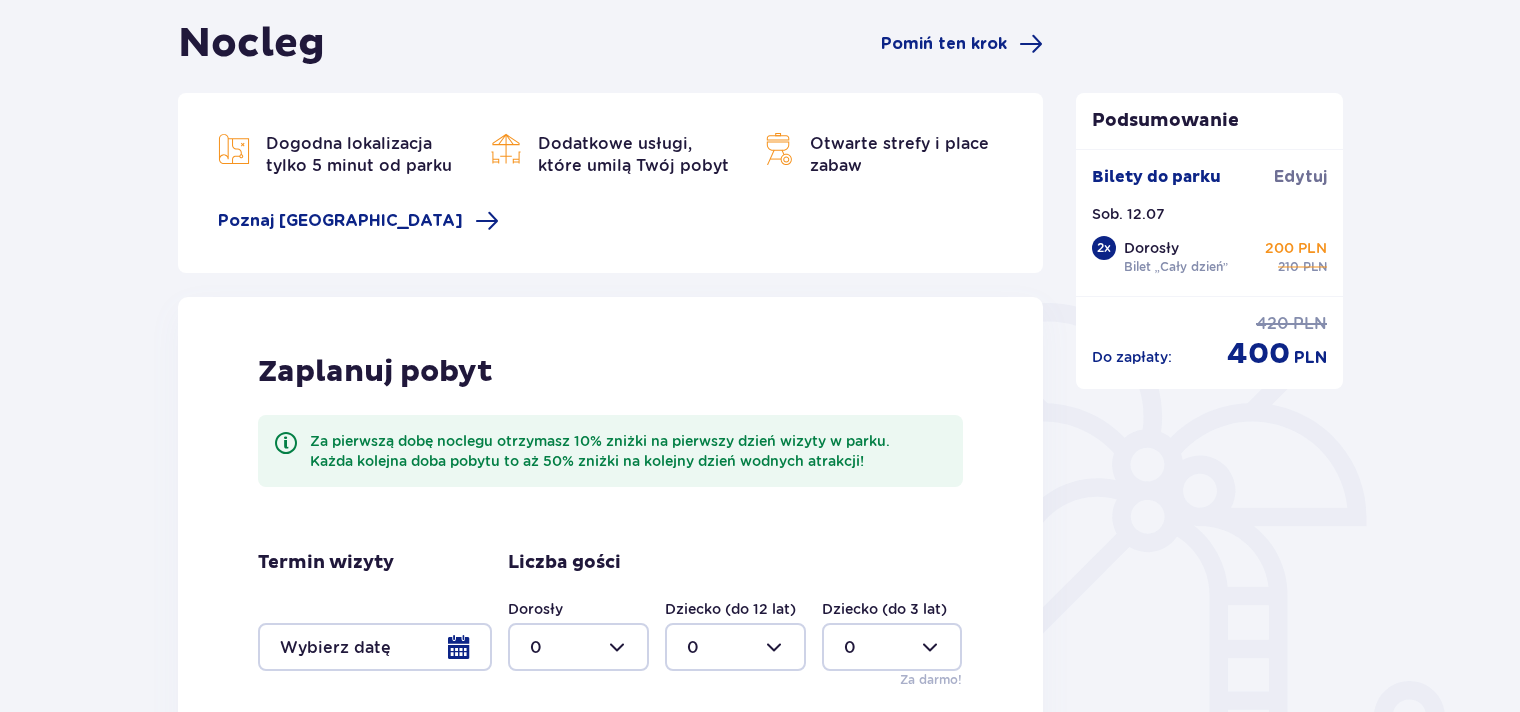 scroll, scrollTop: 490, scrollLeft: 0, axis: vertical 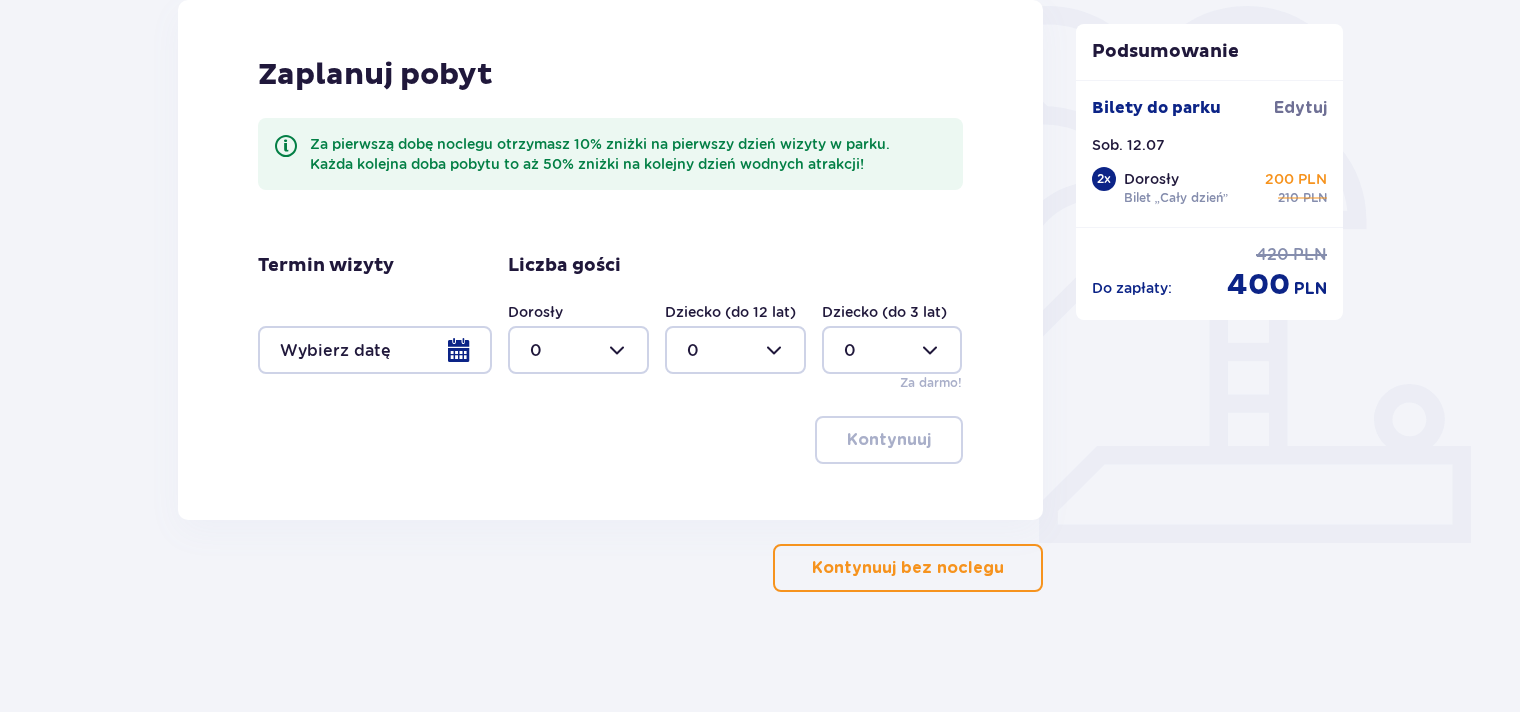 click at bounding box center (375, 350) 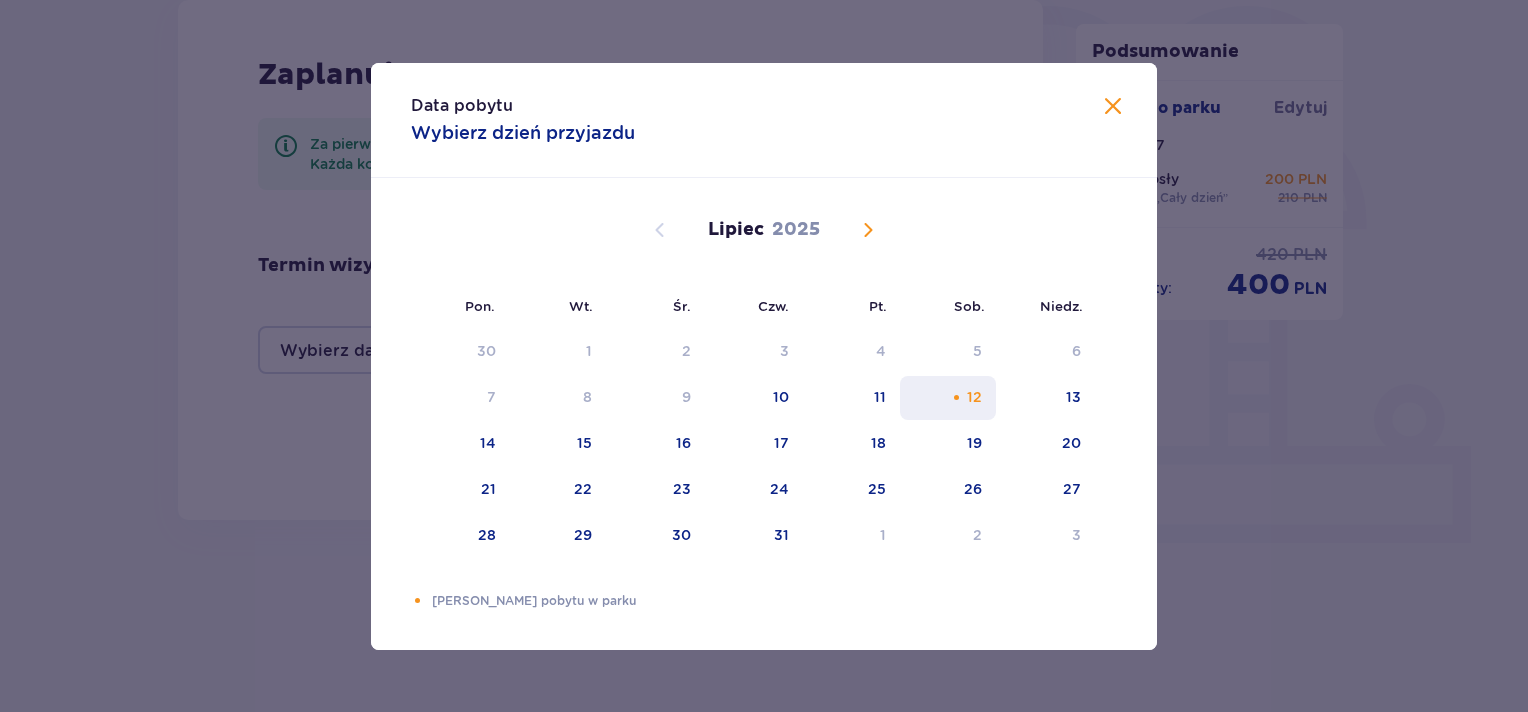 click on "12" at bounding box center (948, 398) 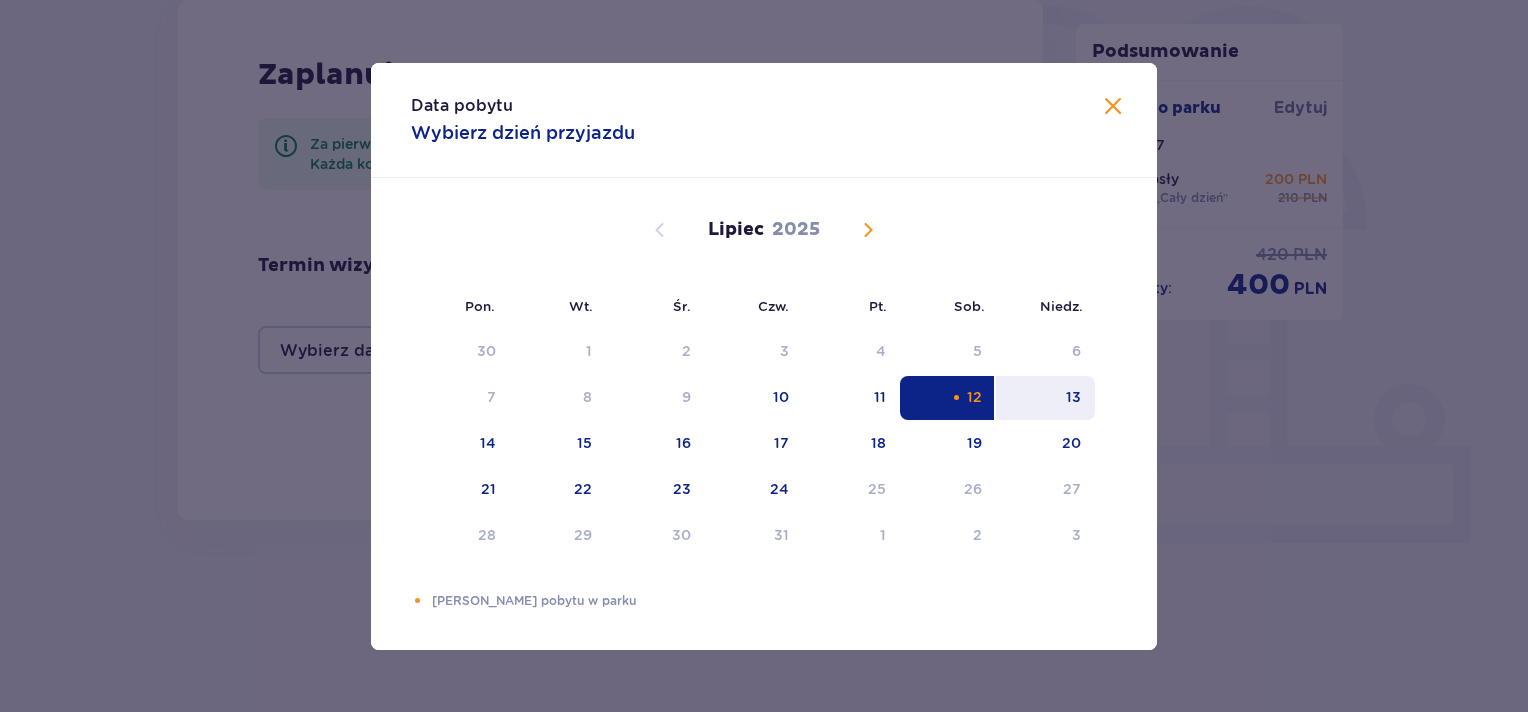 click on "13" at bounding box center (1073, 397) 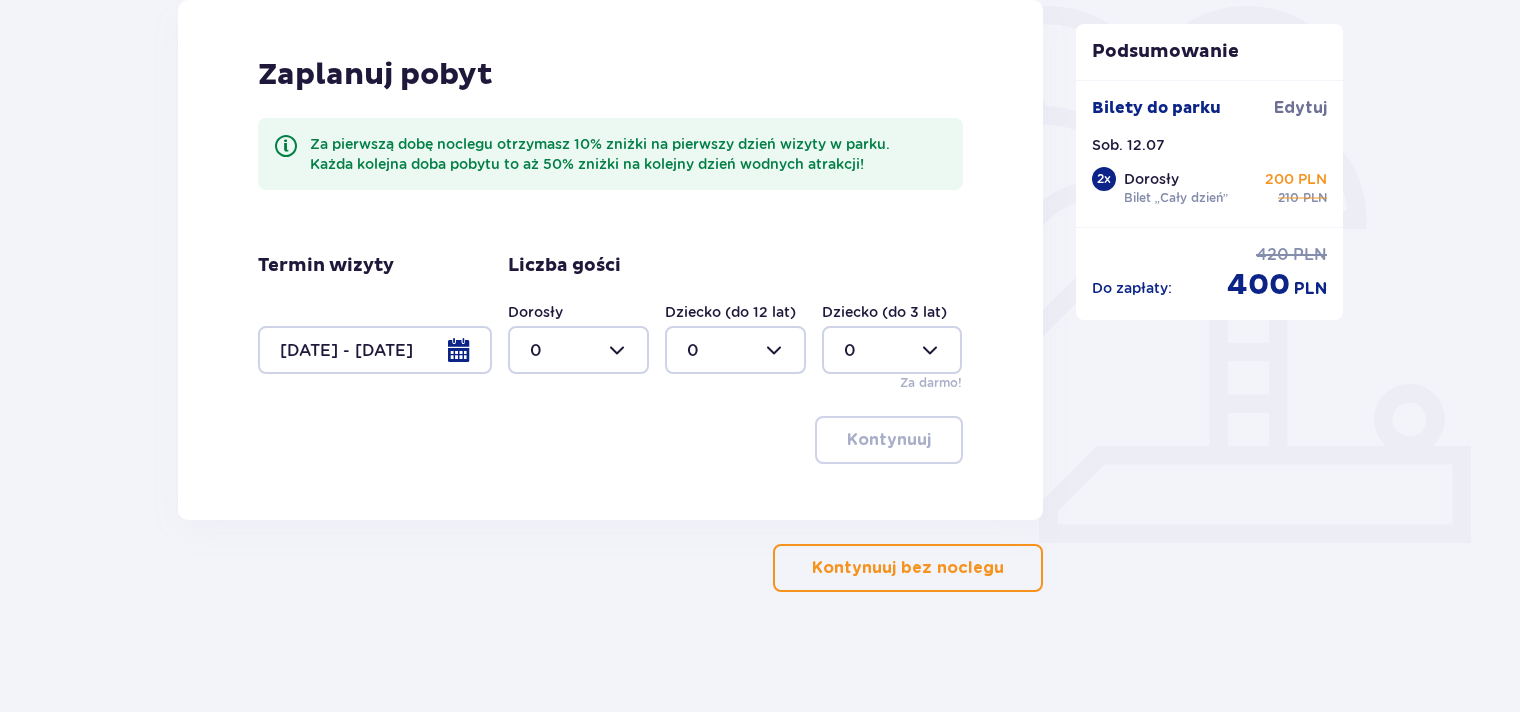 click at bounding box center (578, 350) 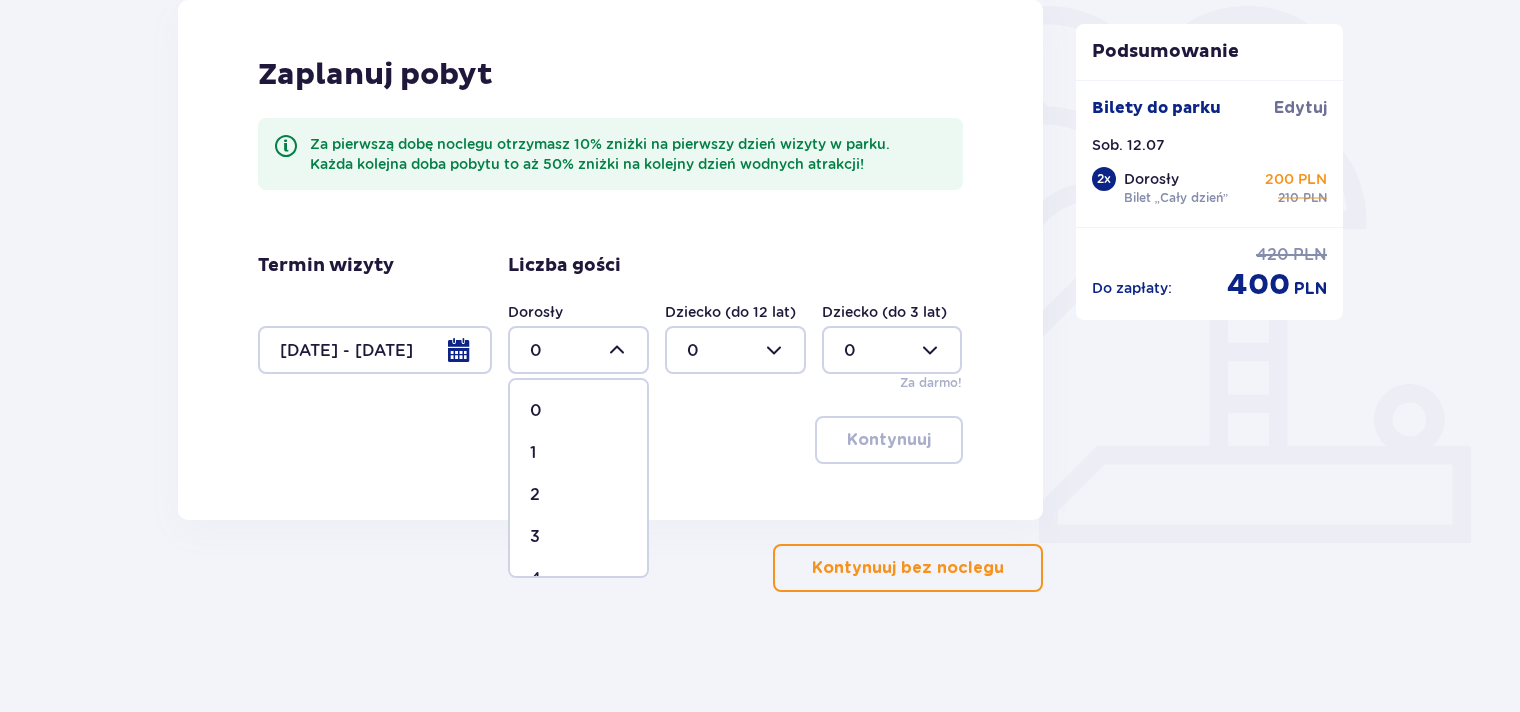 click on "2" at bounding box center (535, 495) 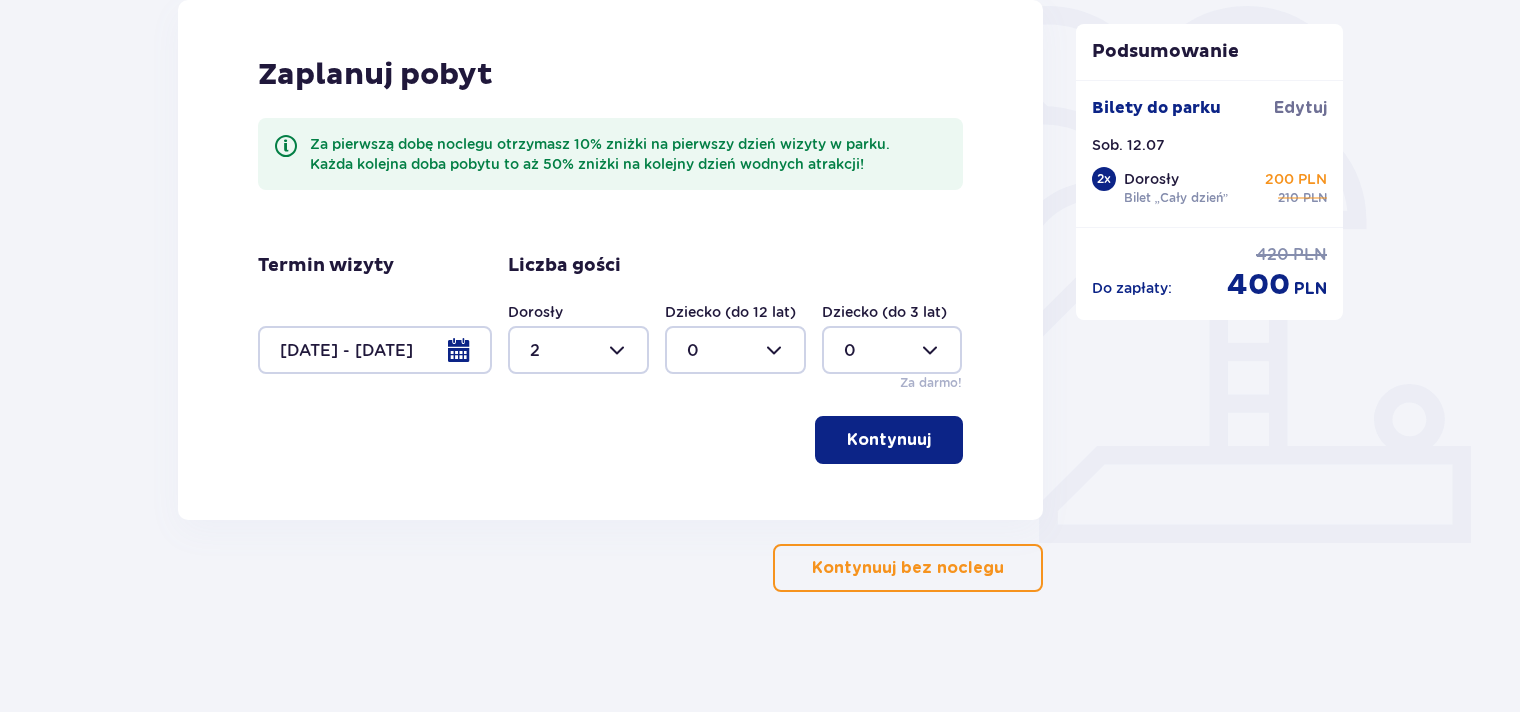 click on "Kontynuuj" at bounding box center (889, 440) 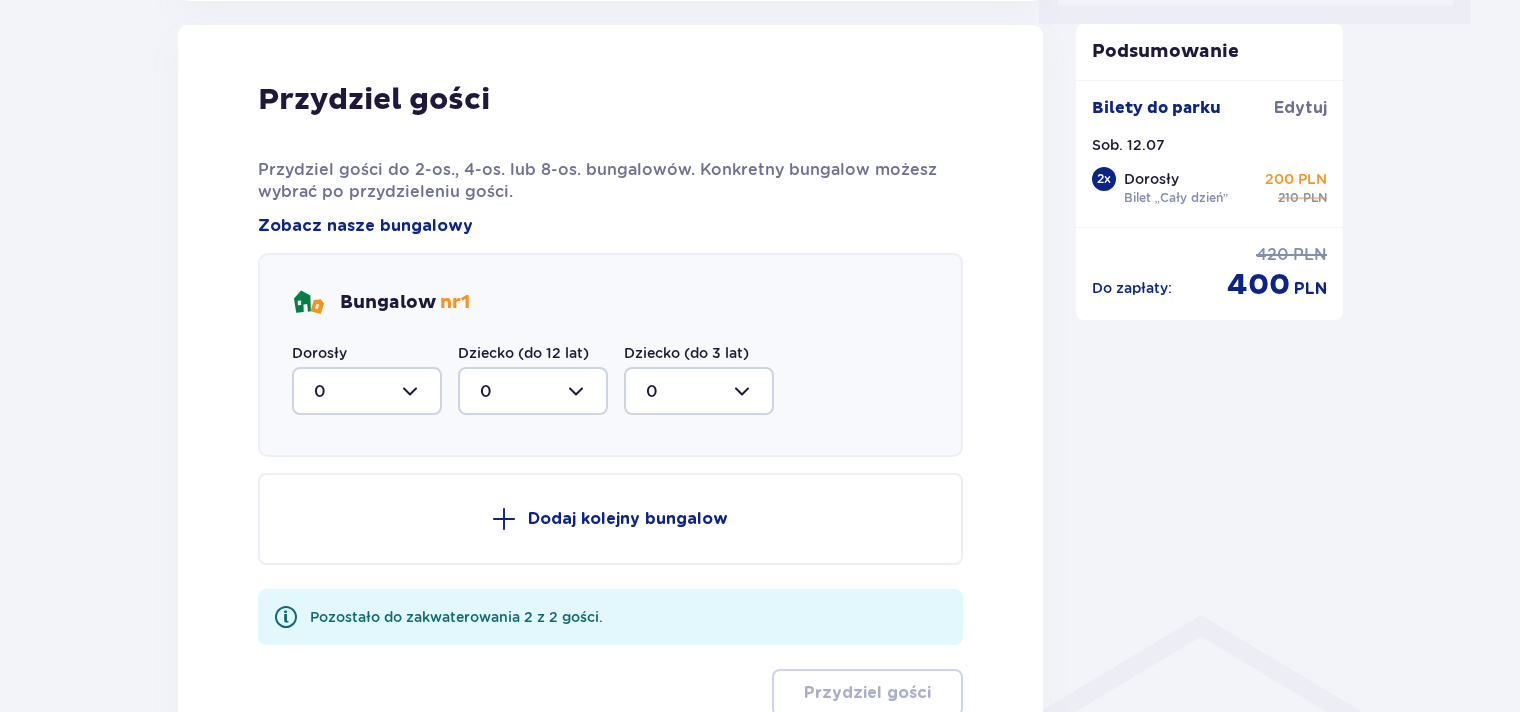 scroll, scrollTop: 1010, scrollLeft: 0, axis: vertical 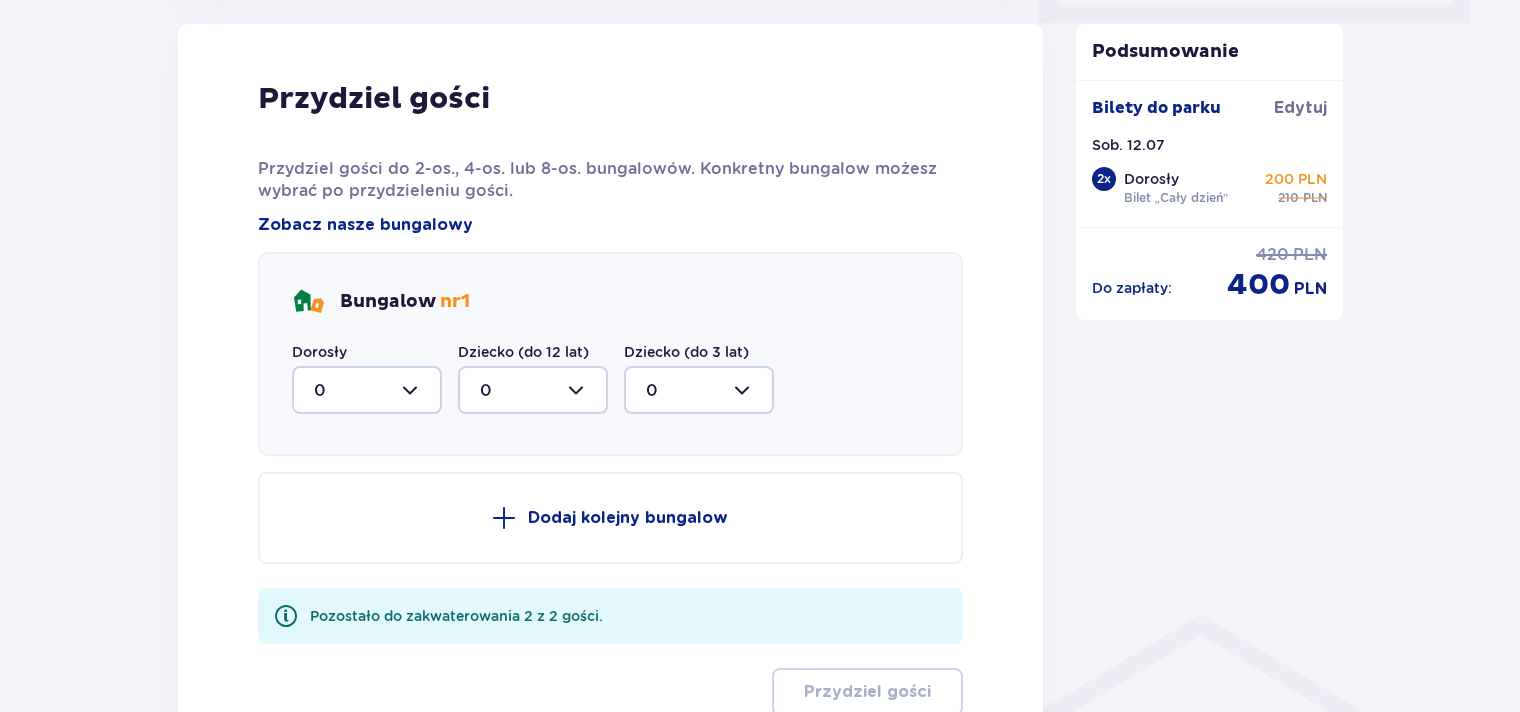 click at bounding box center (367, 390) 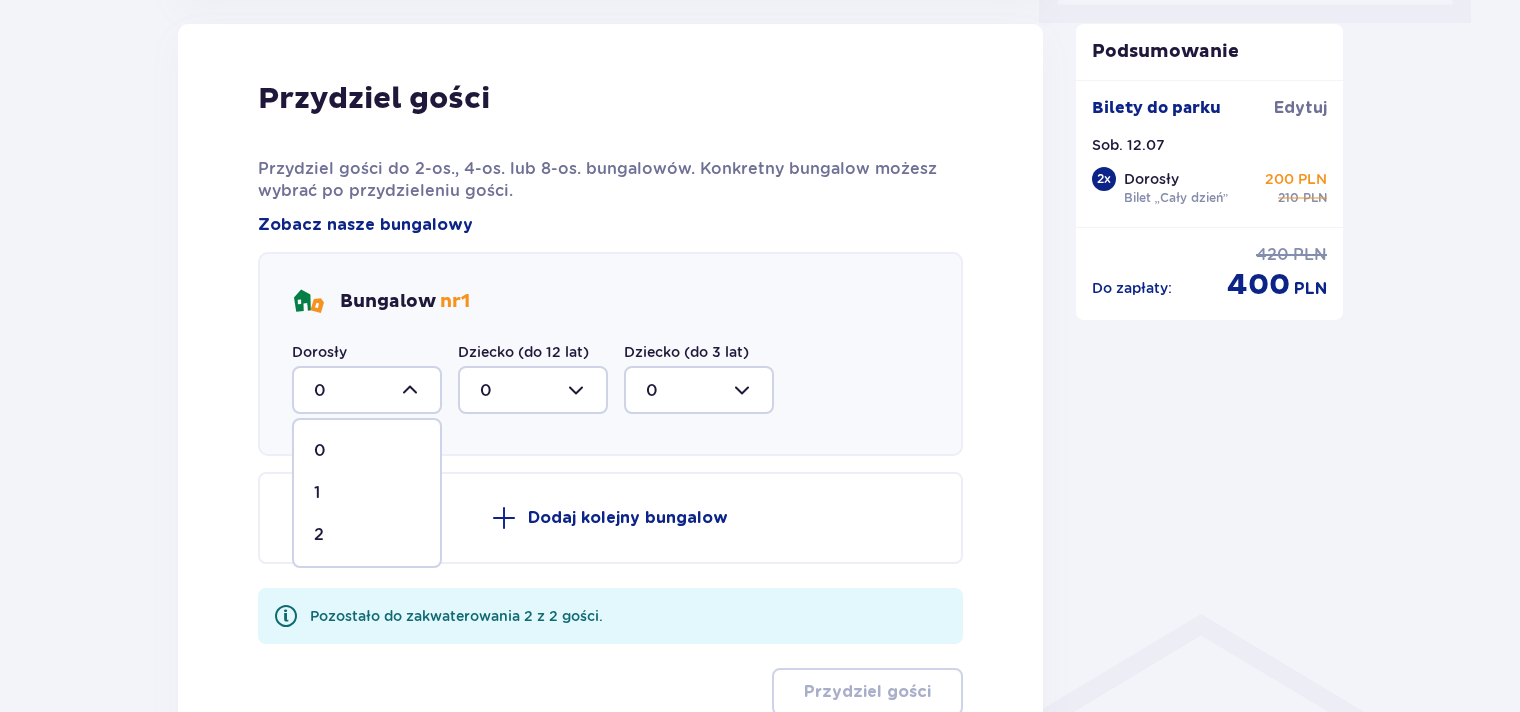 click on "2" at bounding box center [367, 535] 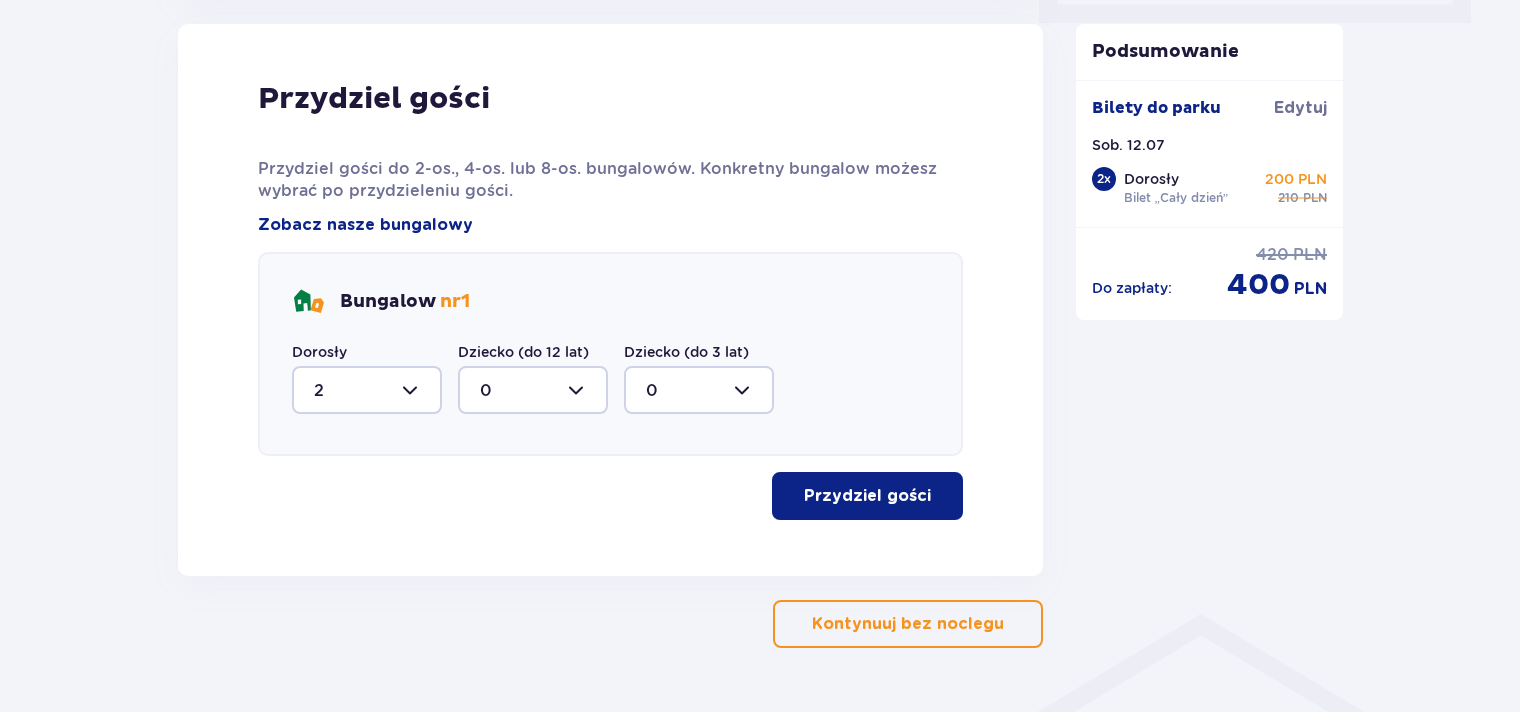 click on "Przydziel gości" at bounding box center (867, 496) 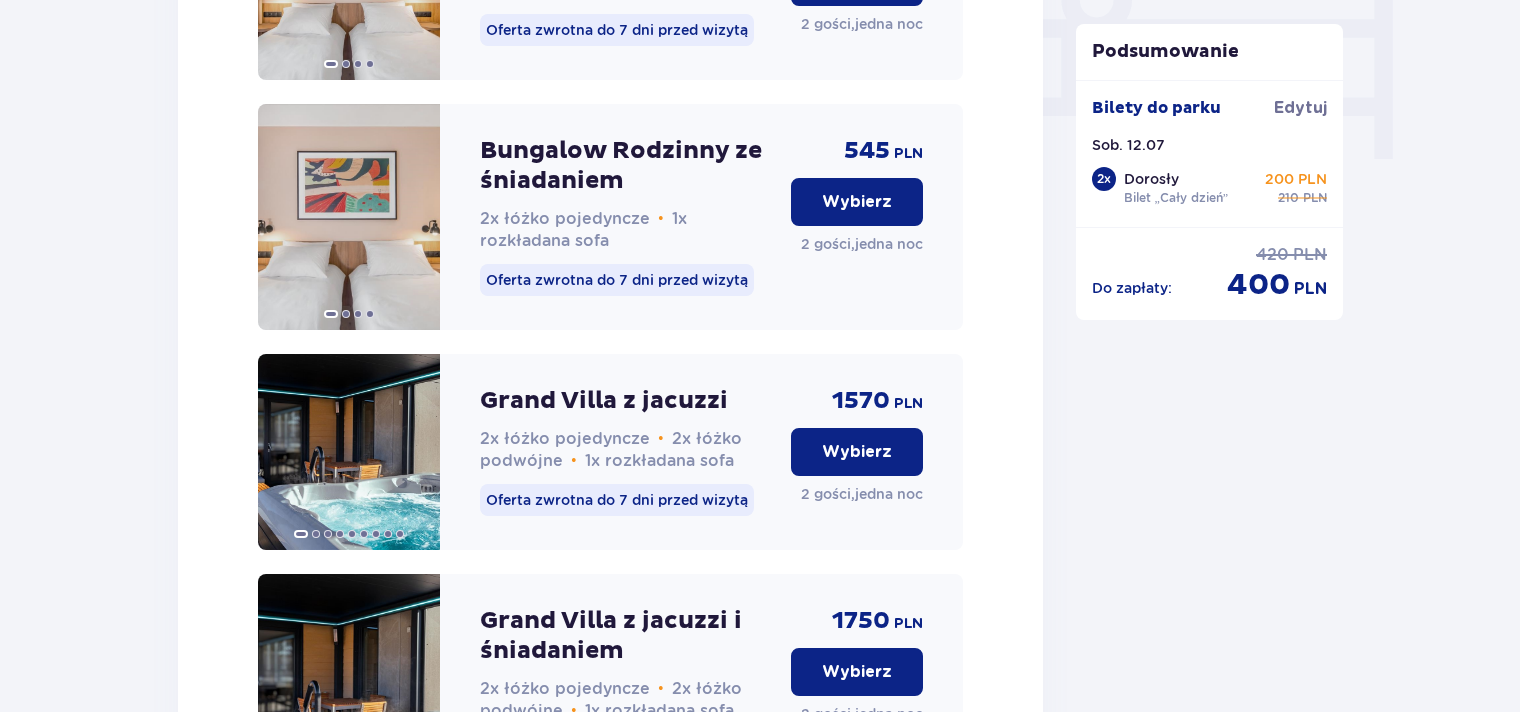scroll, scrollTop: 1798, scrollLeft: 0, axis: vertical 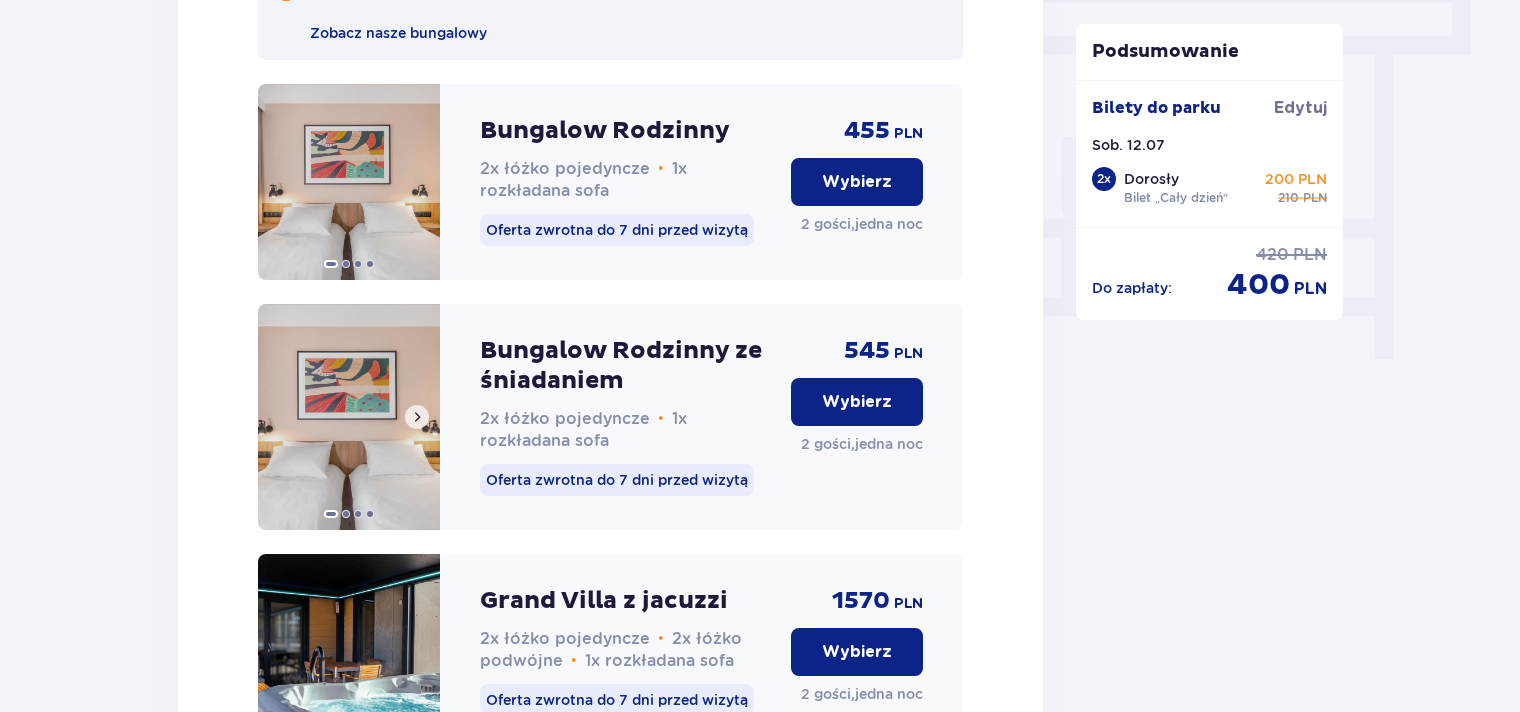 click at bounding box center (417, 417) 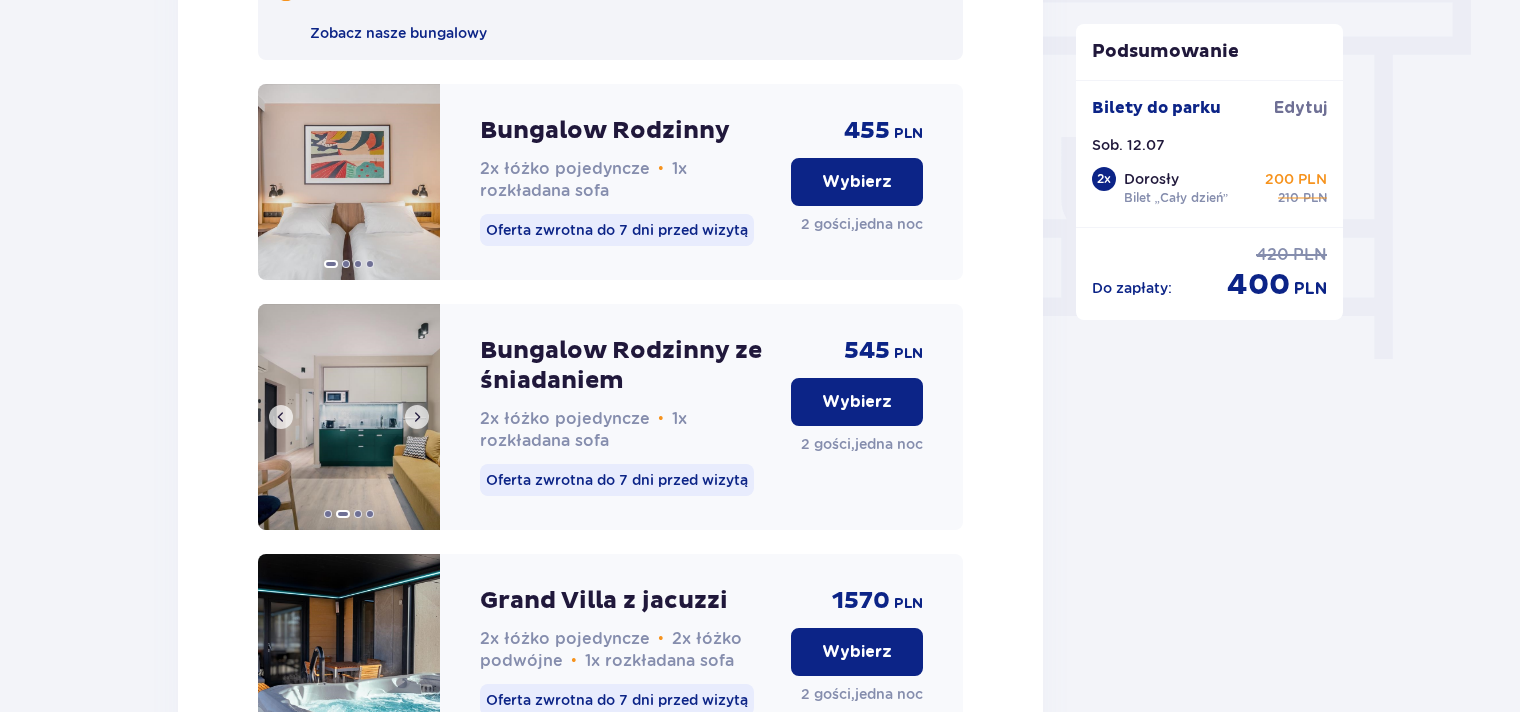 click at bounding box center (417, 417) 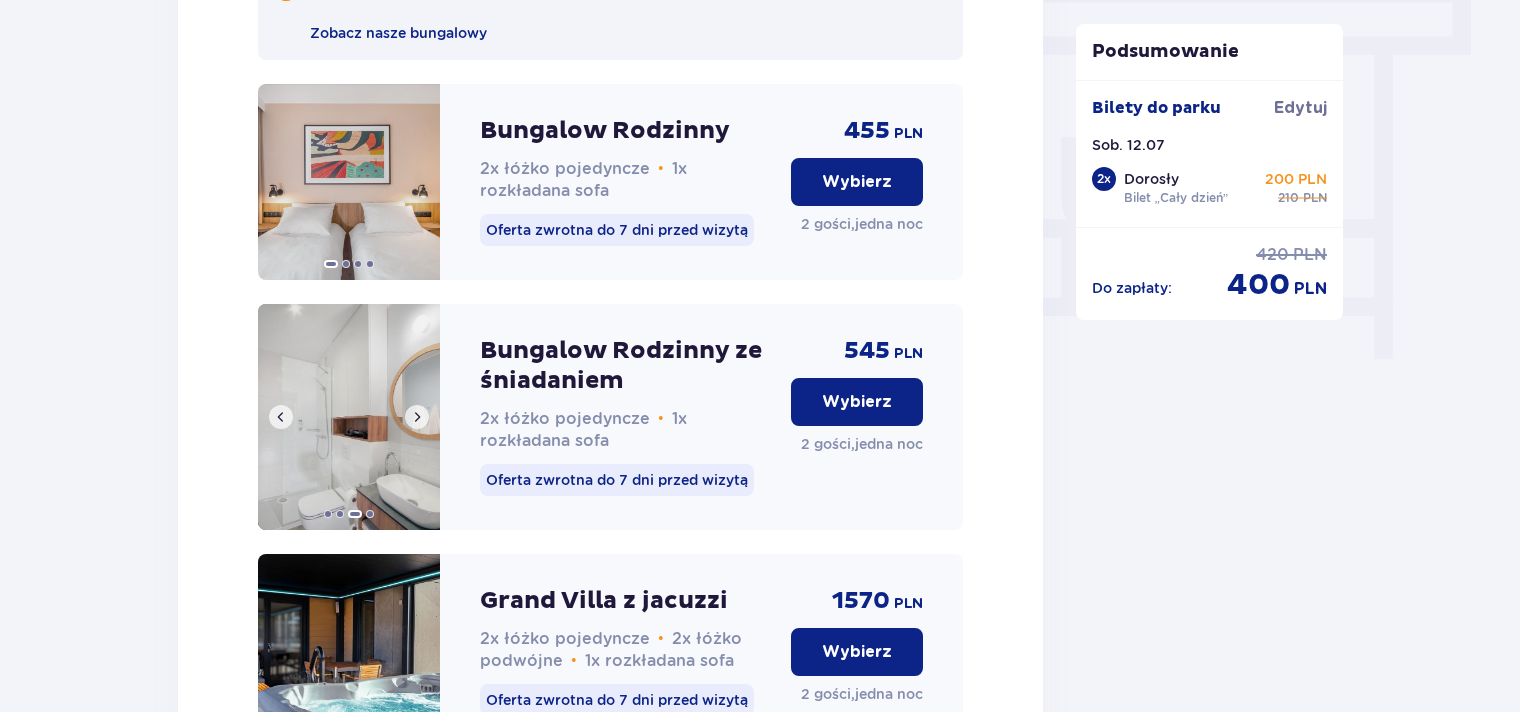 click at bounding box center (417, 417) 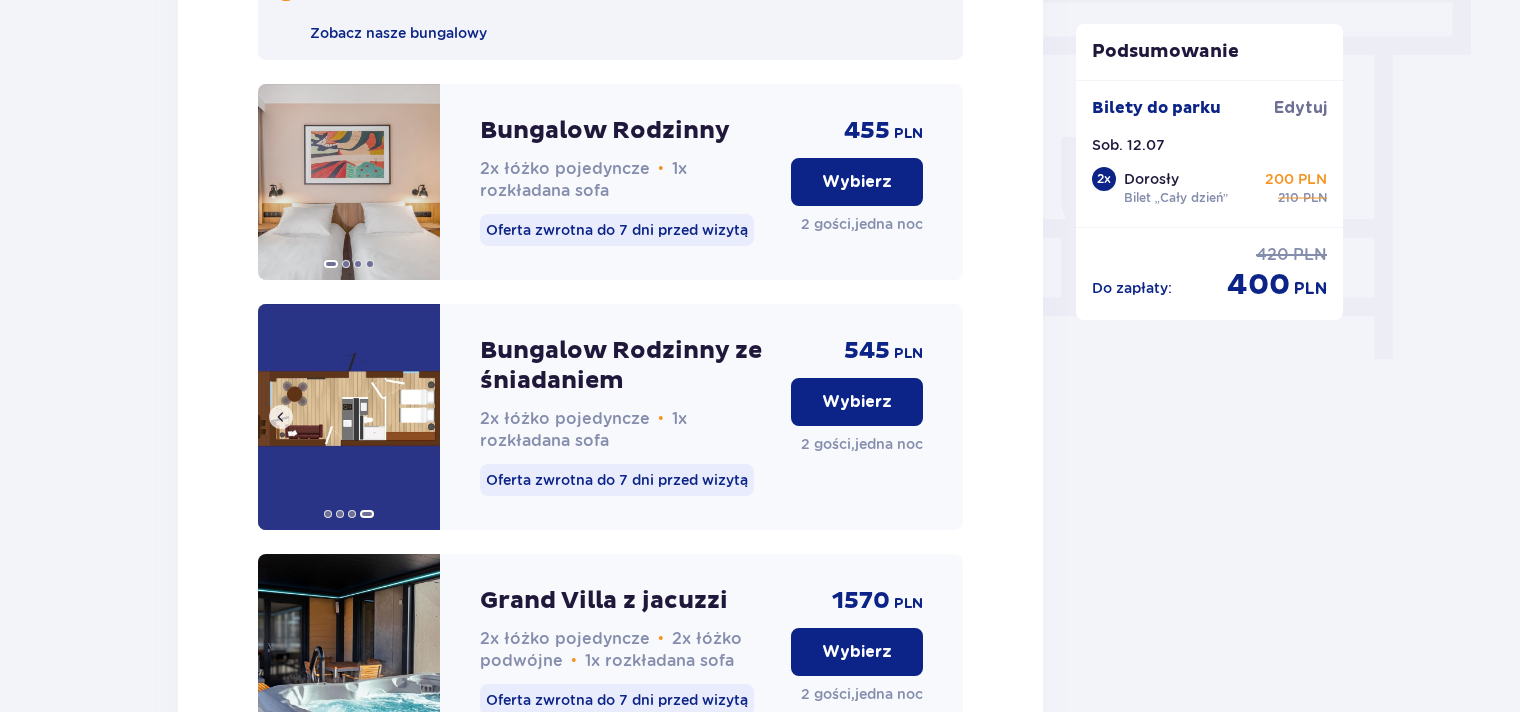 click at bounding box center [349, 417] 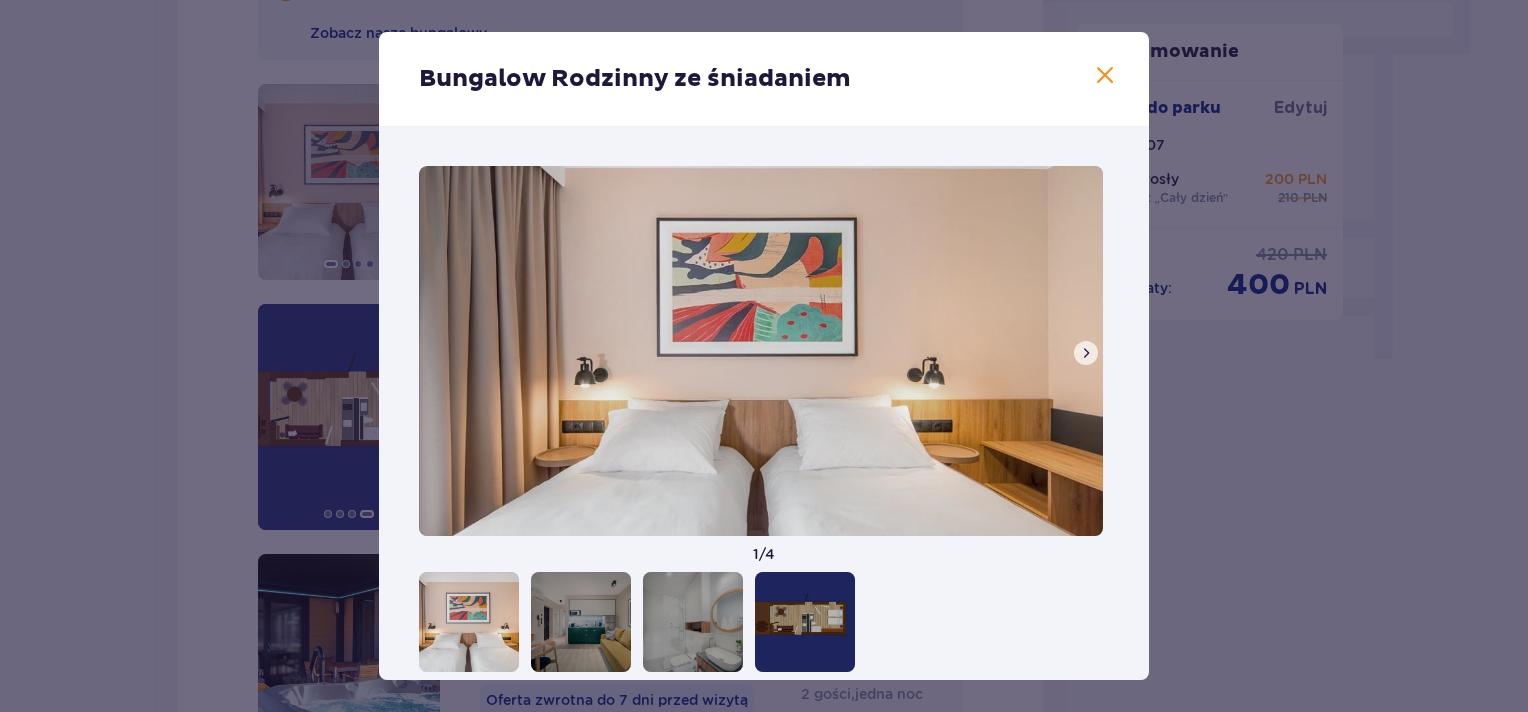 click at bounding box center (1086, 353) 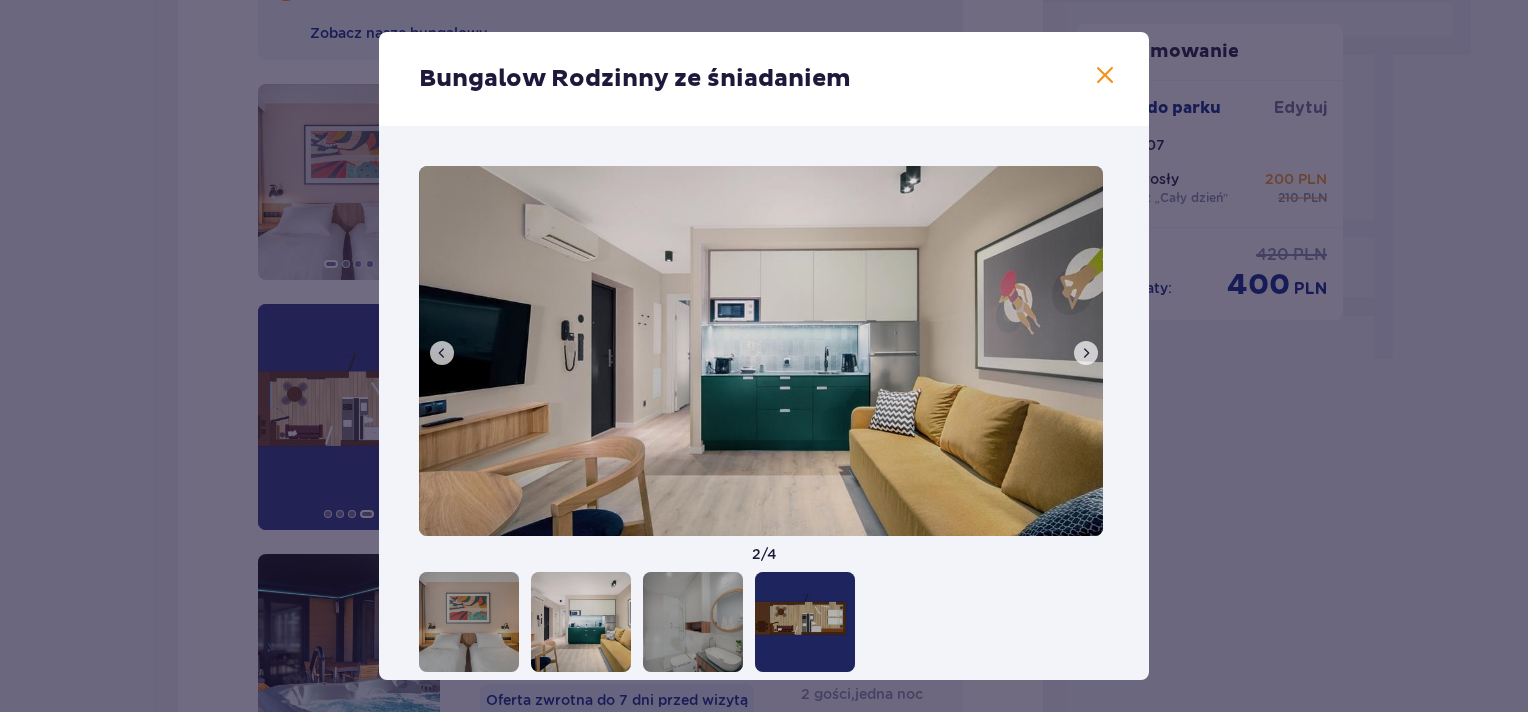 click at bounding box center (1086, 353) 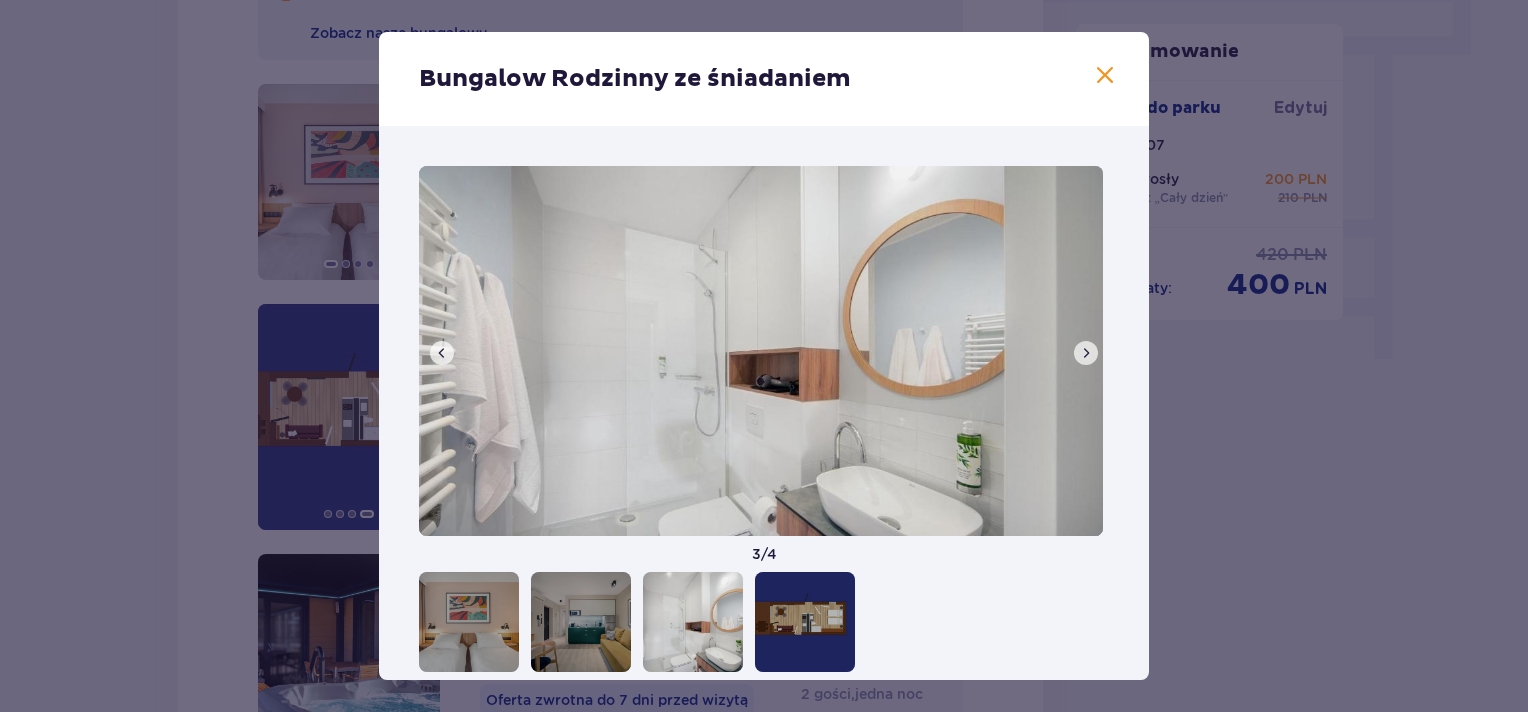 click at bounding box center [1105, 76] 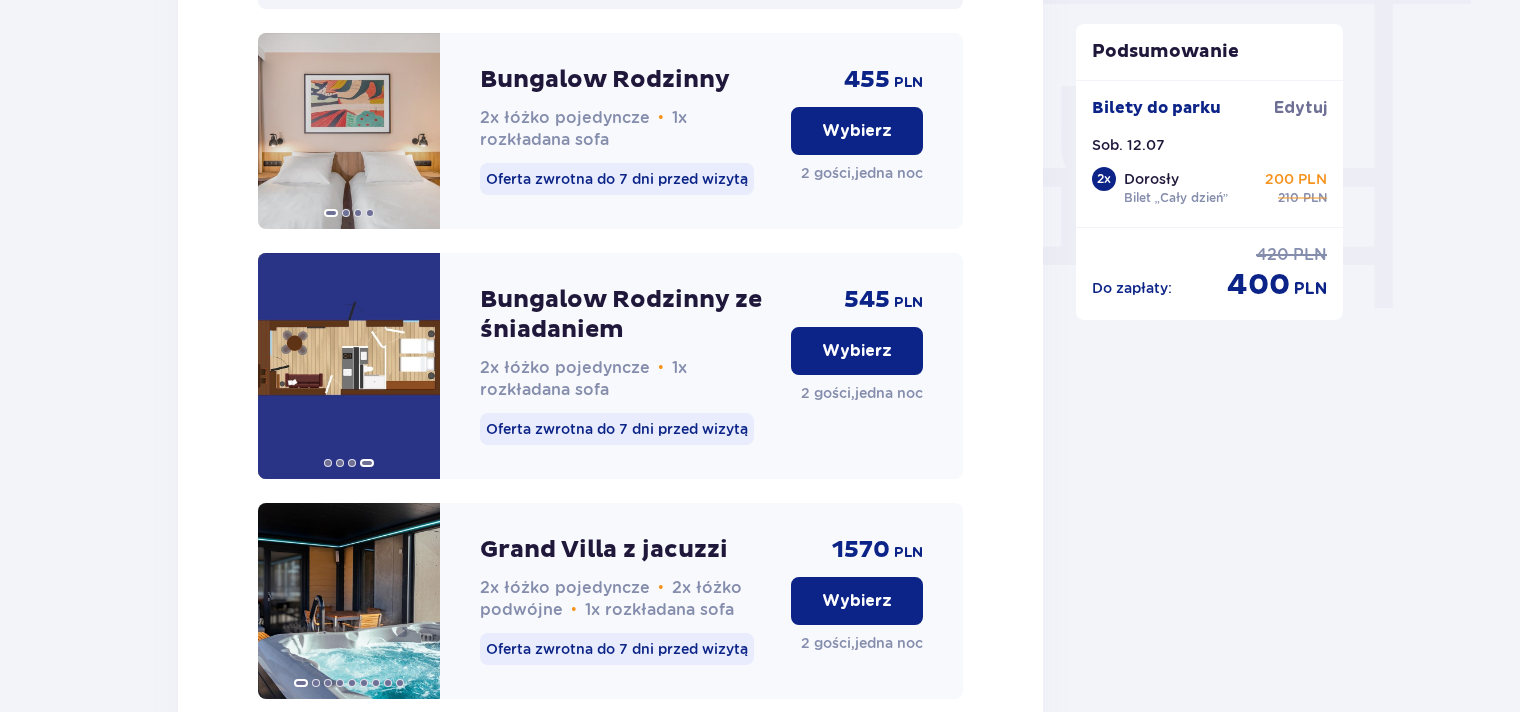 scroll, scrollTop: 1898, scrollLeft: 0, axis: vertical 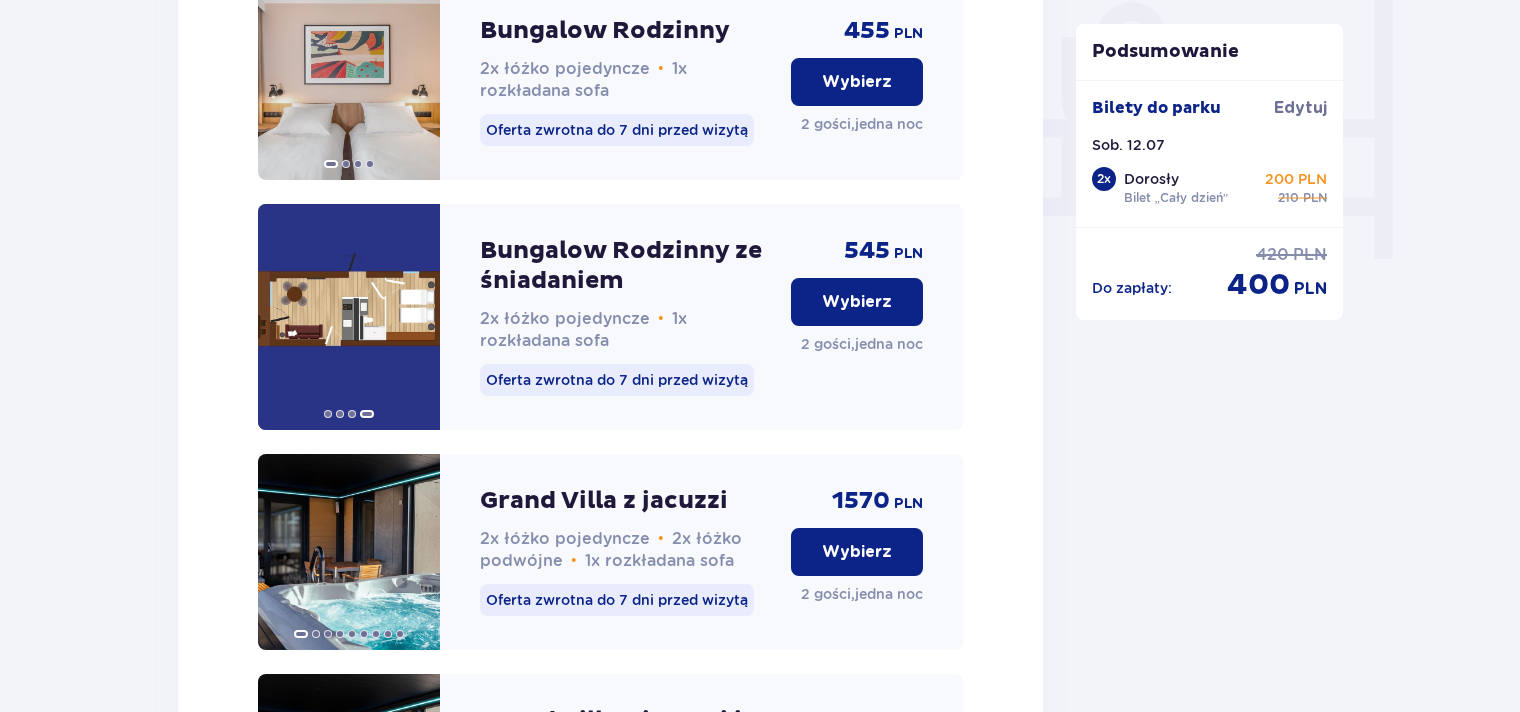drag, startPoint x: 854, startPoint y: 368, endPoint x: 623, endPoint y: 305, distance: 239.43684 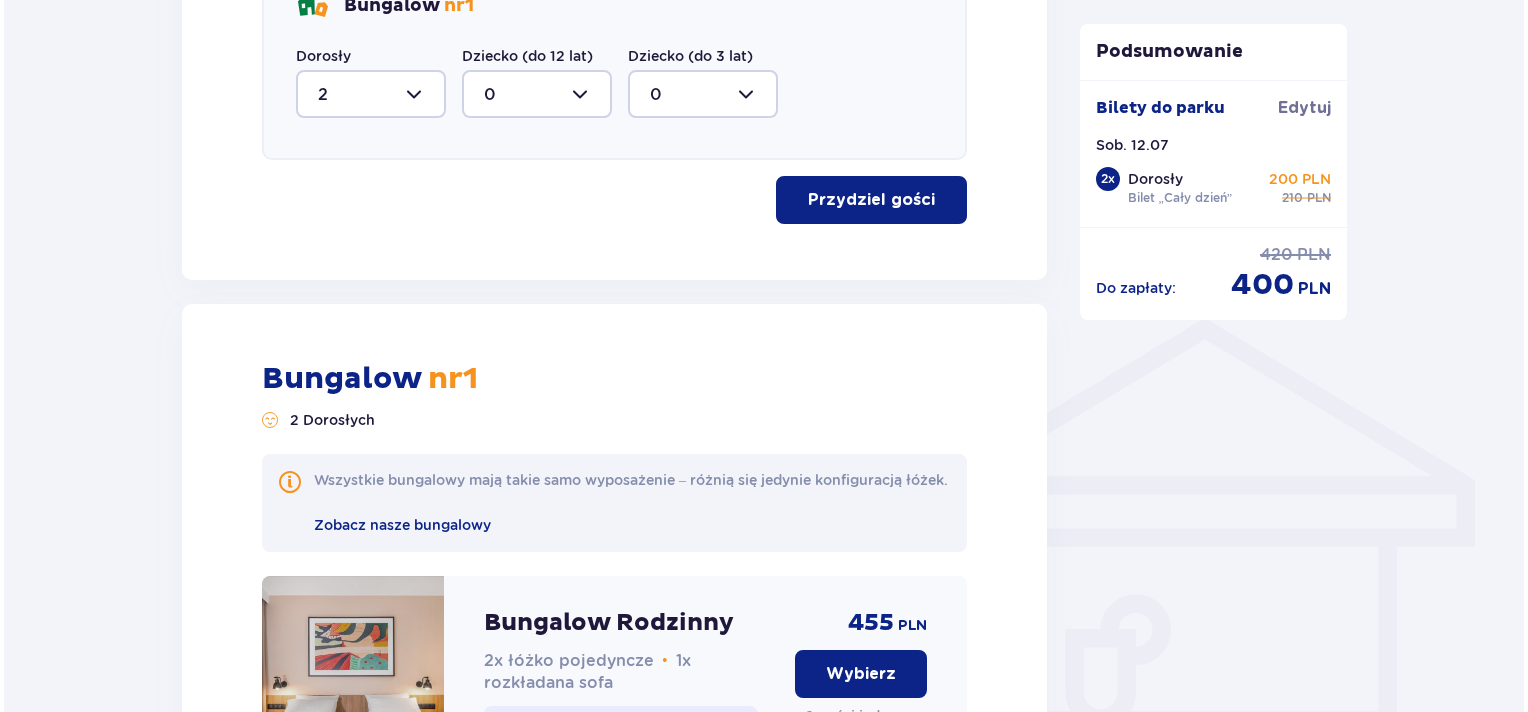 scroll, scrollTop: 1298, scrollLeft: 0, axis: vertical 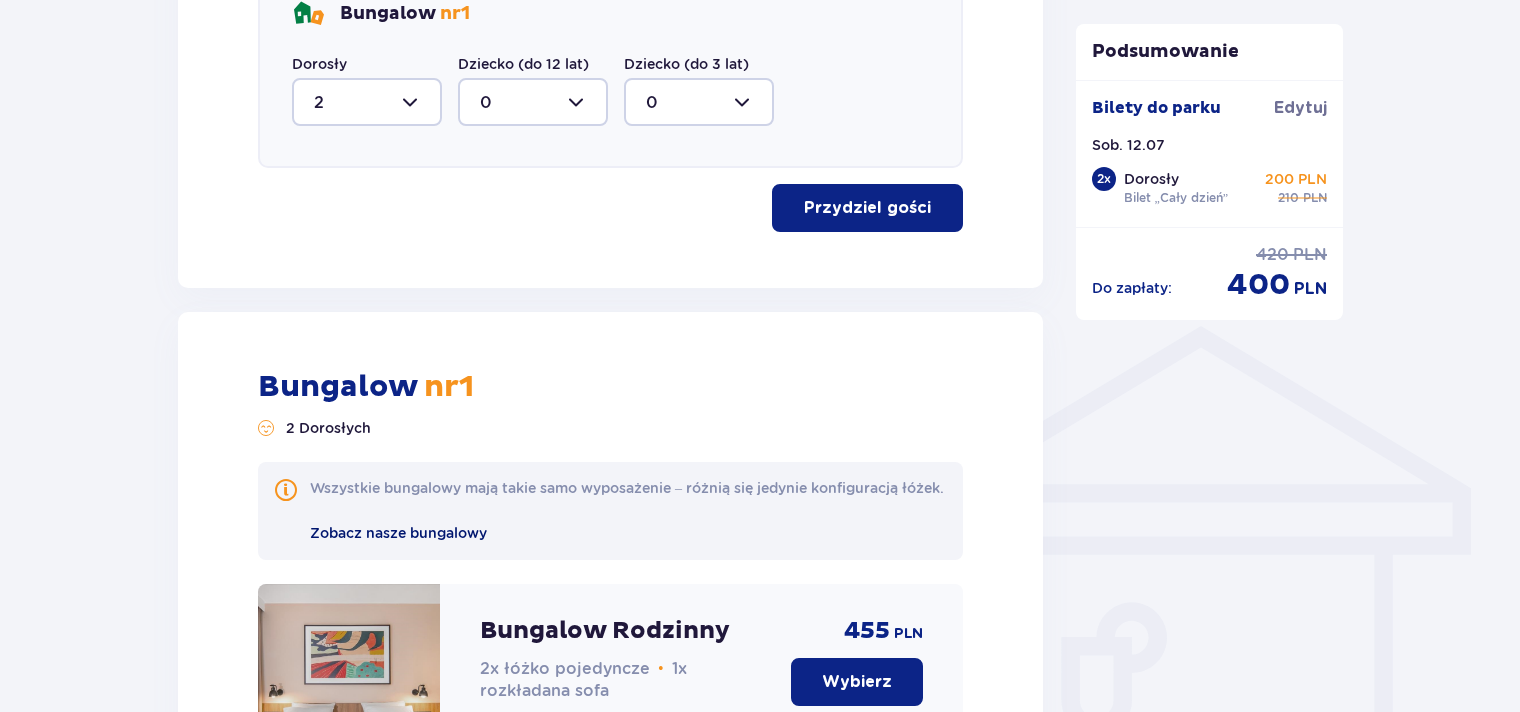 drag, startPoint x: 467, startPoint y: 560, endPoint x: 429, endPoint y: 548, distance: 39.849716 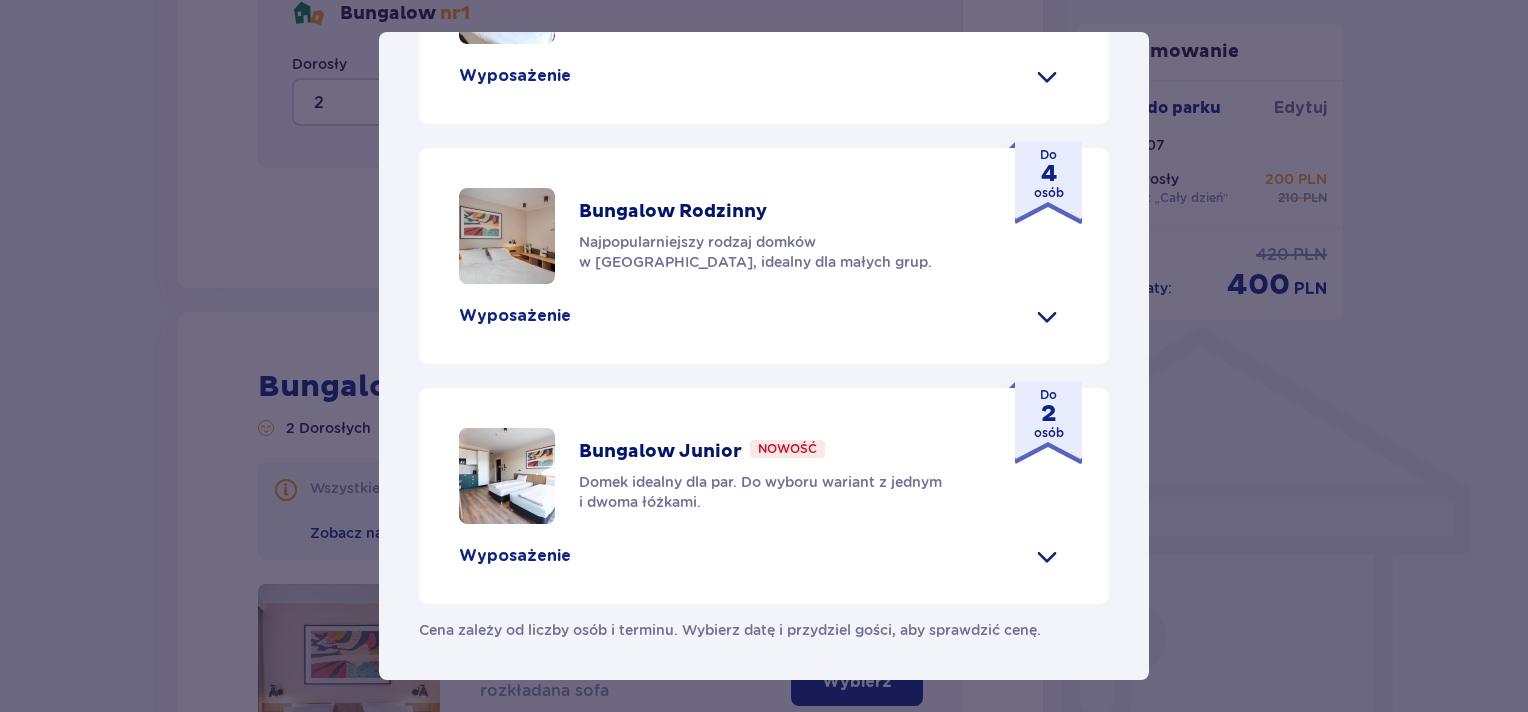scroll, scrollTop: 1030, scrollLeft: 0, axis: vertical 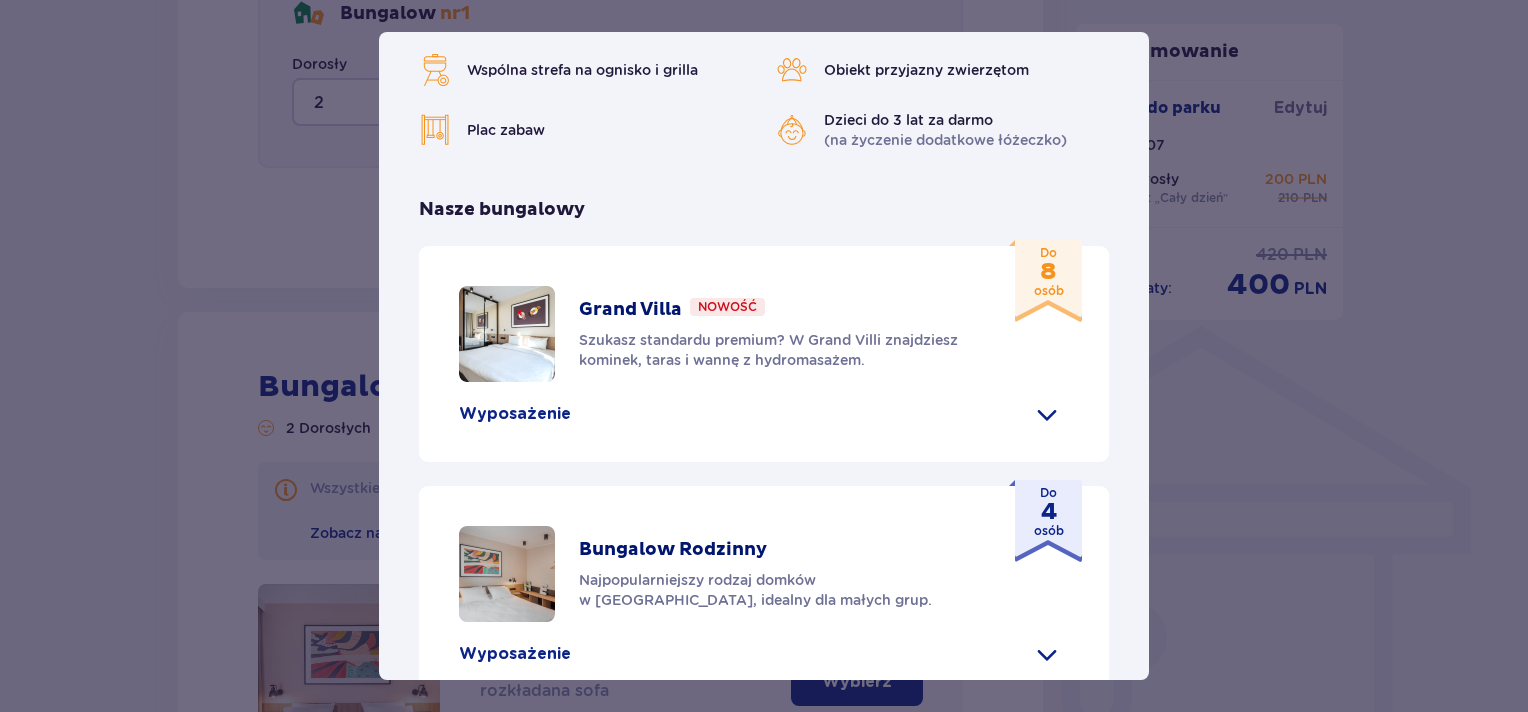 click on "Suntago Village Suntago Village to idealne miejsce dla fanów dobrej zabawy i tropikalnego klimatu, którzy chcą dłużej cieszyć się pobytem w Suntago i wakacyjną atmosferą. Udogodnienia Sklep ze świeżymi produktami i gotowymi posiłkami   Atrakcje parku wodnego   (dodatkowo płatne) Ekologiczny bus do i z parku Suntago   Płatny wynajem rowerów   Wspólna strefa na ognisko i grilla   Obiekt przyjazny zwierzętom   Plac zabaw   Dzieci do 3 lat za darmo   (na życzenie dodatkowe łóżeczko) Nasze bungalowy Grand Villa Nowość Szukasz standardu premium? W Grand Villi znajdziesz kominek, taras i wannę z hydromasażem. Do  8  osób Wyposażenie Aneks kuchenny   2 sypialnie z podwójnym łóżkiem   1 sypialnia z 2 pojedynczymi łóżkami   Rozkładana sofa   Skrytka depozytowa   Bezpłatne WiFi   Łóżeczko dziecięce   (na życzenie) Suszarka do włosów   Klimatyzacja   2x Smart TV   Kapcie hotelowe   Zestaw do prasowania   (na życzenie) Szlafrok   (na życzenie) Wanna z hydromasażem   Kominek" at bounding box center [764, 356] 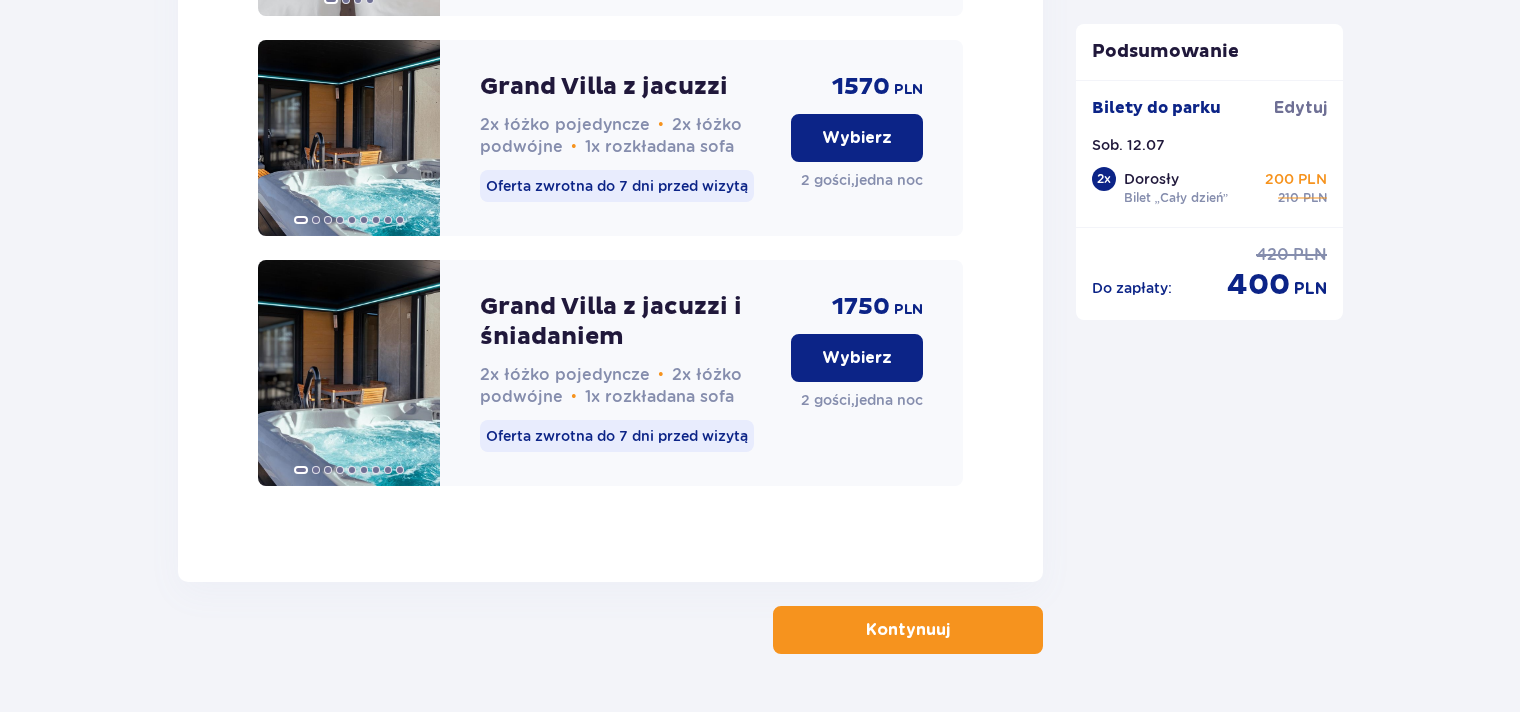 scroll, scrollTop: 2398, scrollLeft: 0, axis: vertical 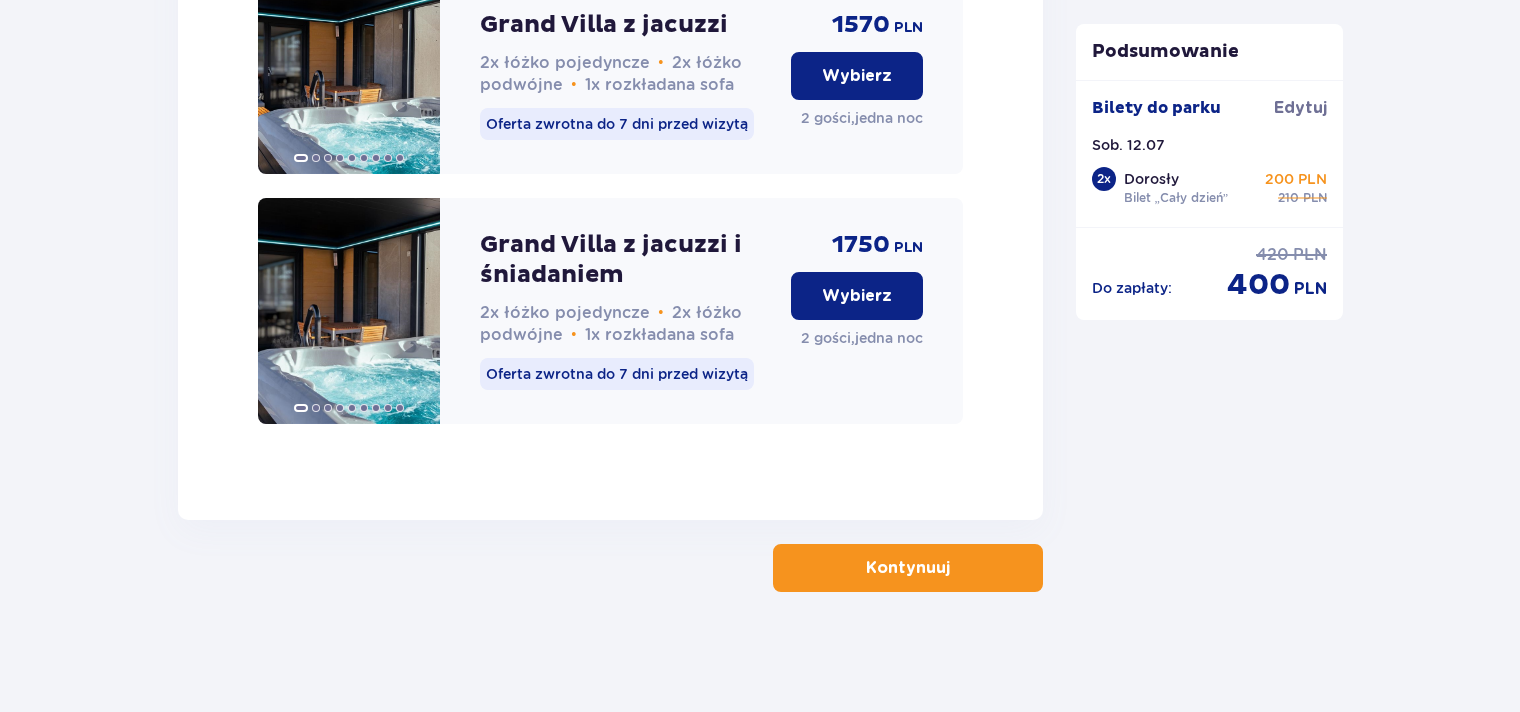 click on "Kontynuuj" at bounding box center [908, 568] 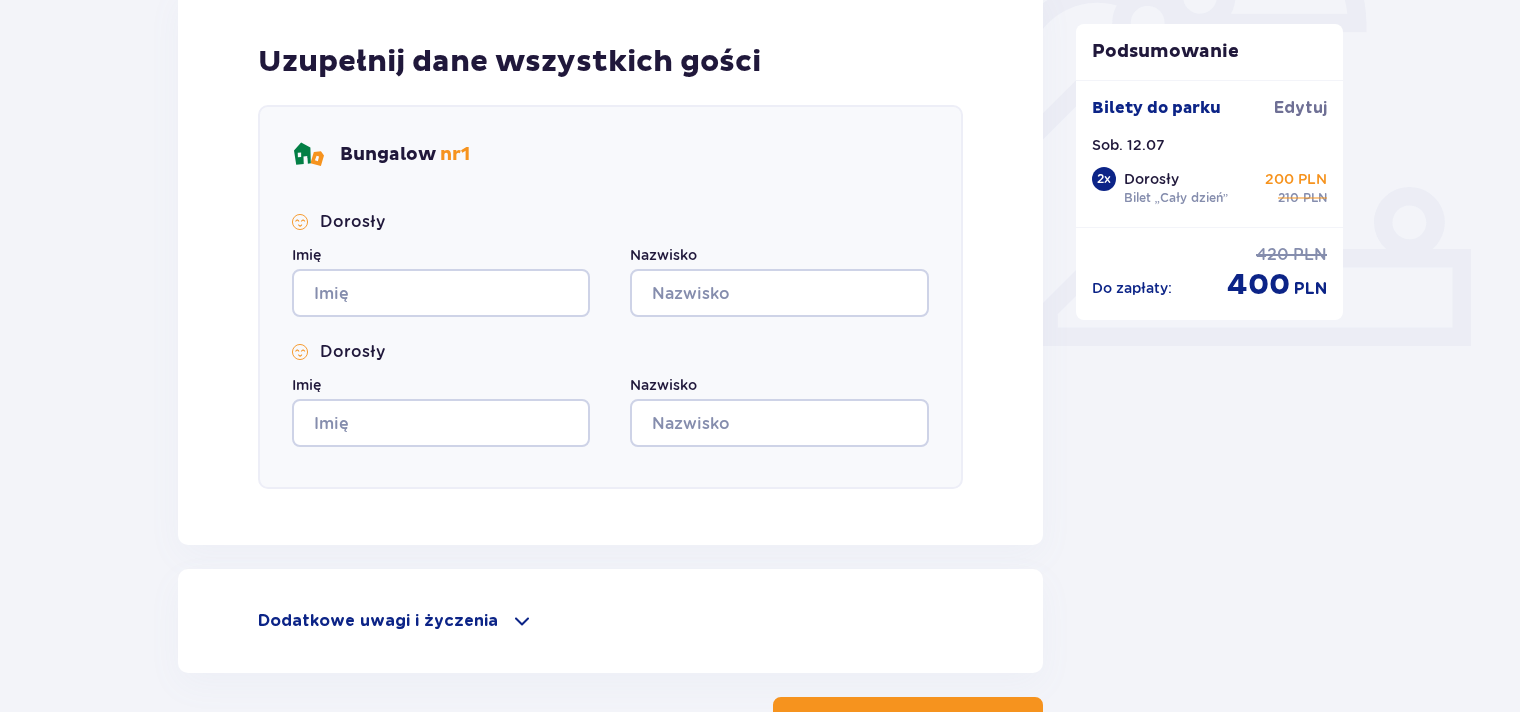 scroll, scrollTop: 839, scrollLeft: 0, axis: vertical 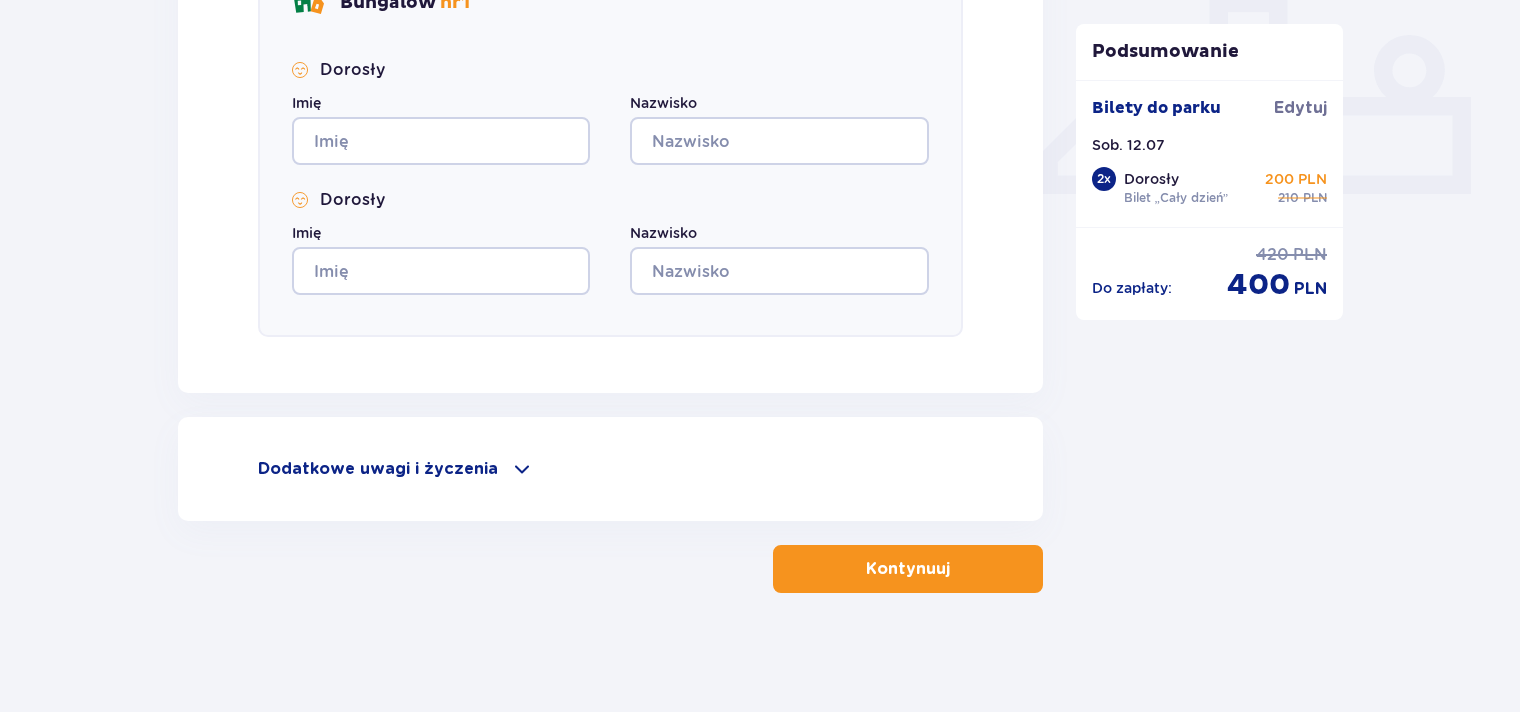 click on "Dodatkowe uwagi i życzenia" at bounding box center (378, 469) 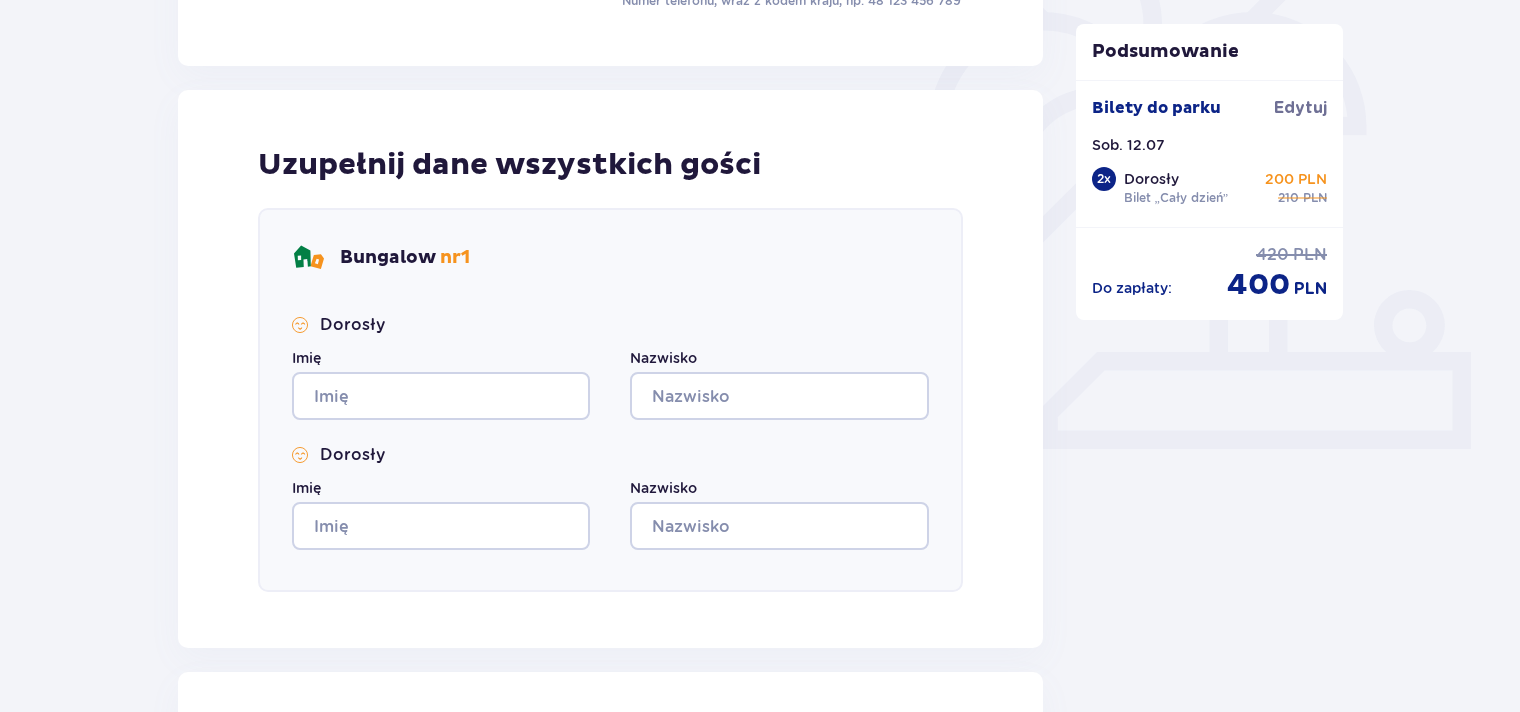 scroll, scrollTop: 469, scrollLeft: 0, axis: vertical 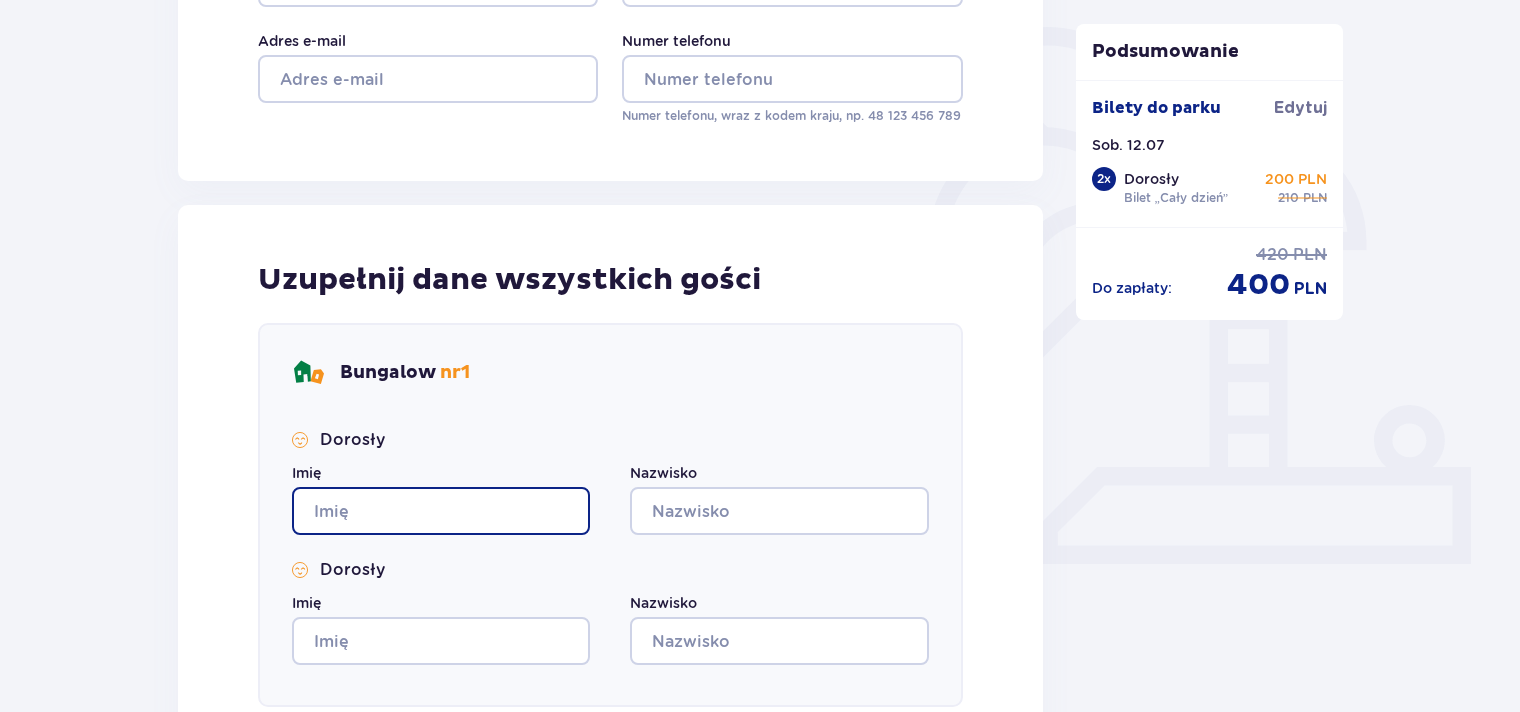 click on "Imię" at bounding box center (441, 511) 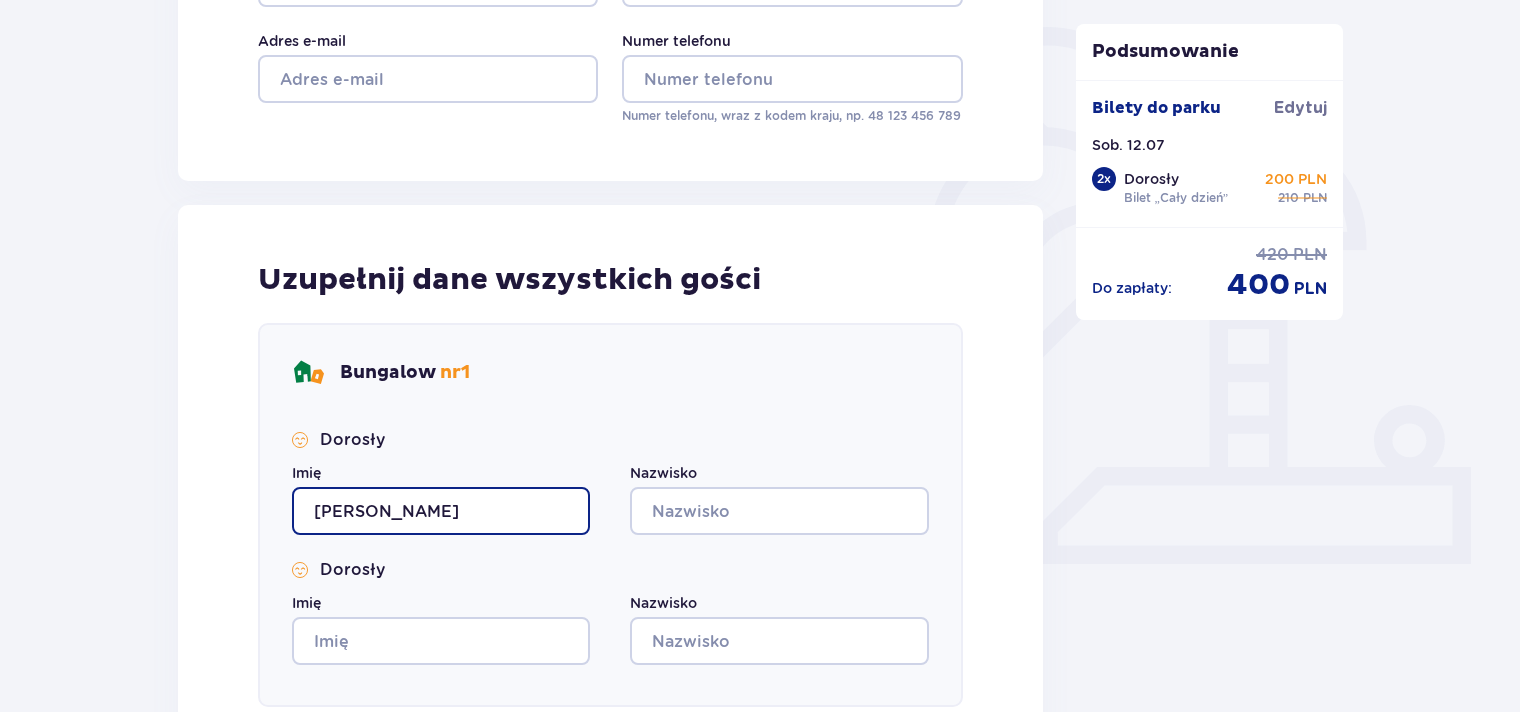 type on "Piotr" 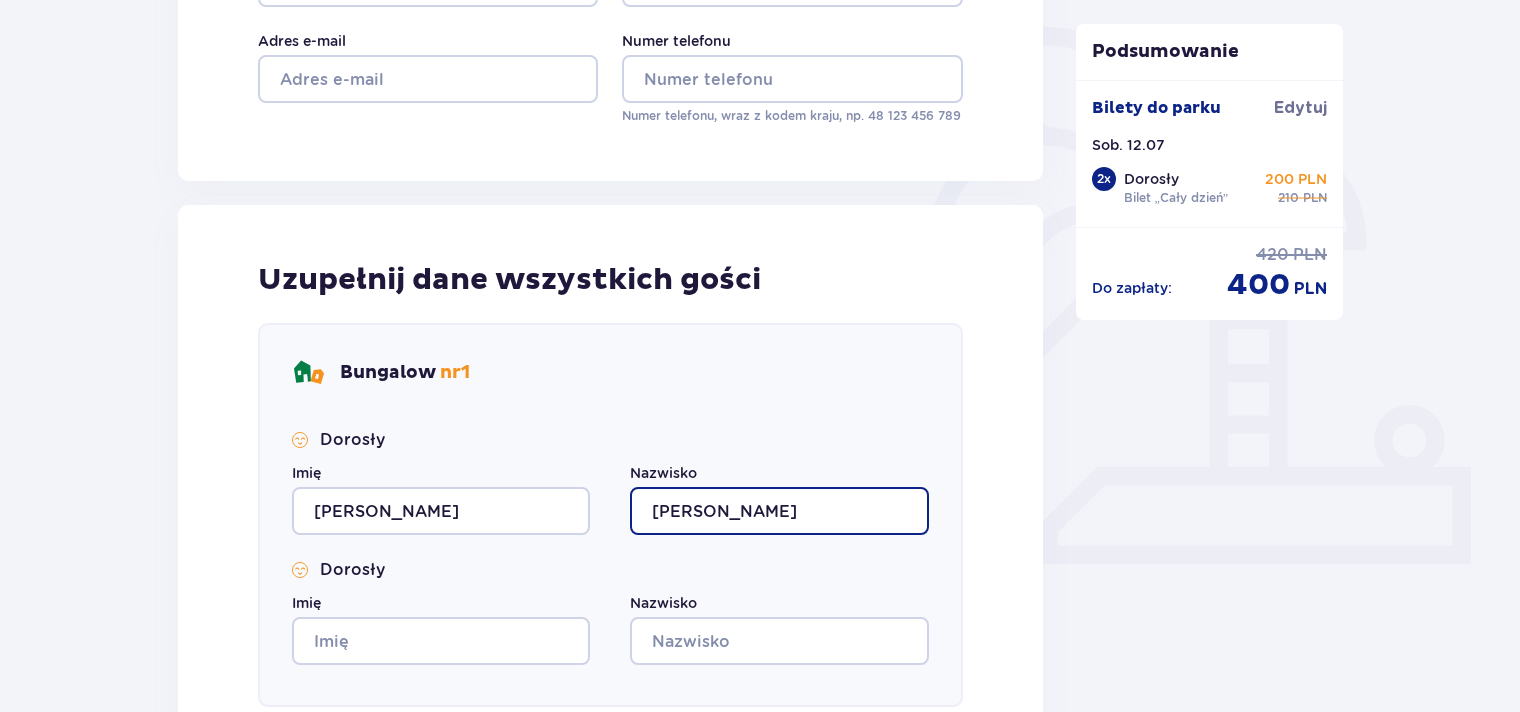 type on "Kosowski" 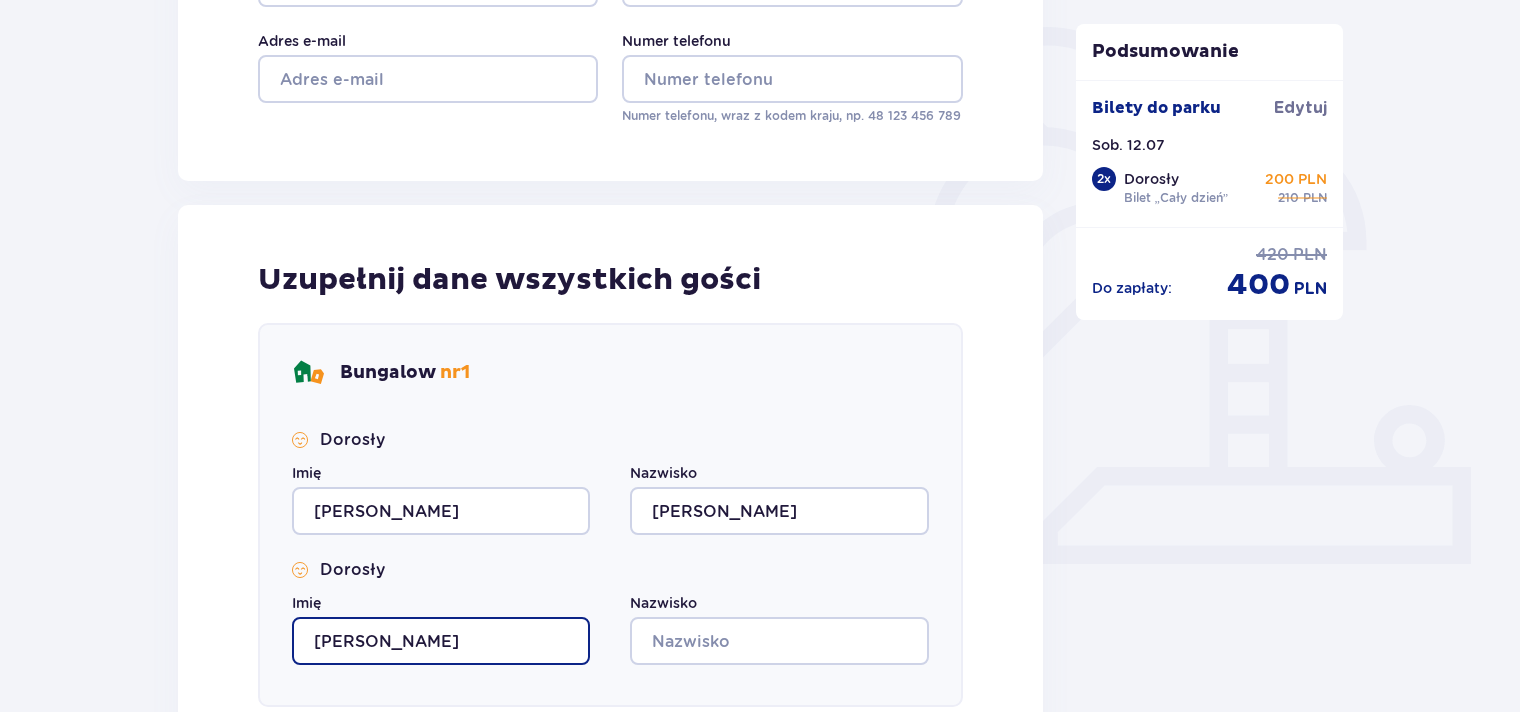 type on "Adrianna" 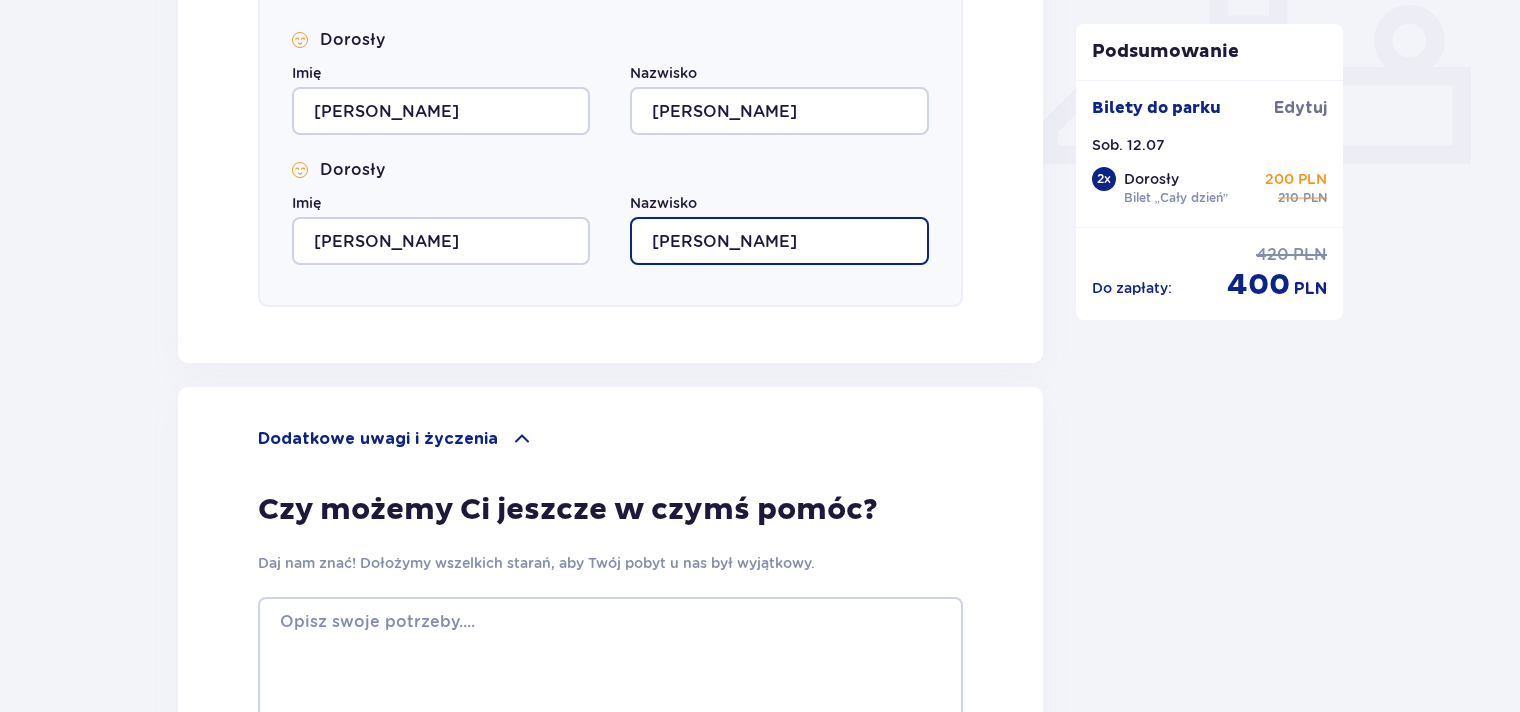 type on "Antol-Kosowska" 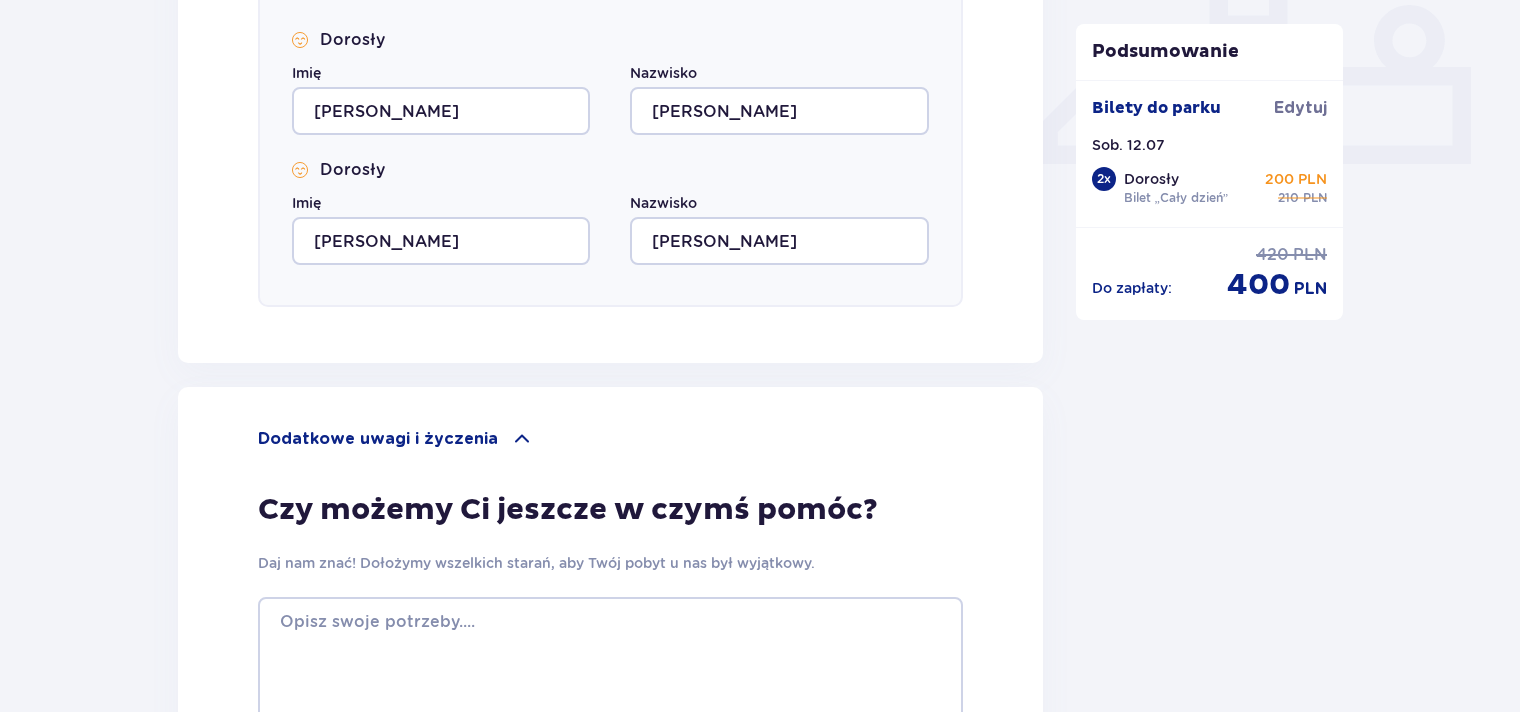click on "Dodatkowe uwagi i życzenia" at bounding box center (610, 439) 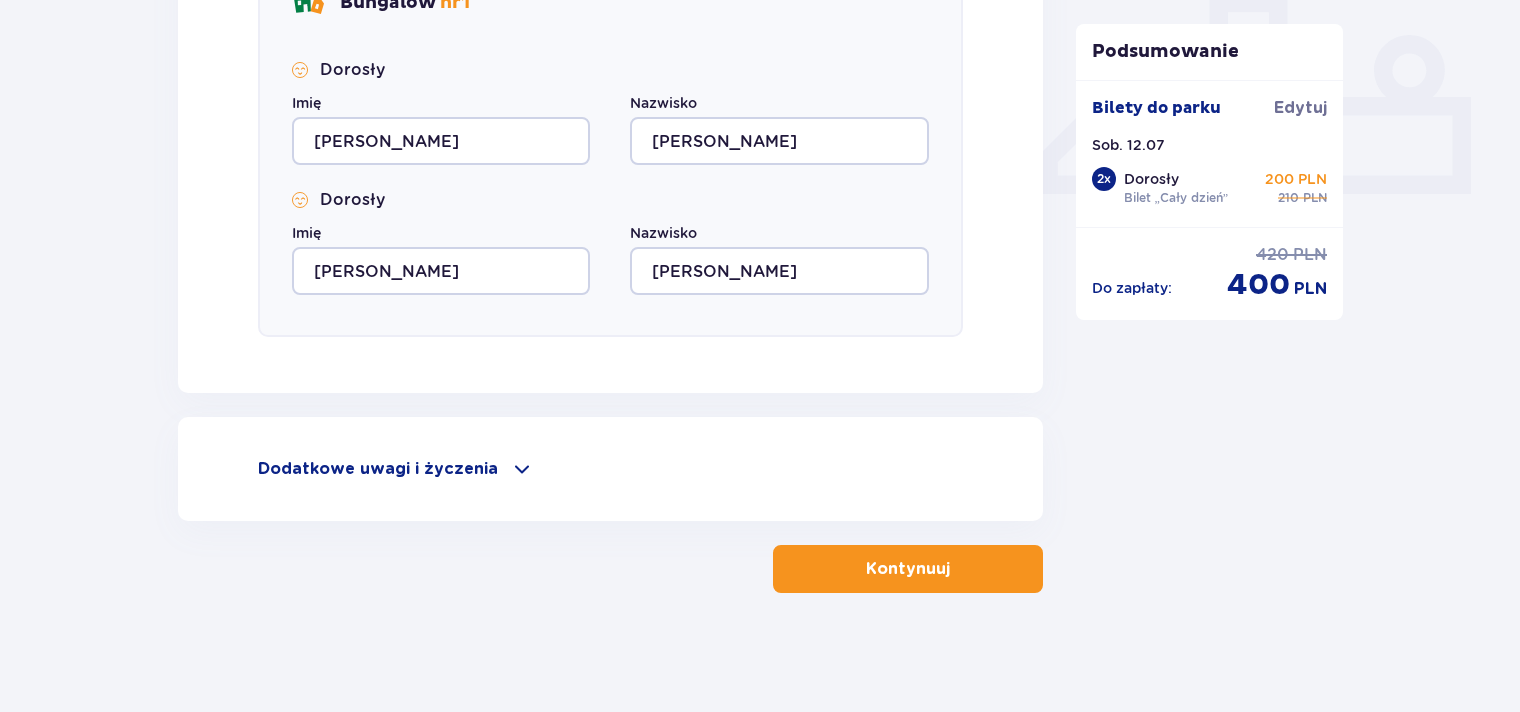 click on "Dodatkowe uwagi i życzenia" at bounding box center [610, 469] 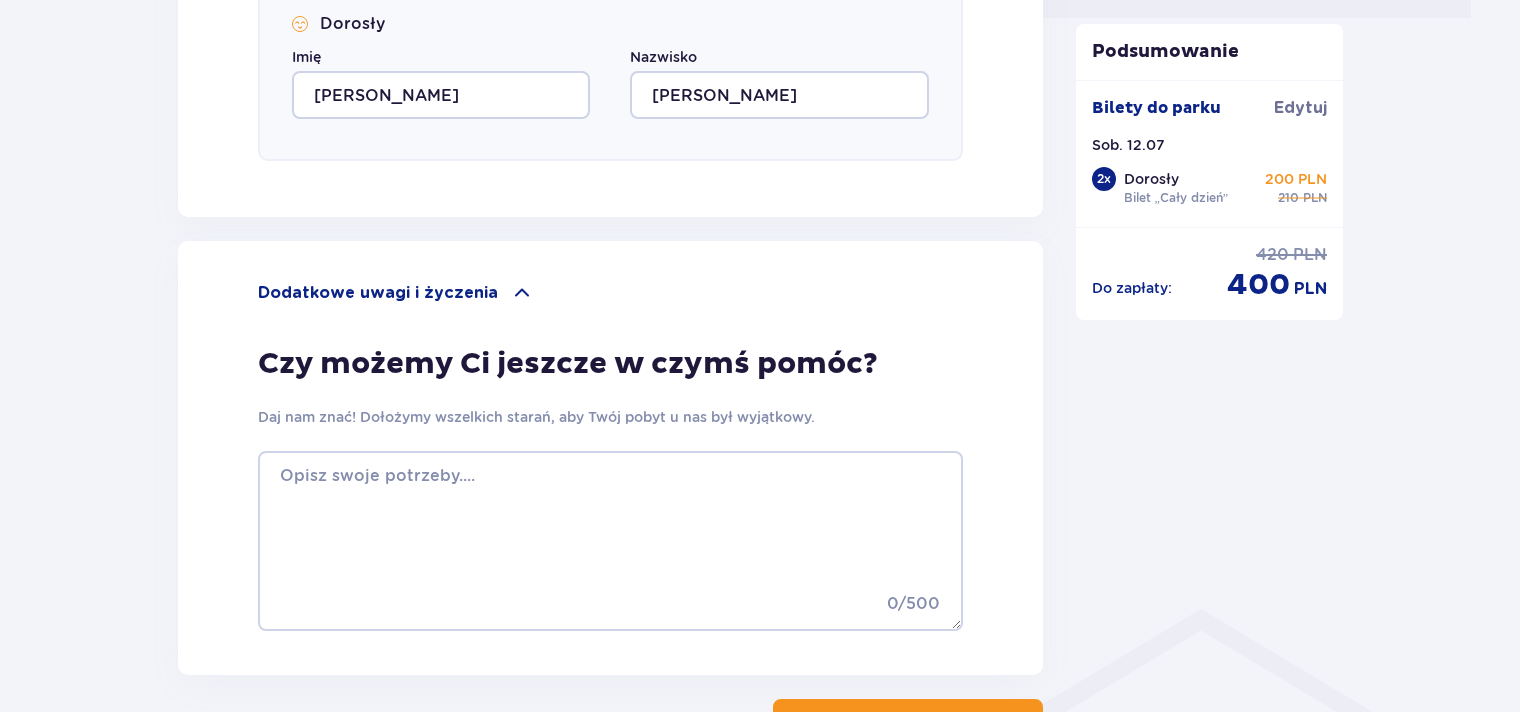 scroll, scrollTop: 1100, scrollLeft: 0, axis: vertical 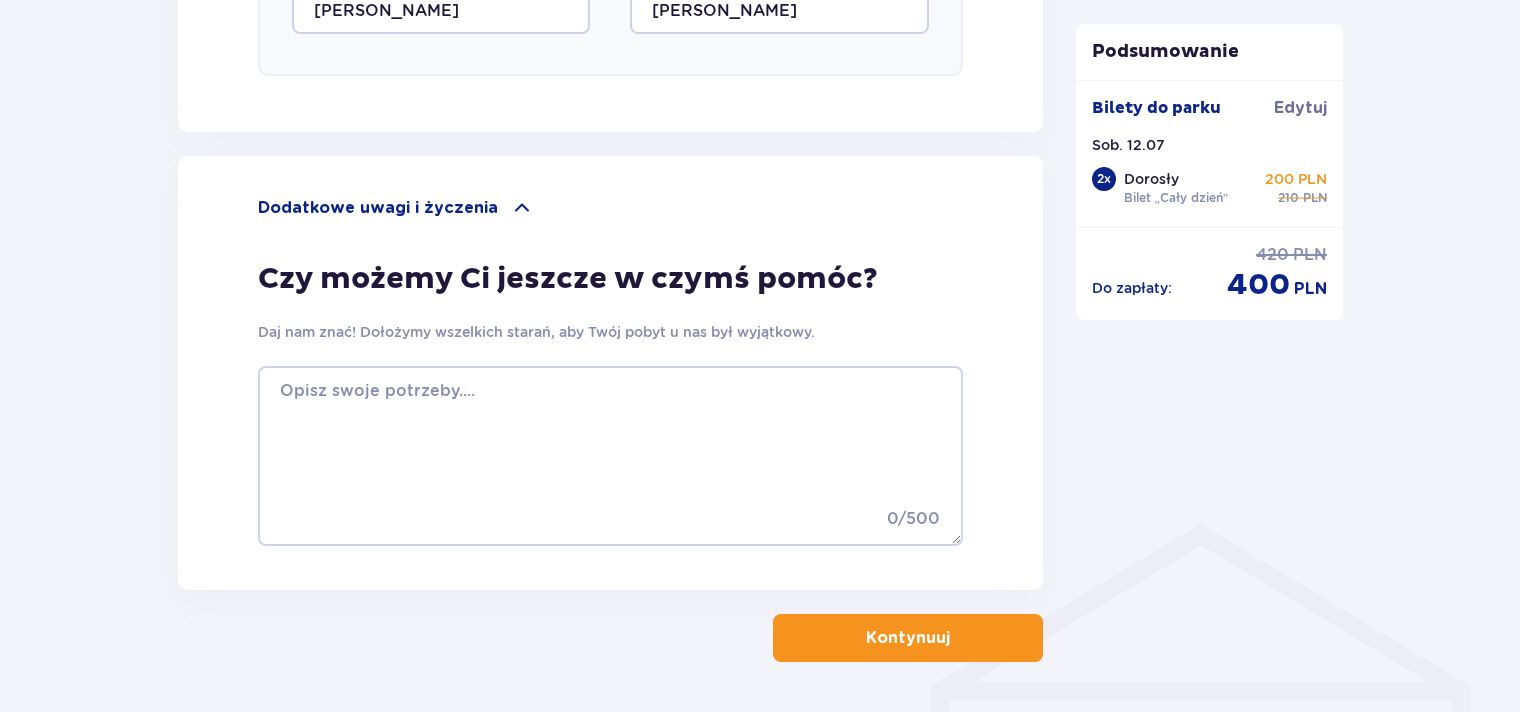 click on "0  /  500" at bounding box center (601, 526) 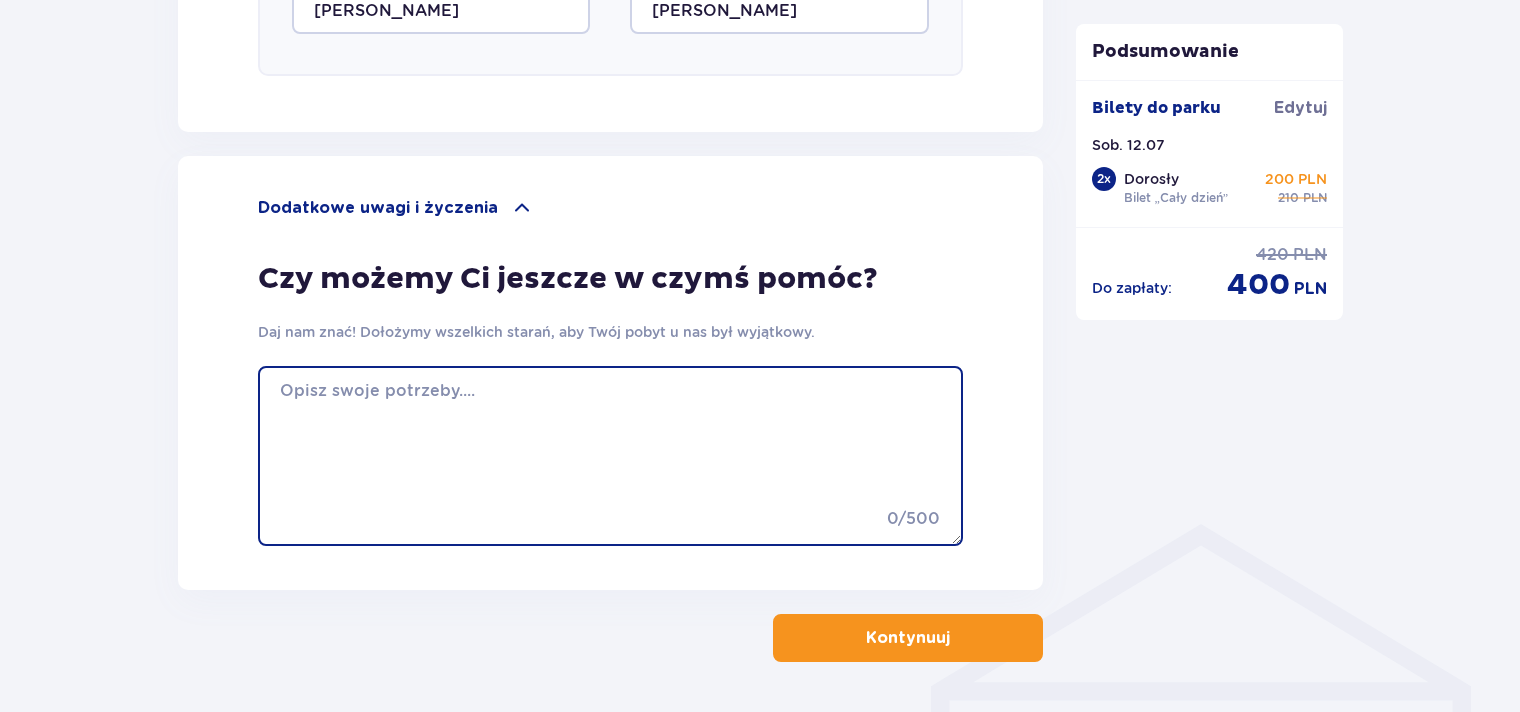 click at bounding box center [610, 456] 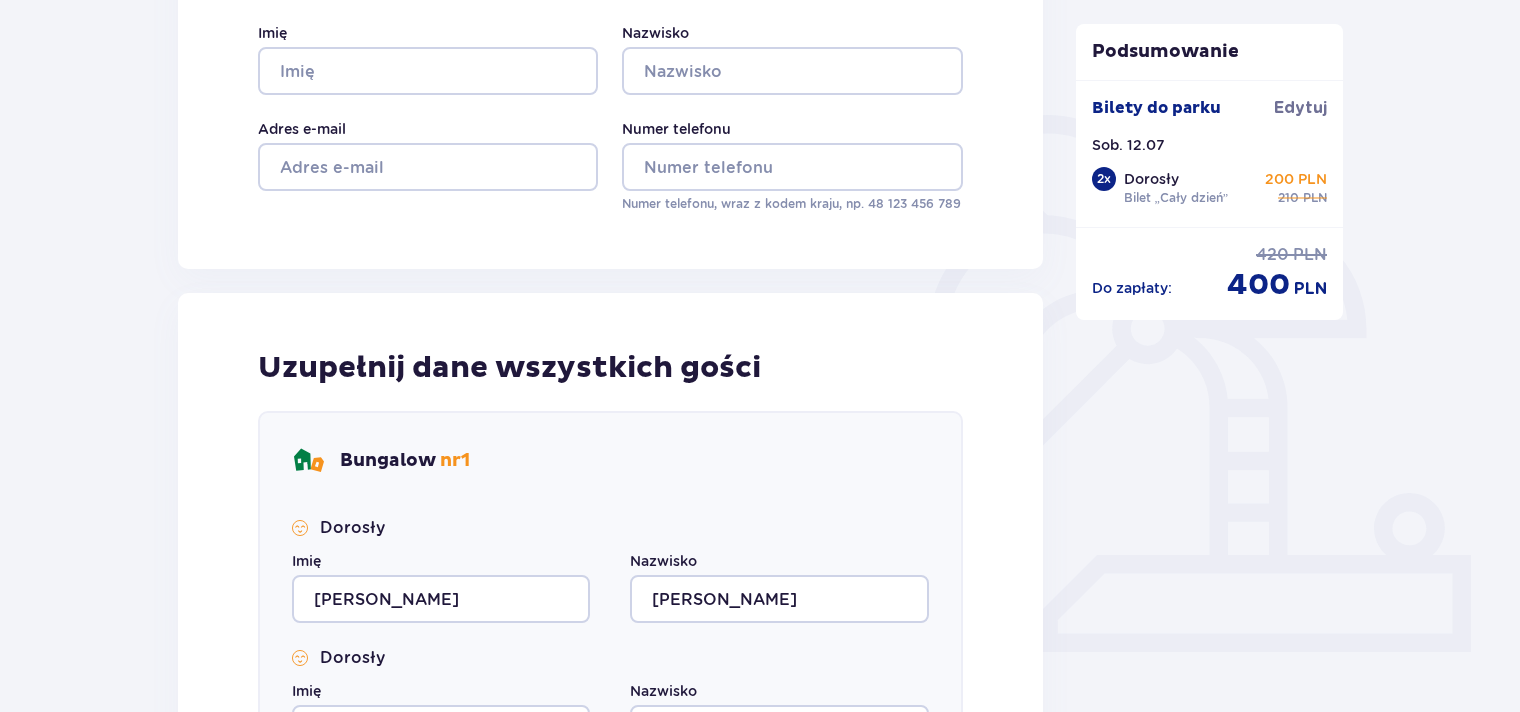 scroll, scrollTop: 300, scrollLeft: 0, axis: vertical 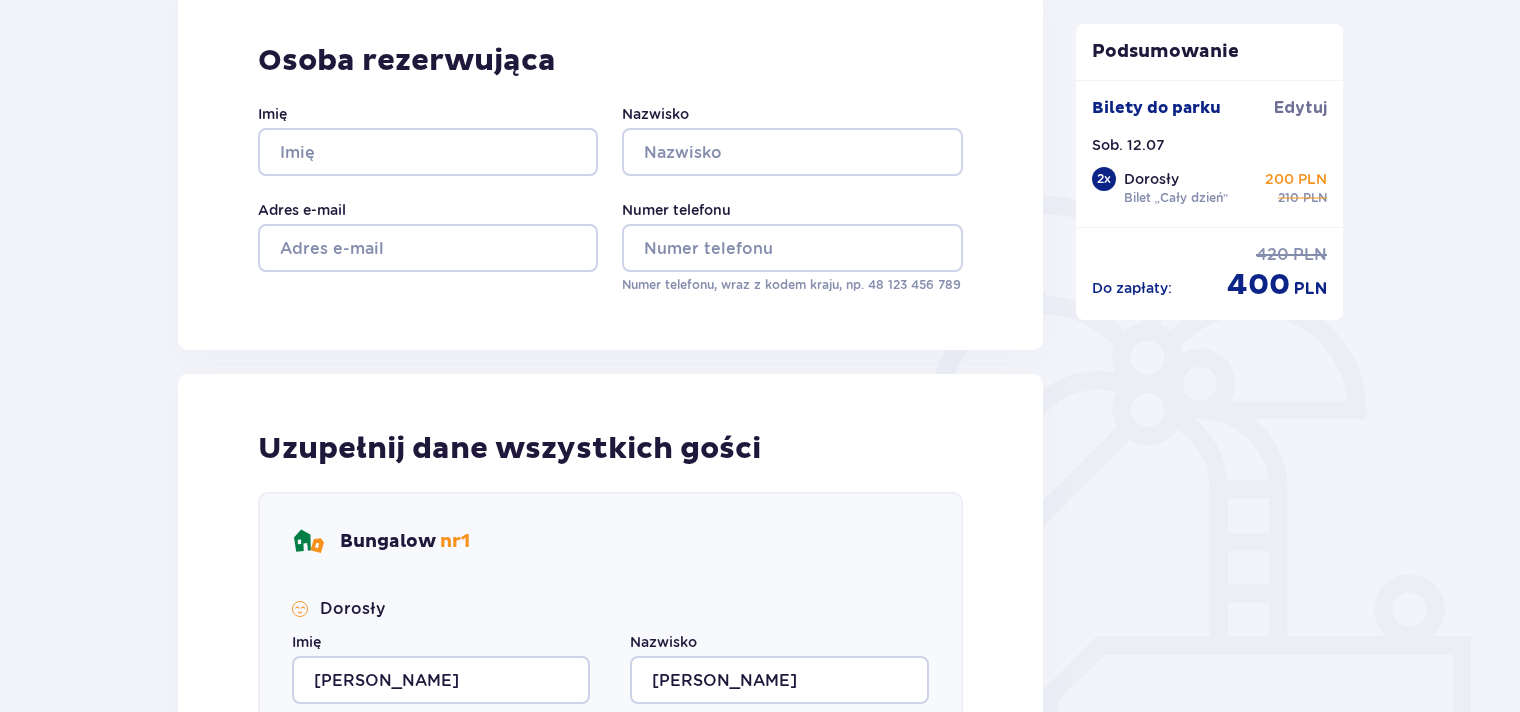 click on "Bungalow   nr  1" at bounding box center [405, 542] 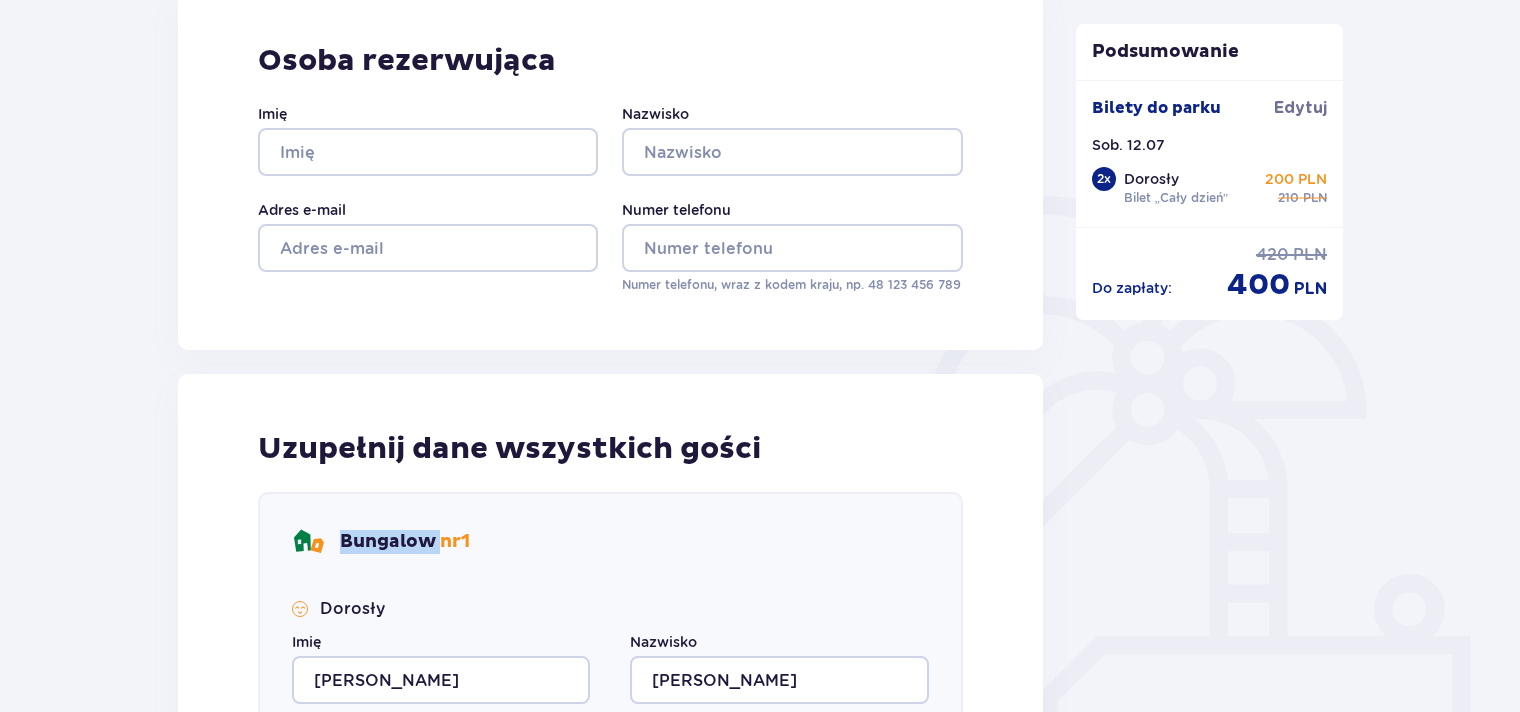 click on "Bungalow   nr  1" at bounding box center [405, 542] 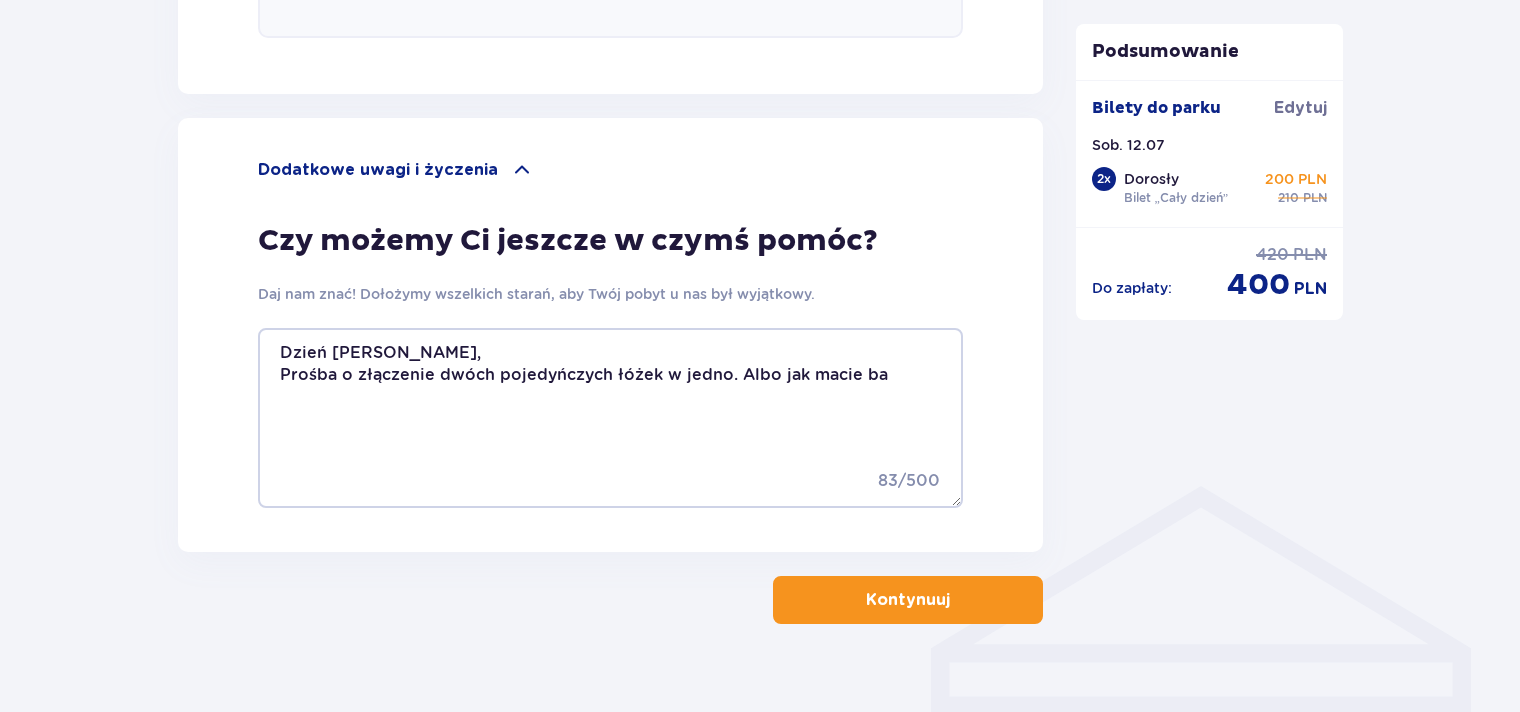 scroll, scrollTop: 1169, scrollLeft: 0, axis: vertical 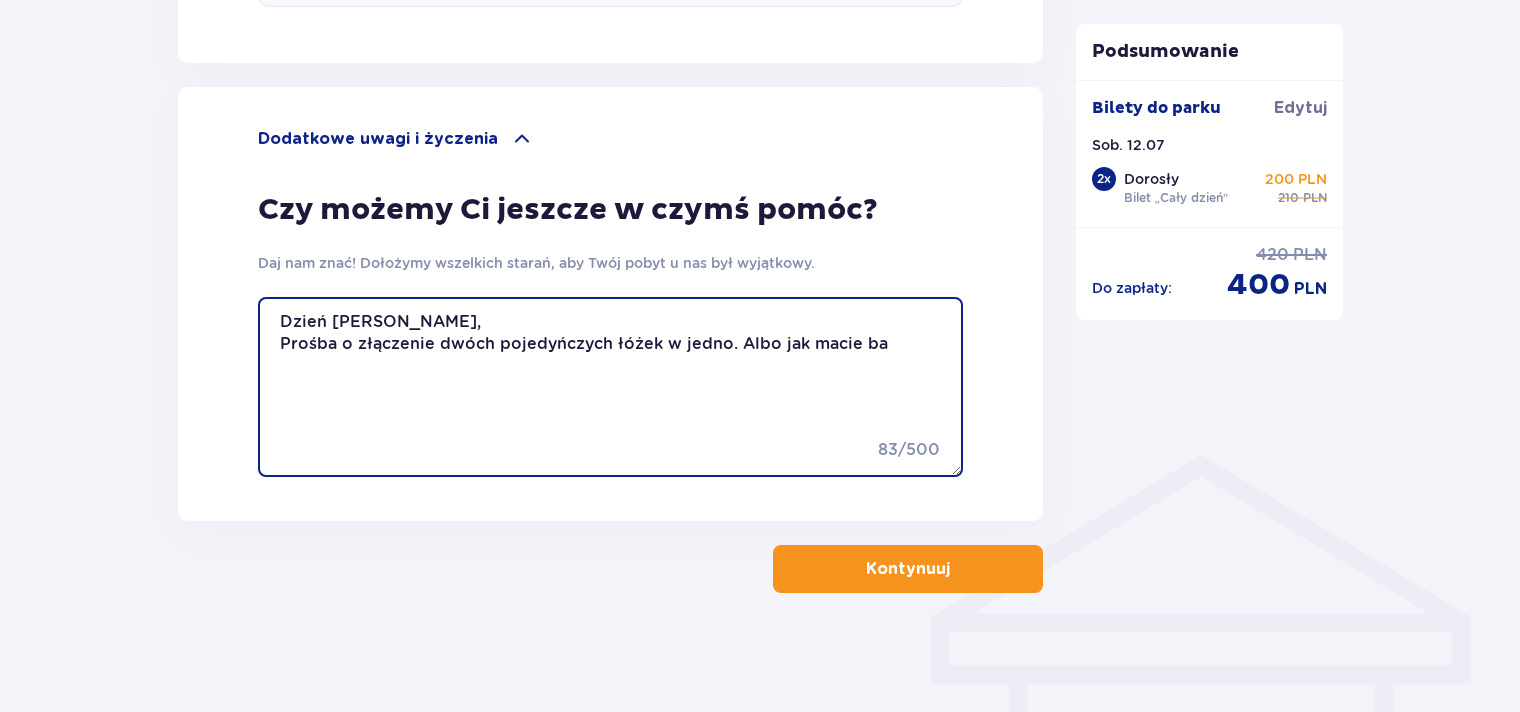 click on "Dzień Dobry,
Prośba o złączenie dwóch pojedyńczych łóżek w jedno. Albo jak macie ba" at bounding box center (610, 387) 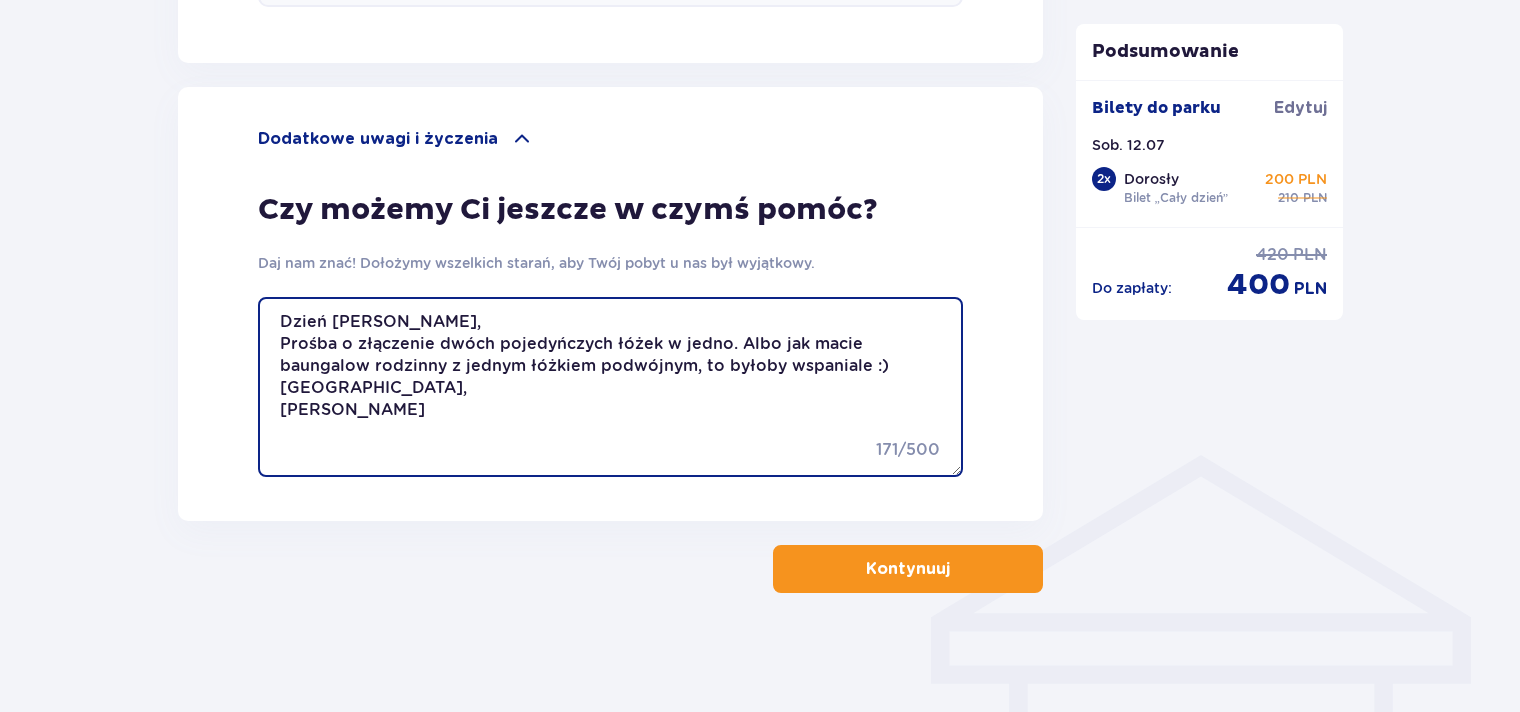 type on "Dzień Dobry,
Prośba o złączenie dwóch pojedyńczych łóżek w jedno. Albo jak macie baungalow rodzinny z jednym łóżkiem podwójnym, to byłoby wspaniale :)
Pozdrawiam,
Piotr K." 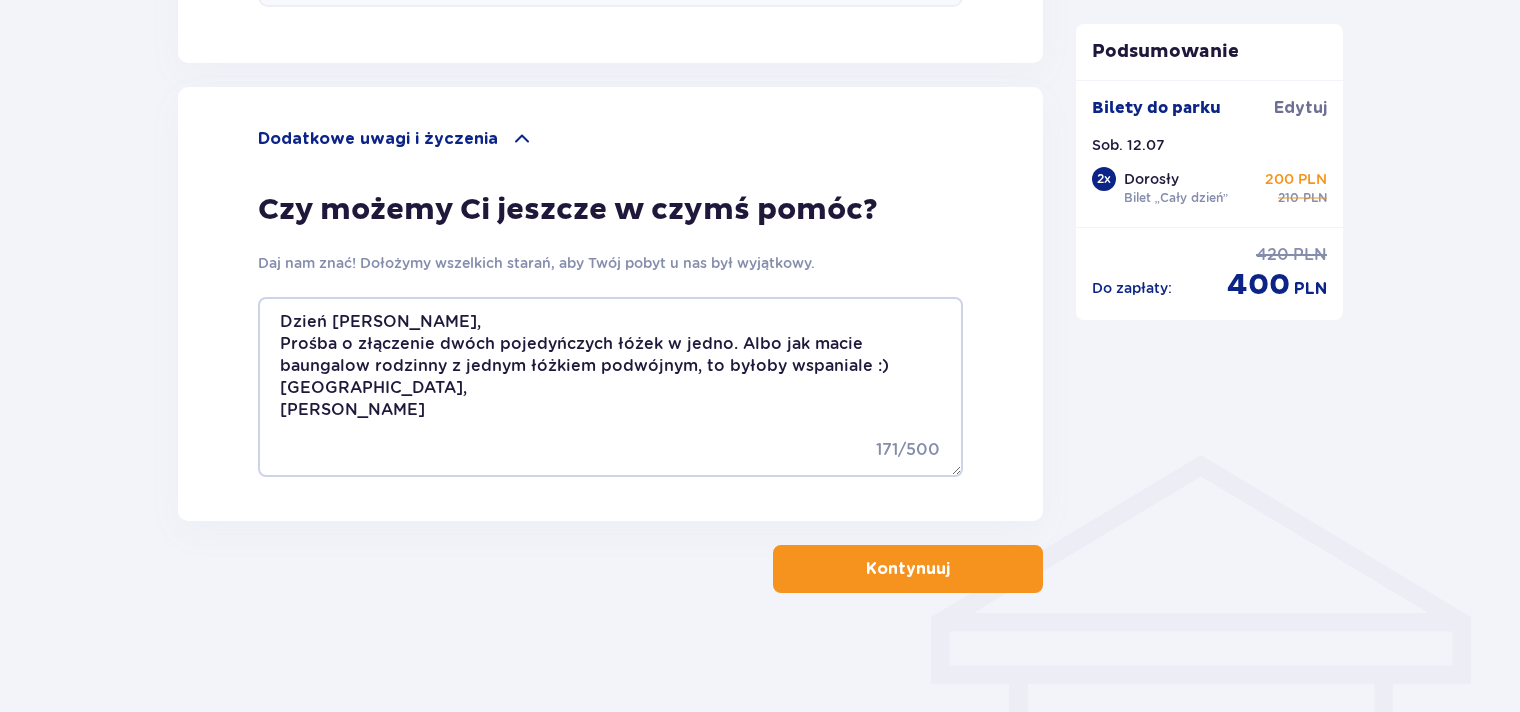 click on "Kontynuuj" at bounding box center [908, 569] 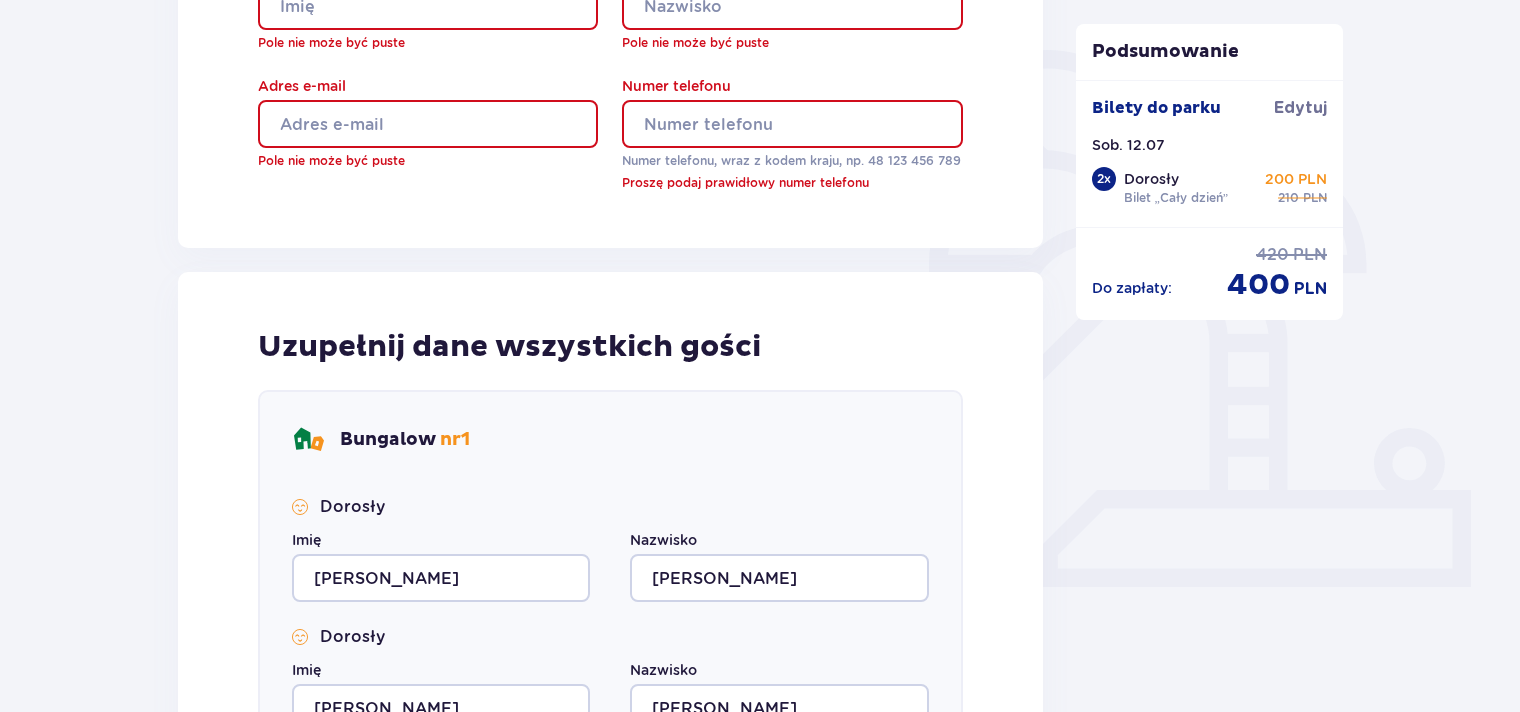 scroll, scrollTop: 146, scrollLeft: 0, axis: vertical 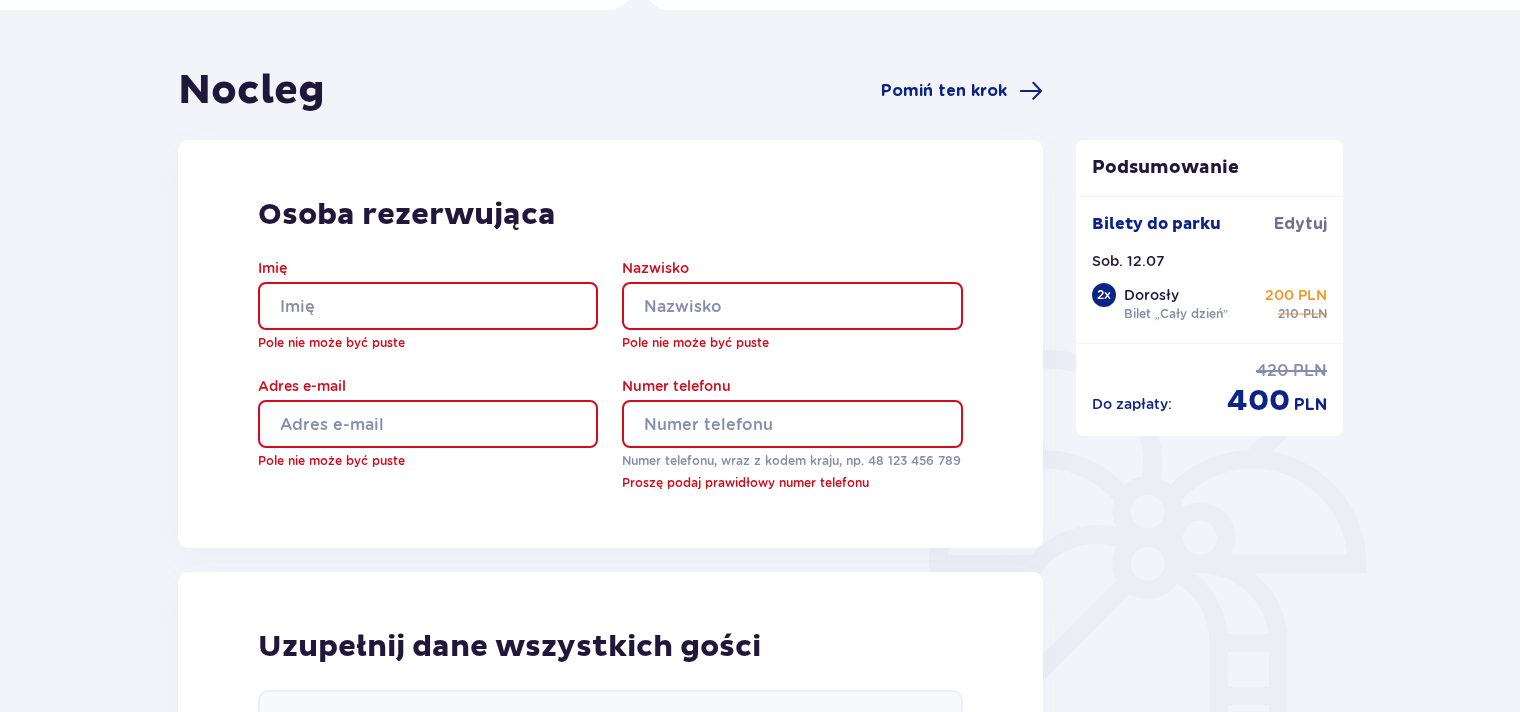 click on "Imię" at bounding box center (428, 306) 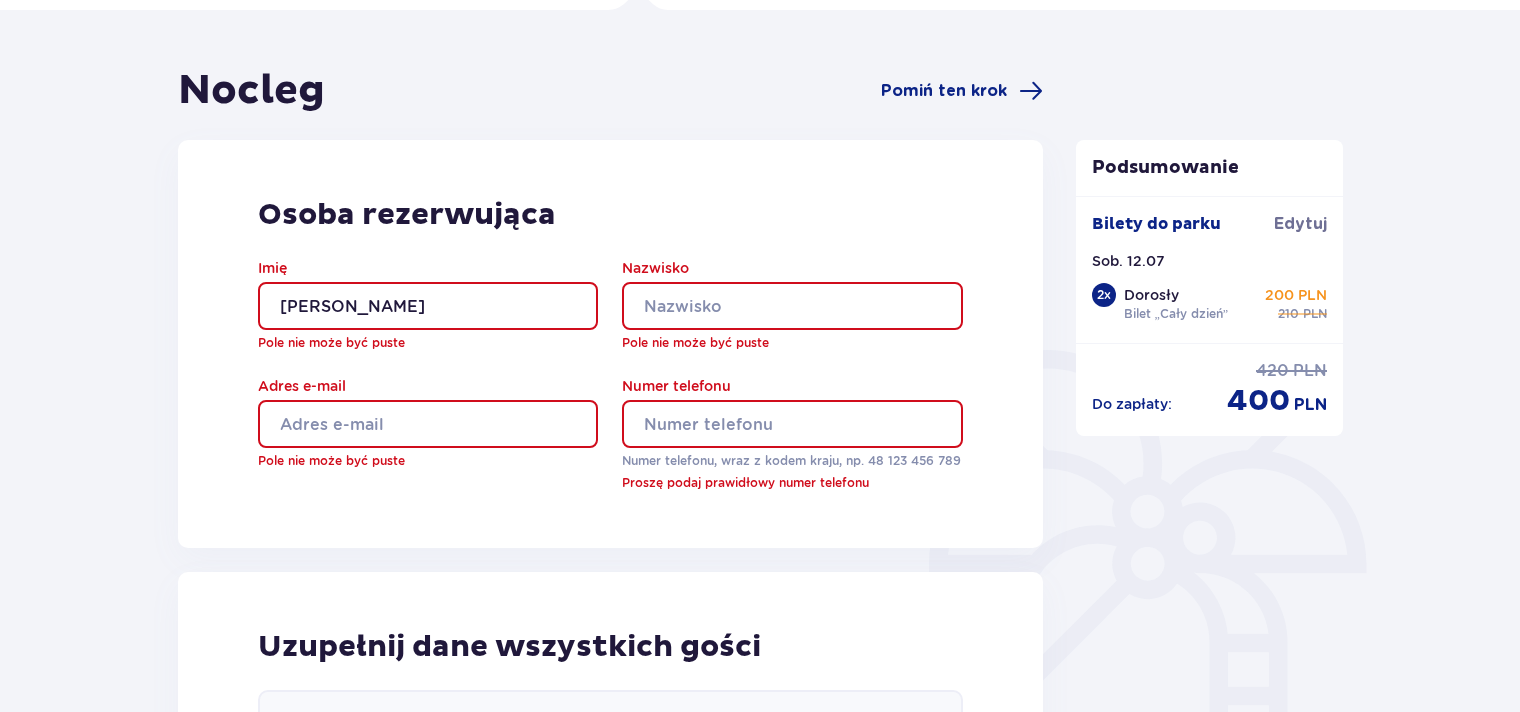 type on "Kosowski" 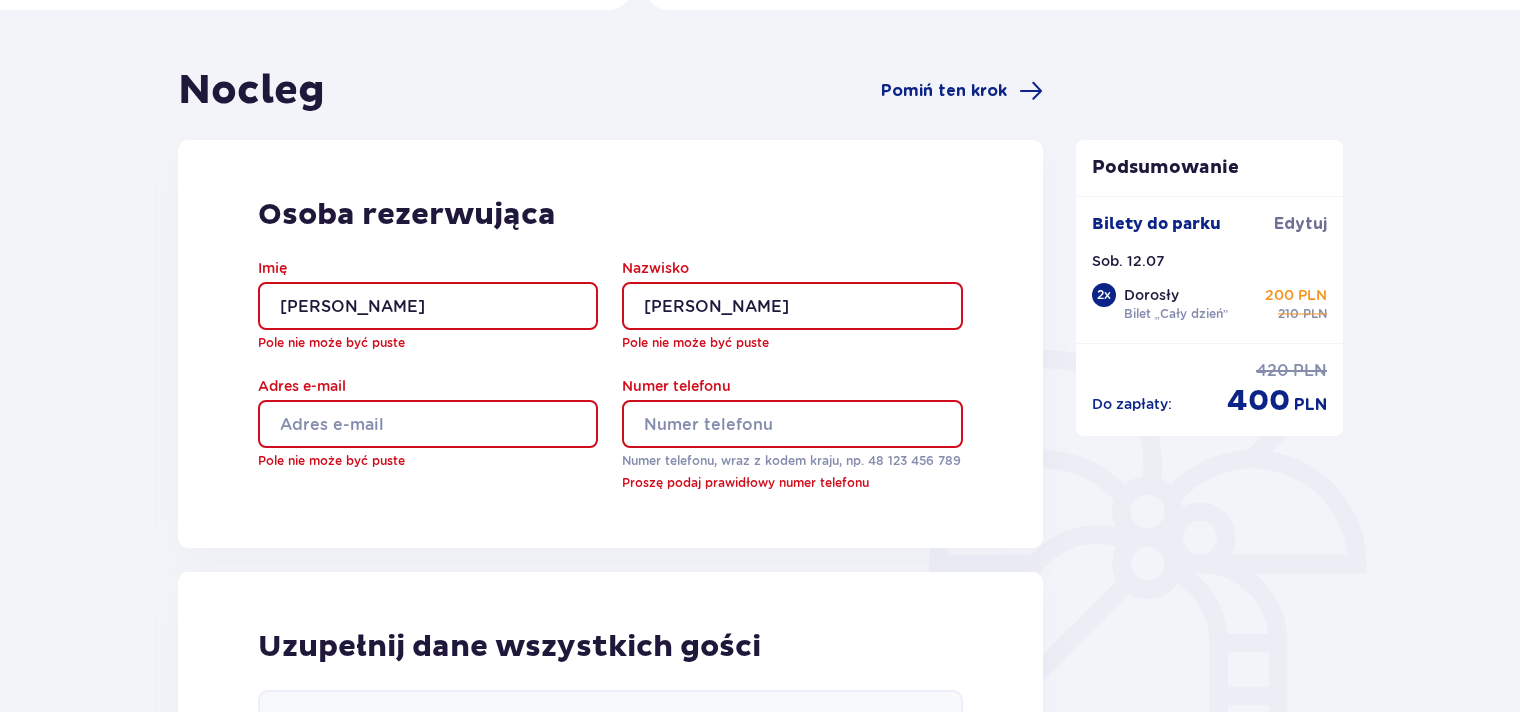 type on "piotr.kosowski@gft.com" 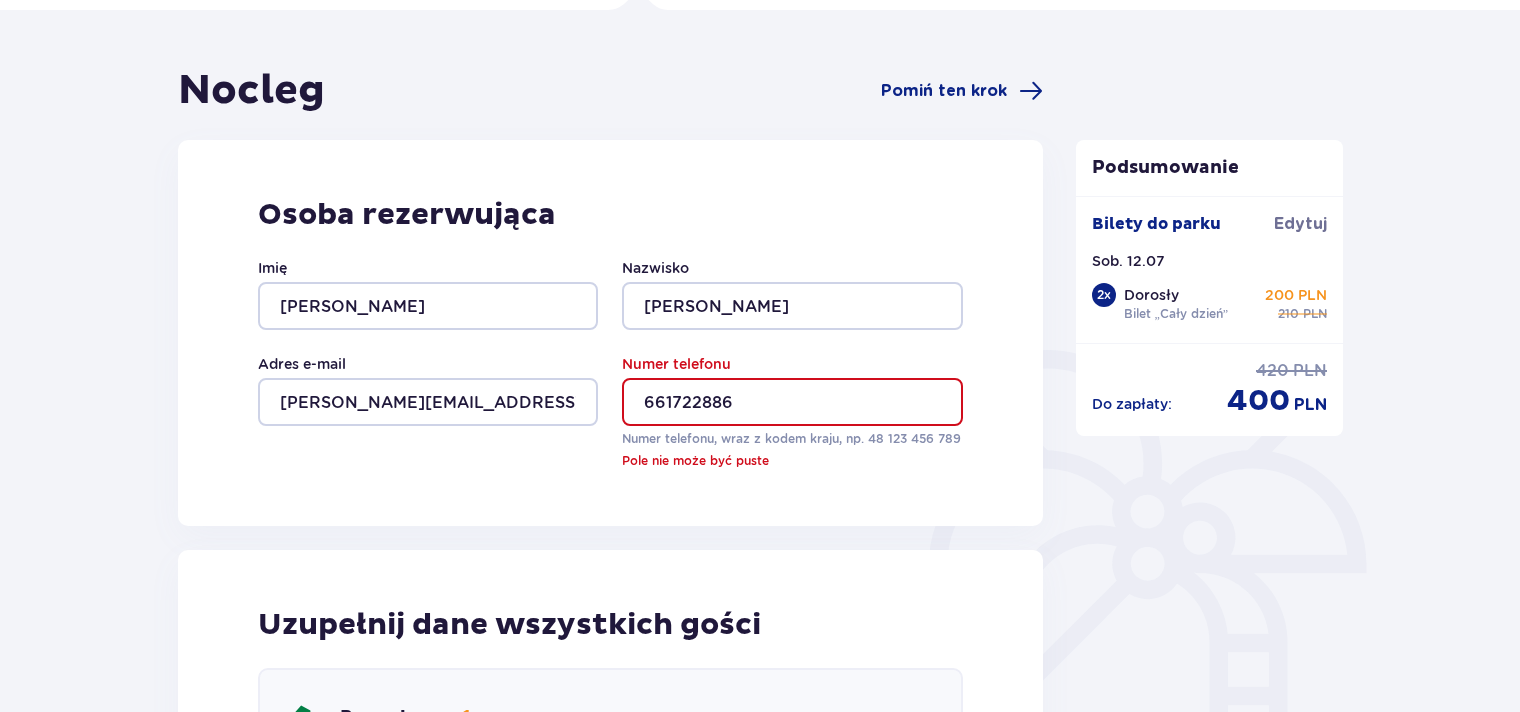 click on "Osoba rezerwująca Imię Piotr Nazwisko Kosowski Adres e-mail piotr.kosowski@gft.com Numer telefonu 661722886 Numer telefonu, wraz z kodem kraju, np. 48 ​123 ​456 ​789 Pole nie może być puste" at bounding box center (610, 333) 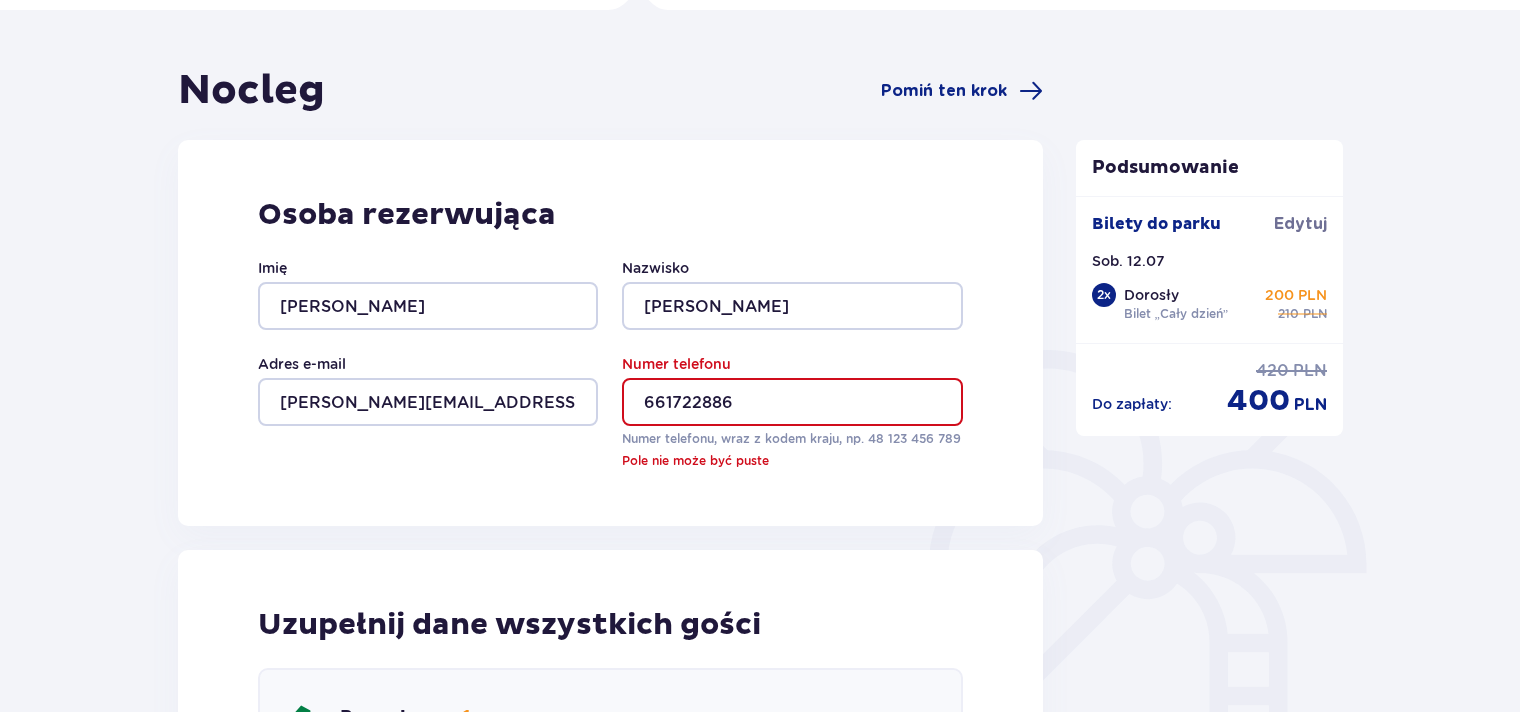 click on "Pole nie może być puste" at bounding box center [792, 461] 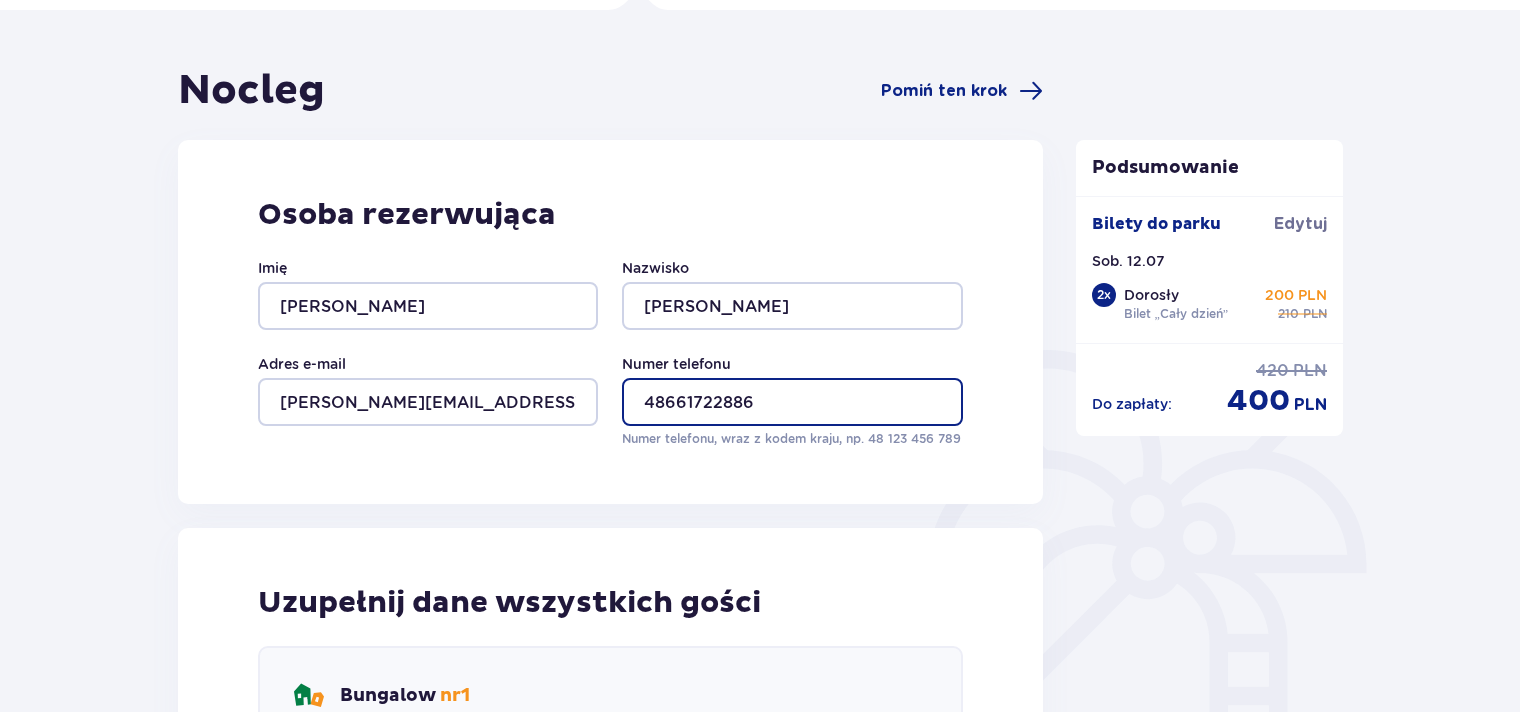type on "48661722886" 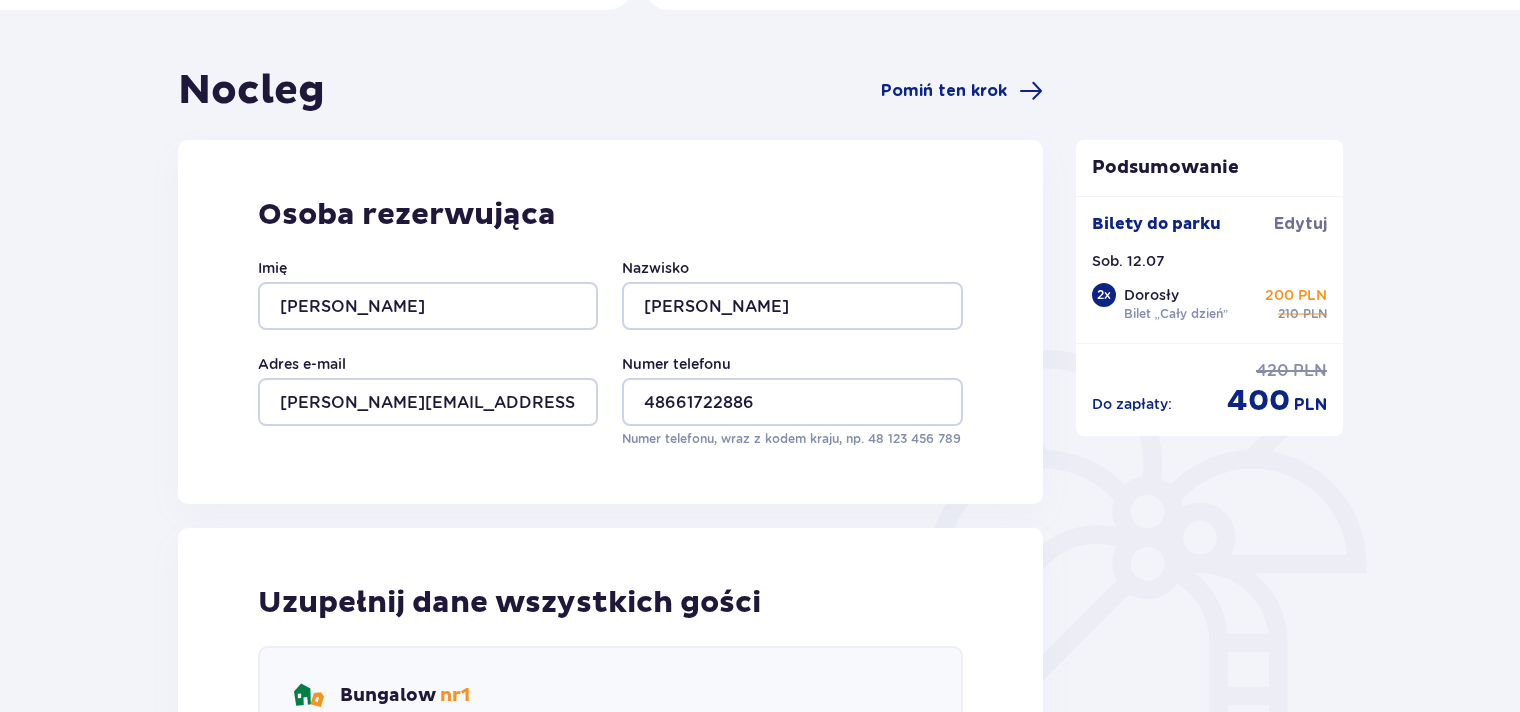 click on "Osoba rezerwująca Imię Piotr Nazwisko Kosowski Adres e-mail piotr.kosowski@gft.com Numer telefonu 48661722886 Numer telefonu, wraz z kodem kraju, np. 48 ​123 ​456 ​789" at bounding box center [610, 322] 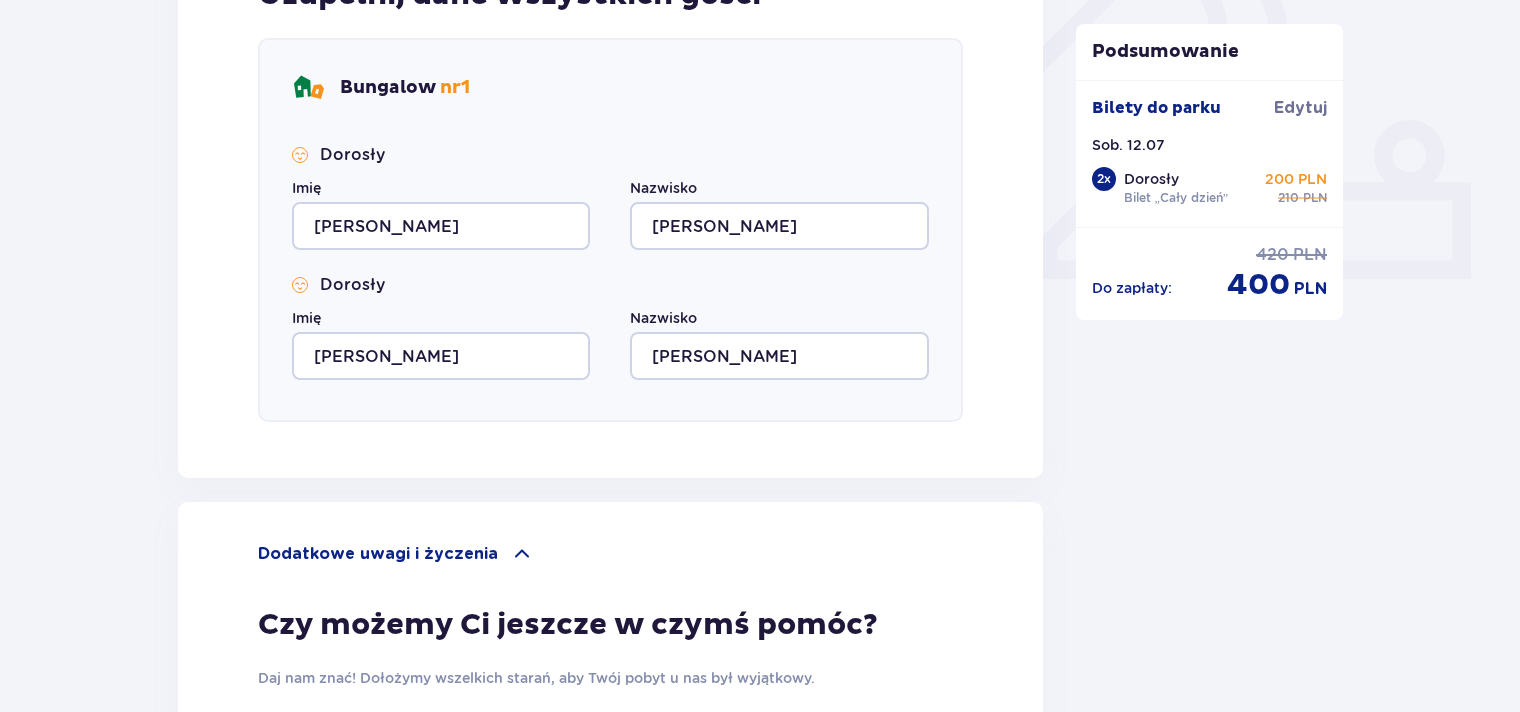 scroll, scrollTop: 1169, scrollLeft: 0, axis: vertical 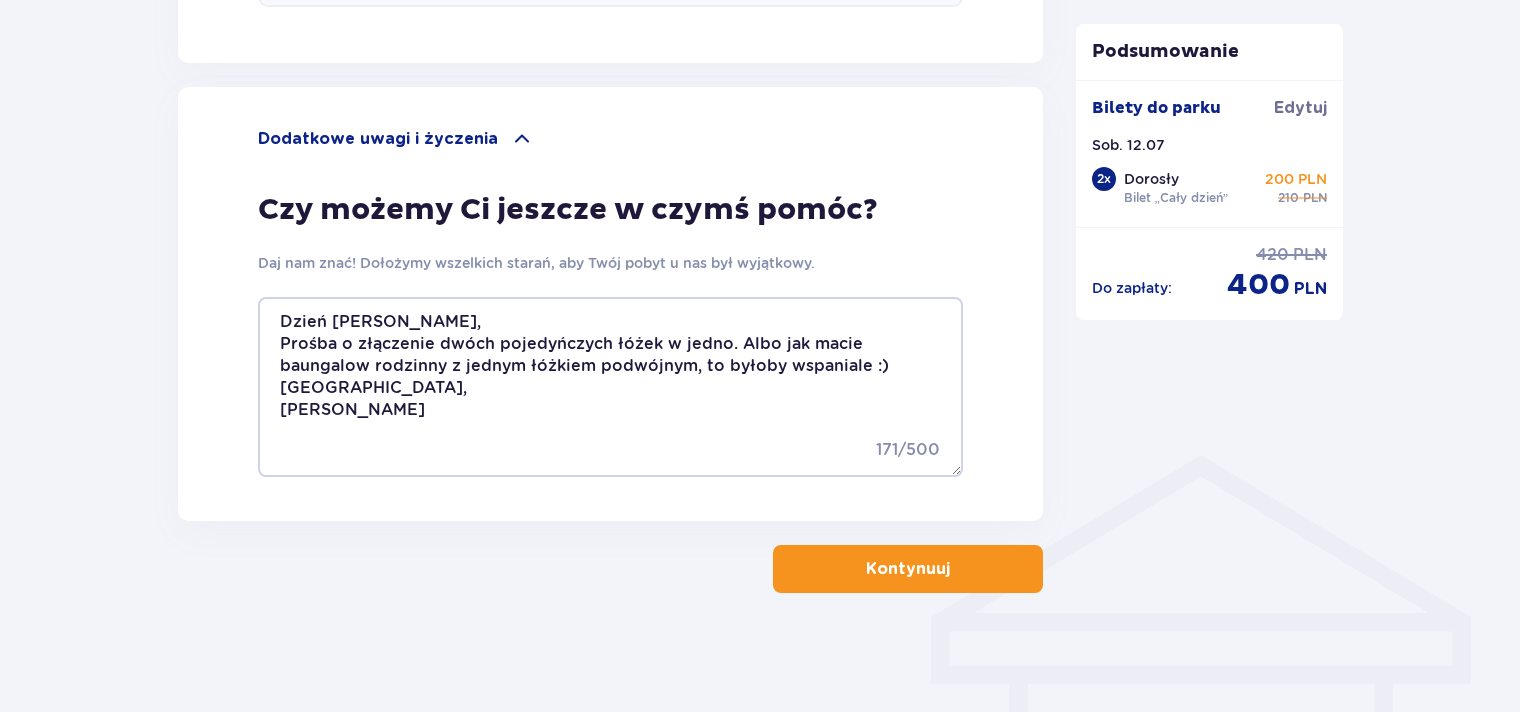 click on "Kontynuuj" at bounding box center [908, 569] 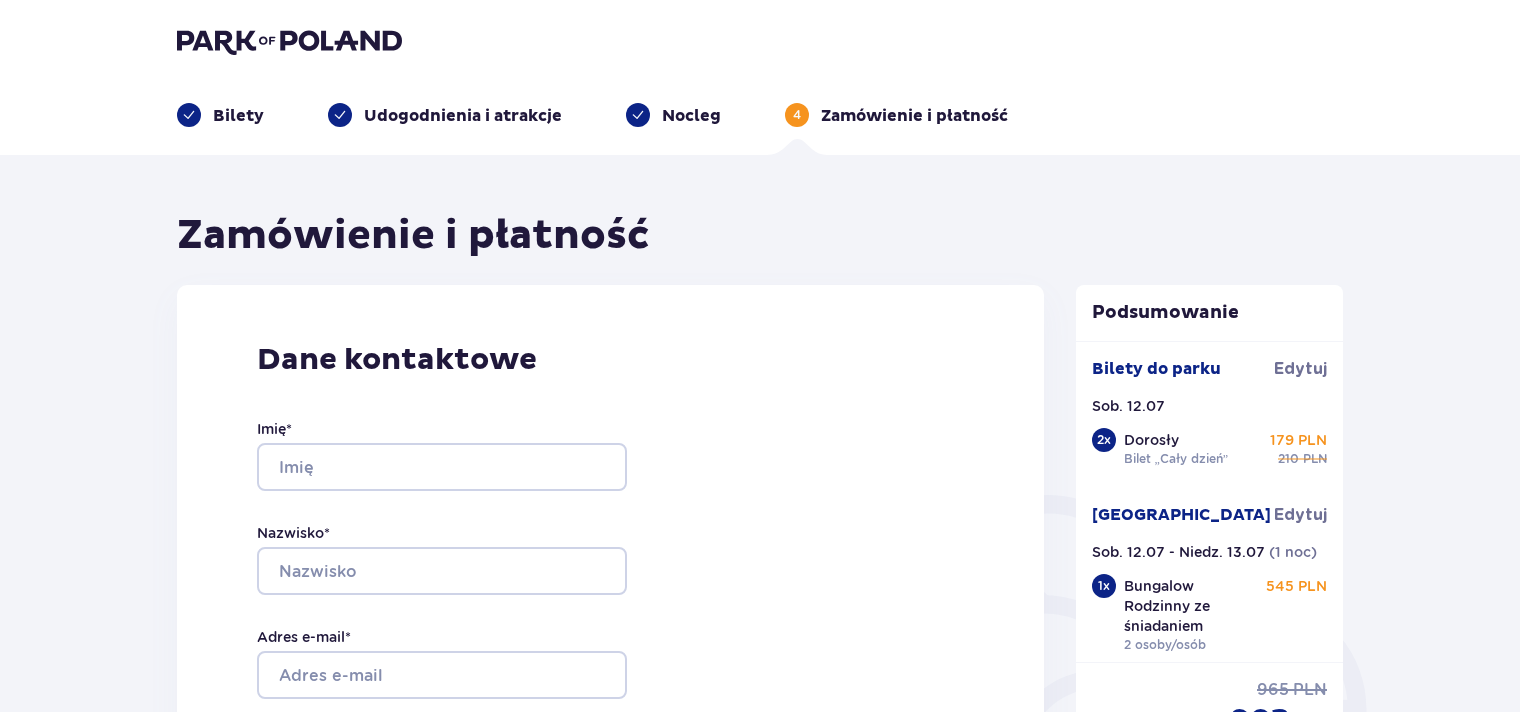 scroll, scrollTop: 0, scrollLeft: 0, axis: both 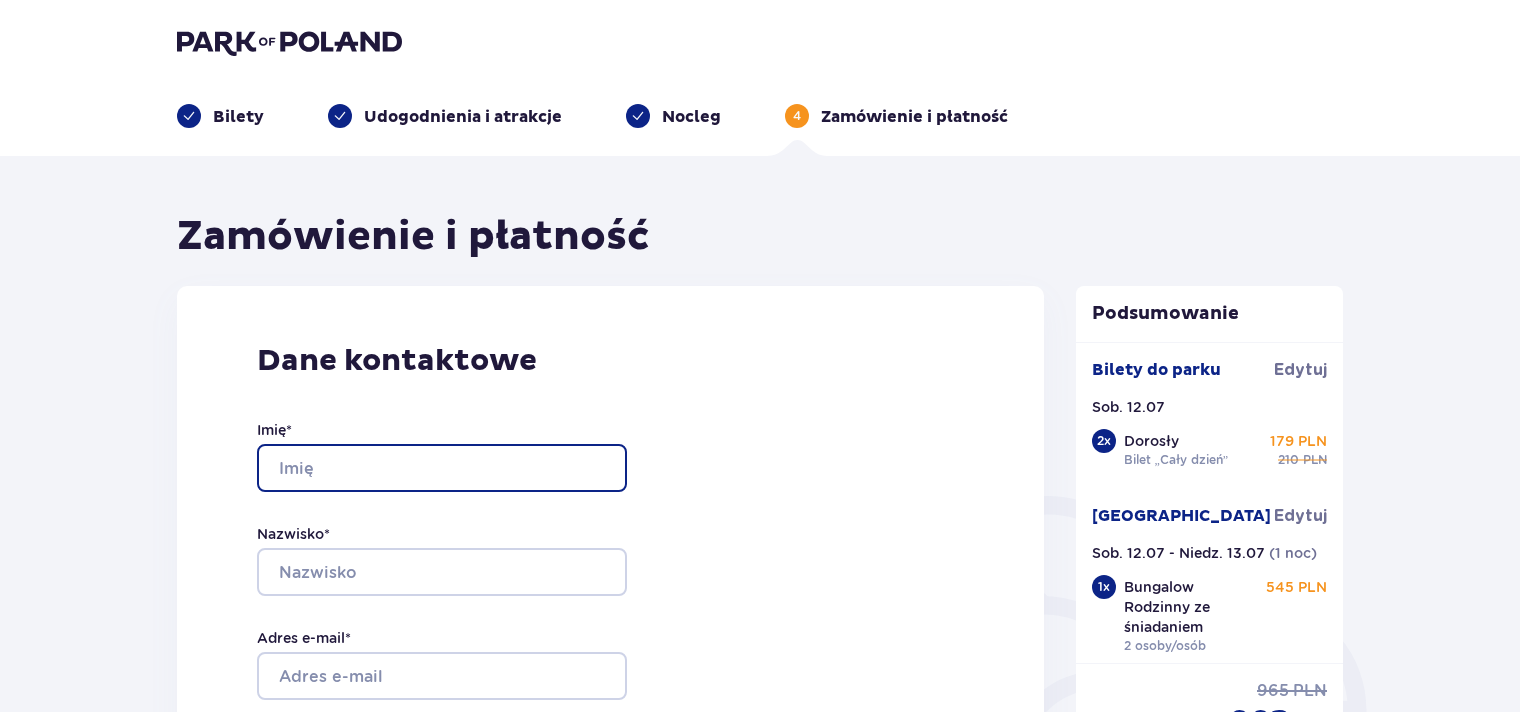click on "Imię *" at bounding box center (442, 468) 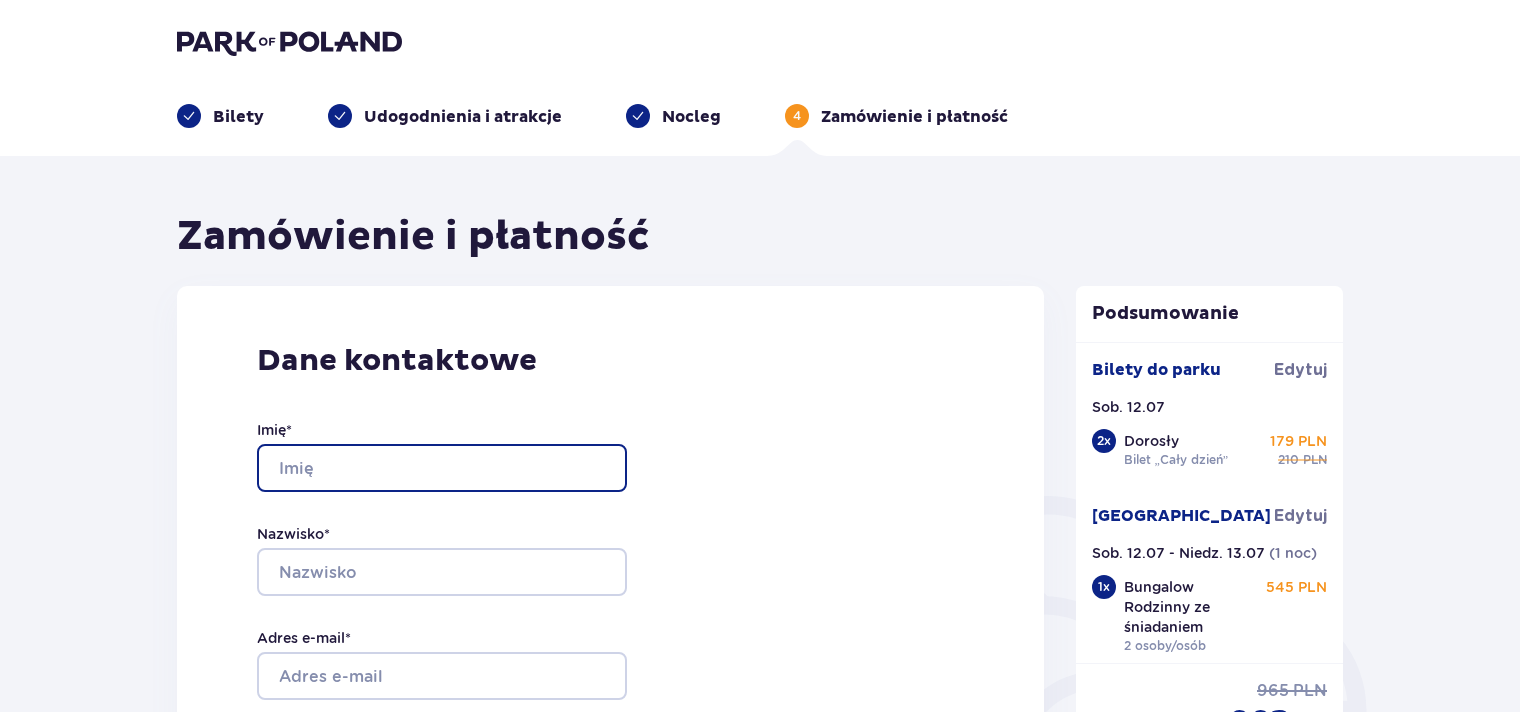 type on "Piotr" 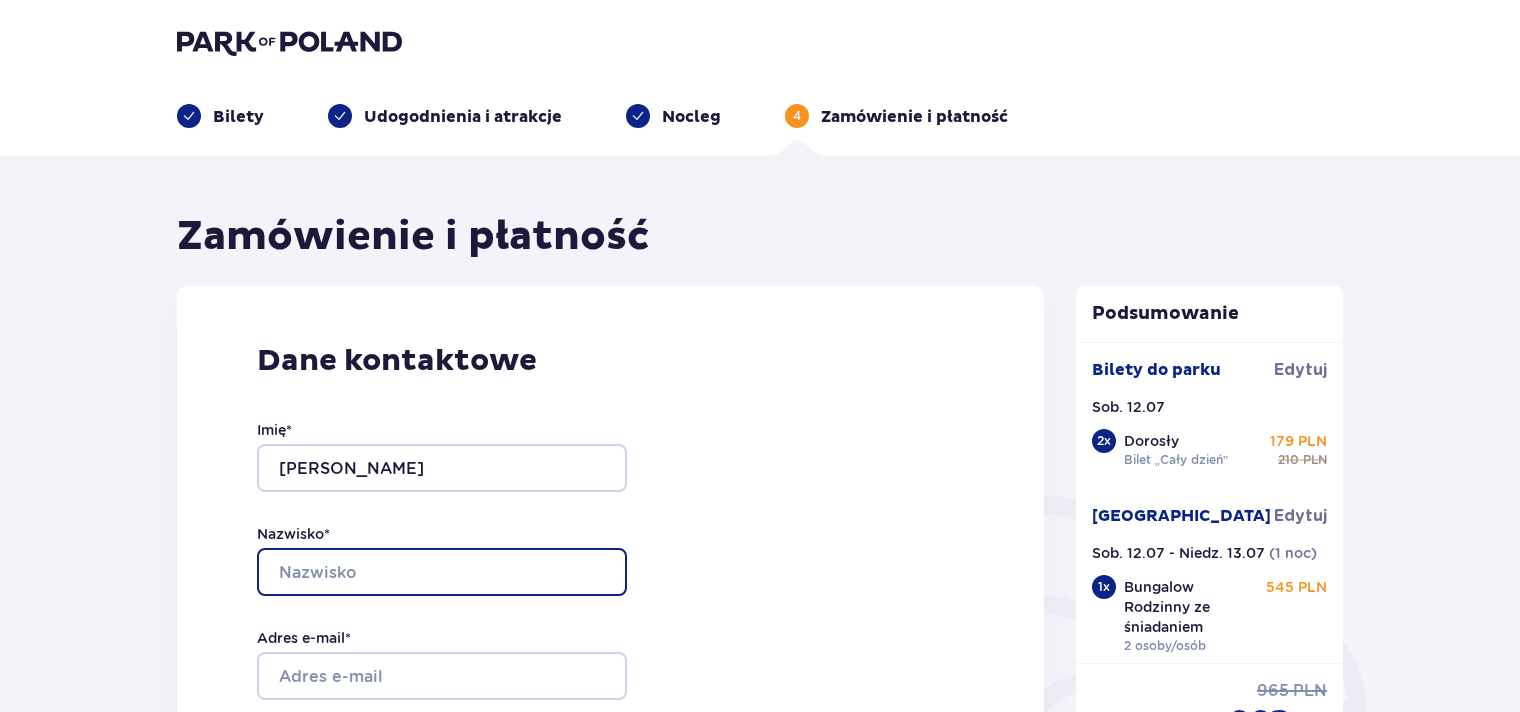 type on "Kosowski" 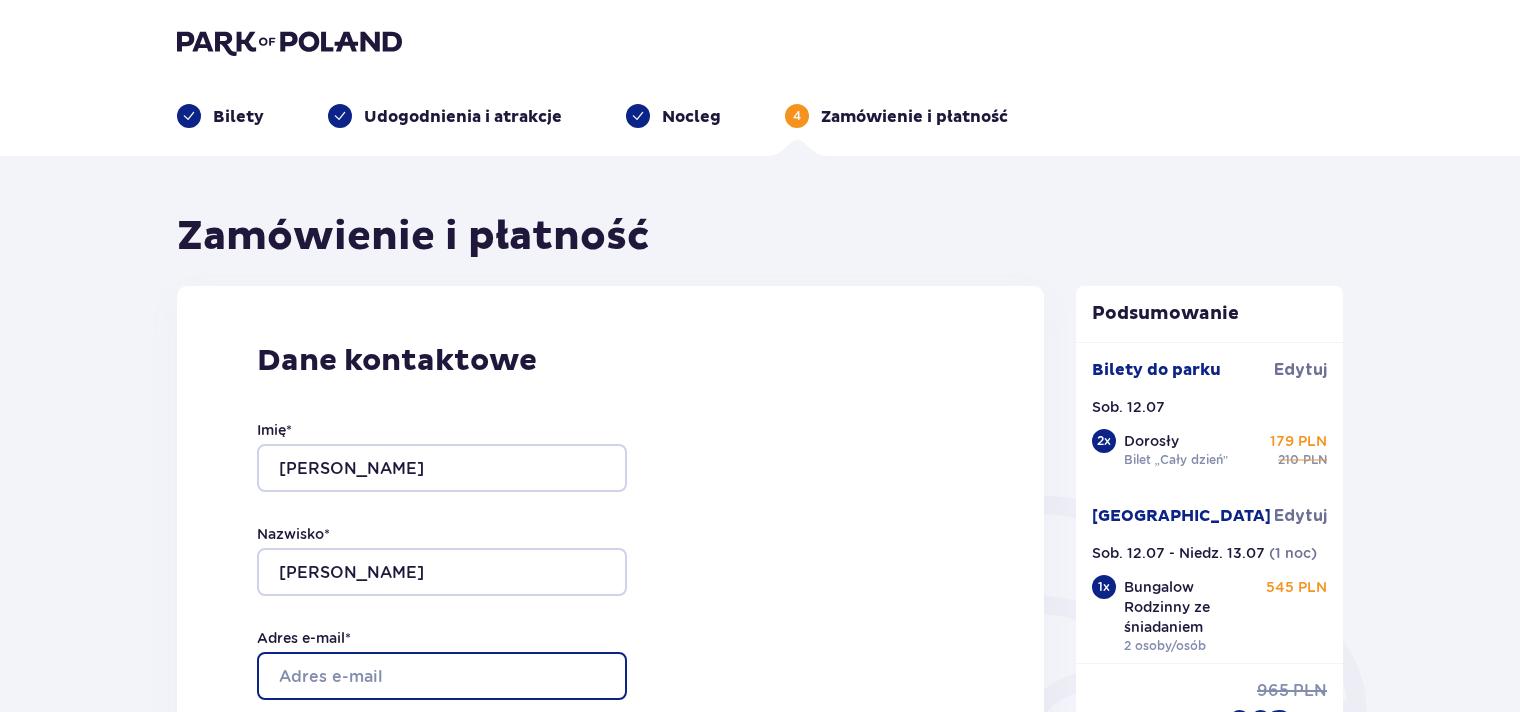 type on "piotr.kosowski@gft.com" 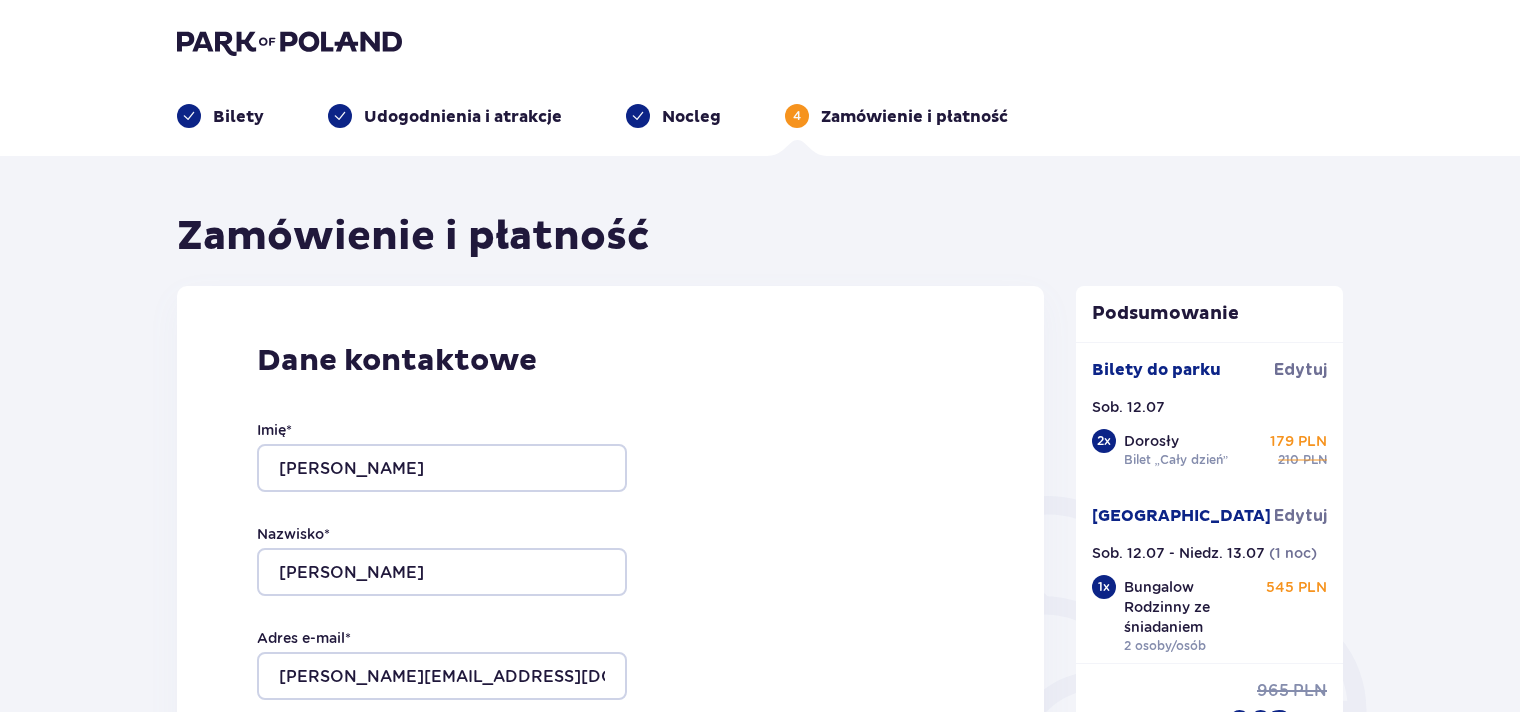 type on "piotr.kosowski@gft.com" 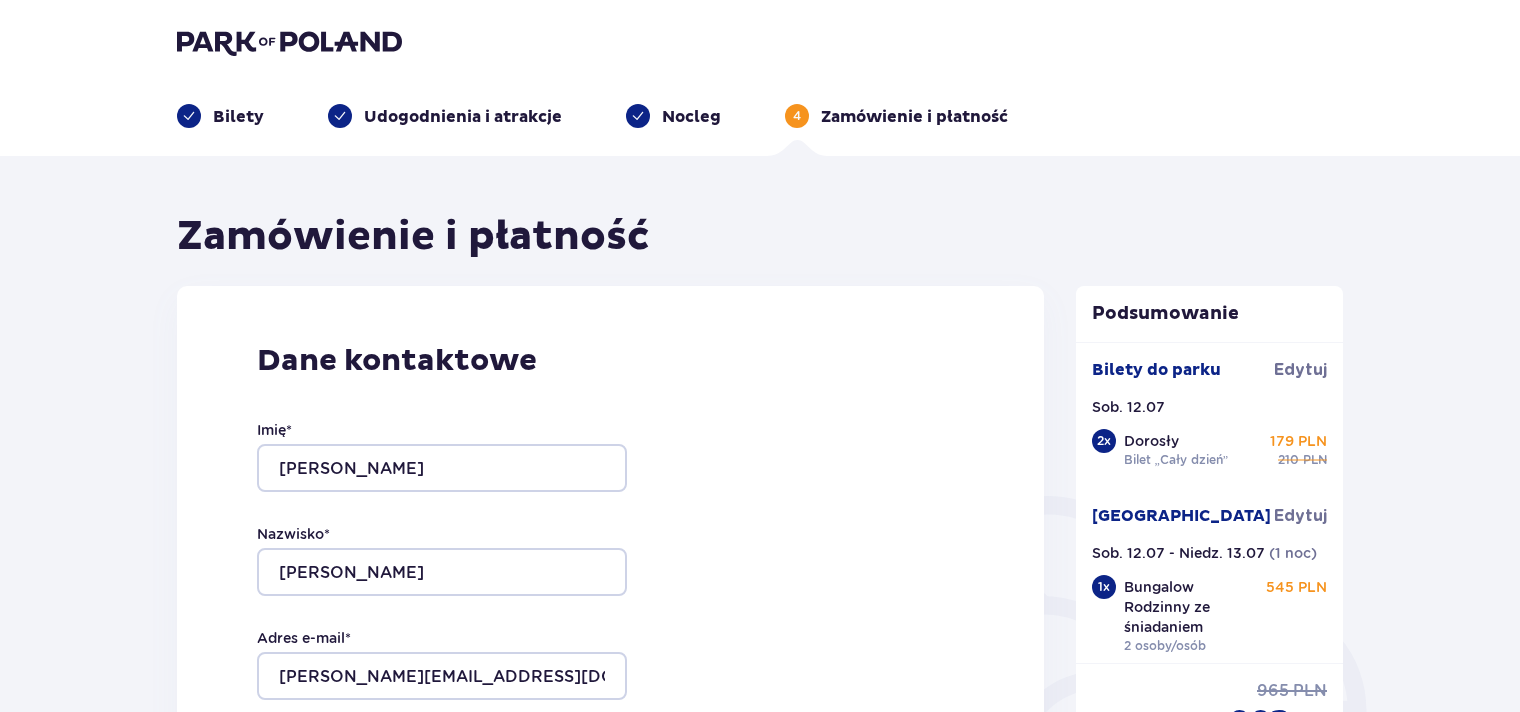 type on "661722886" 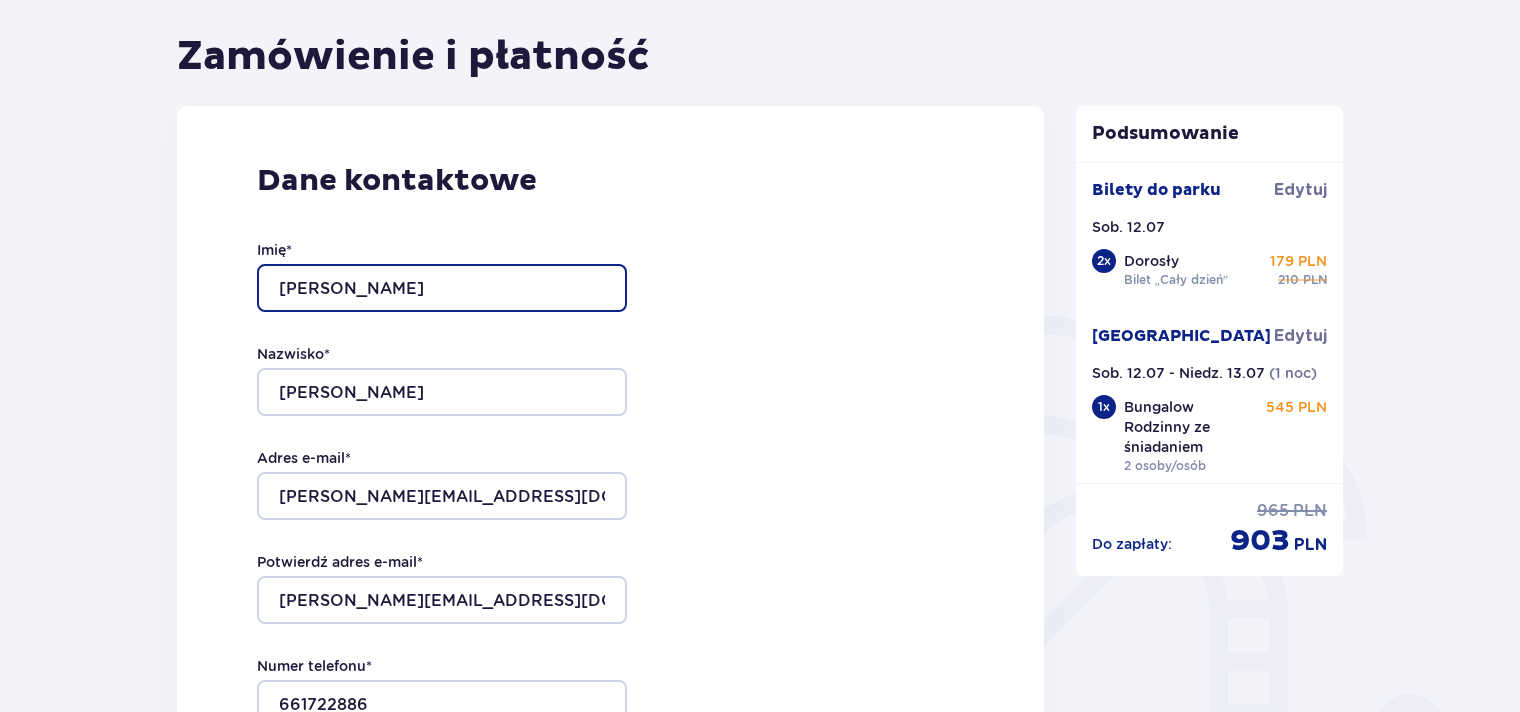 scroll, scrollTop: 300, scrollLeft: 0, axis: vertical 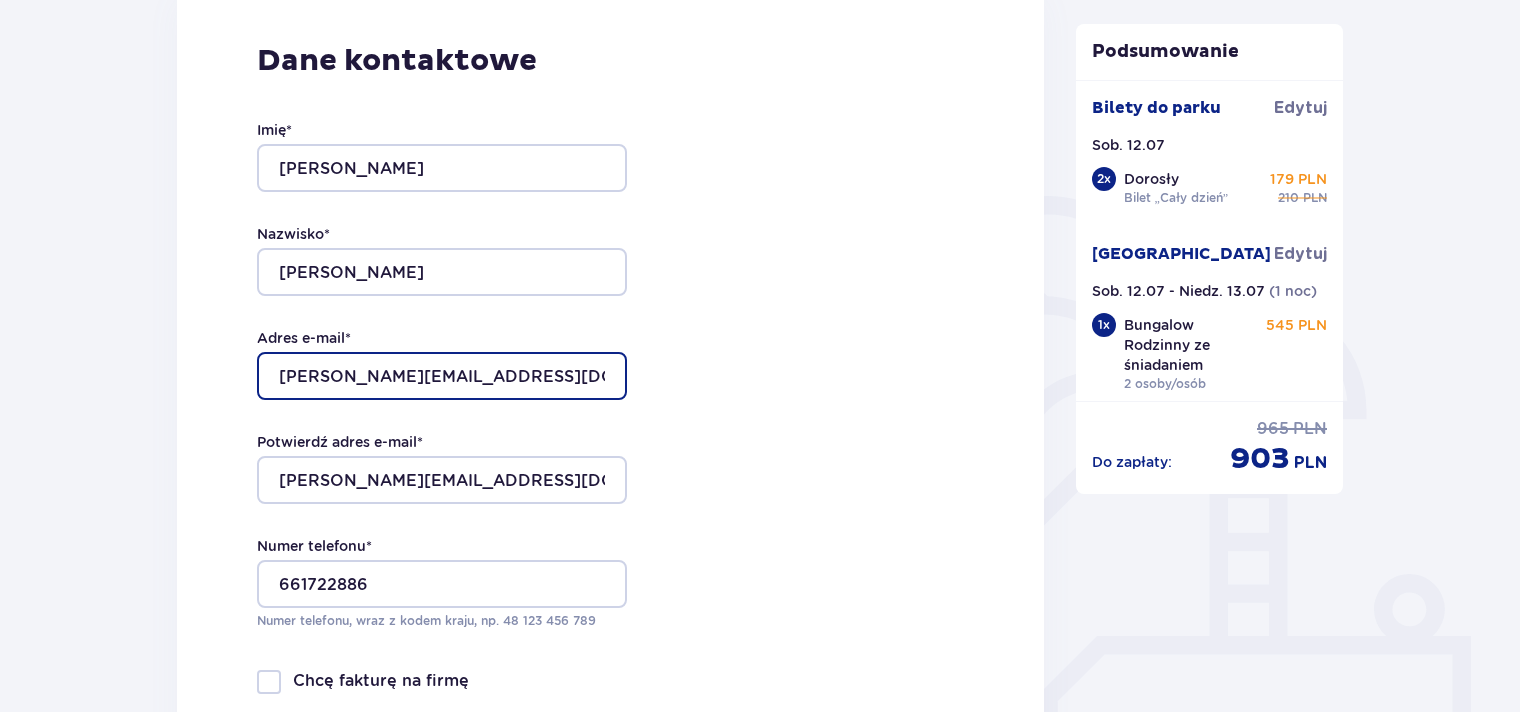 drag, startPoint x: 537, startPoint y: 372, endPoint x: 221, endPoint y: 388, distance: 316.40482 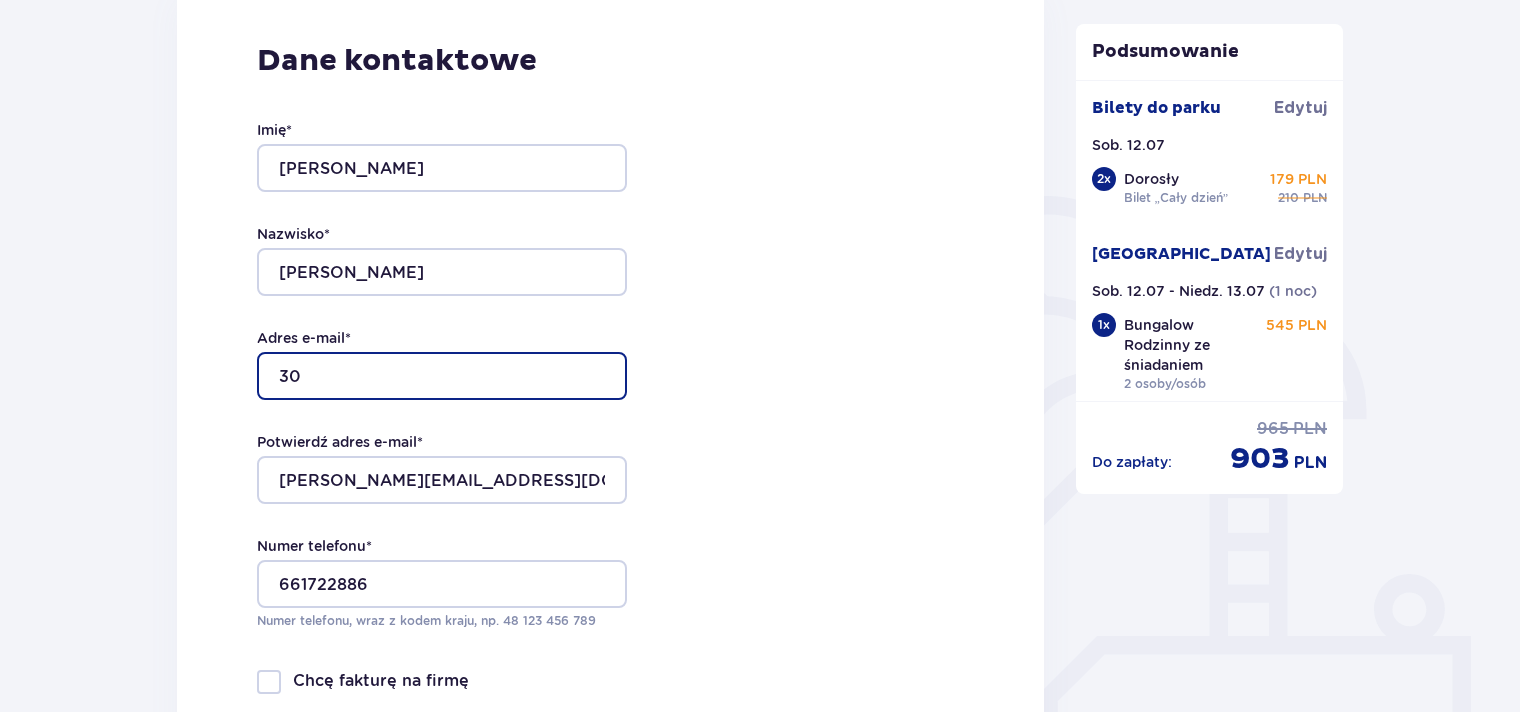 type on "300procent@gmail.com" 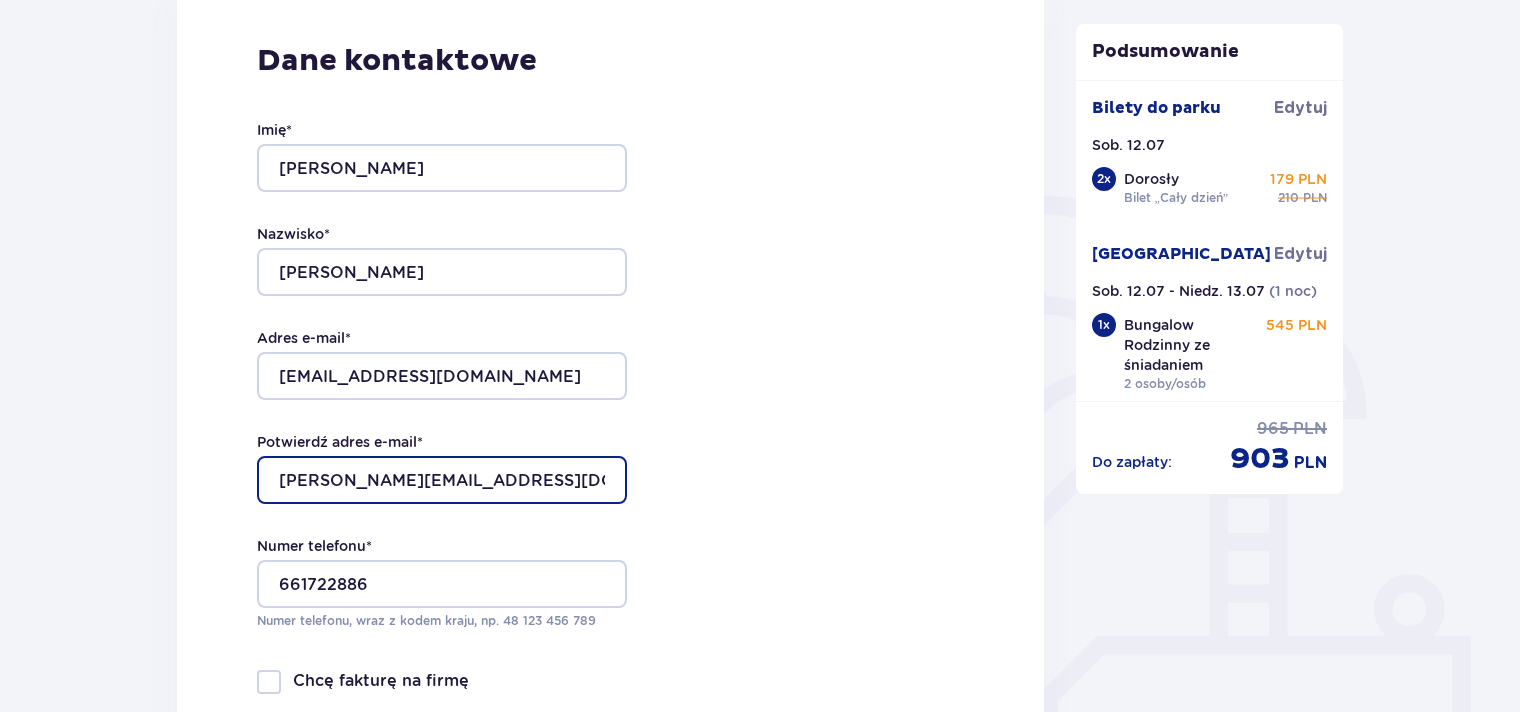 click on "piotr.kosowski@gft.com" at bounding box center (442, 480) 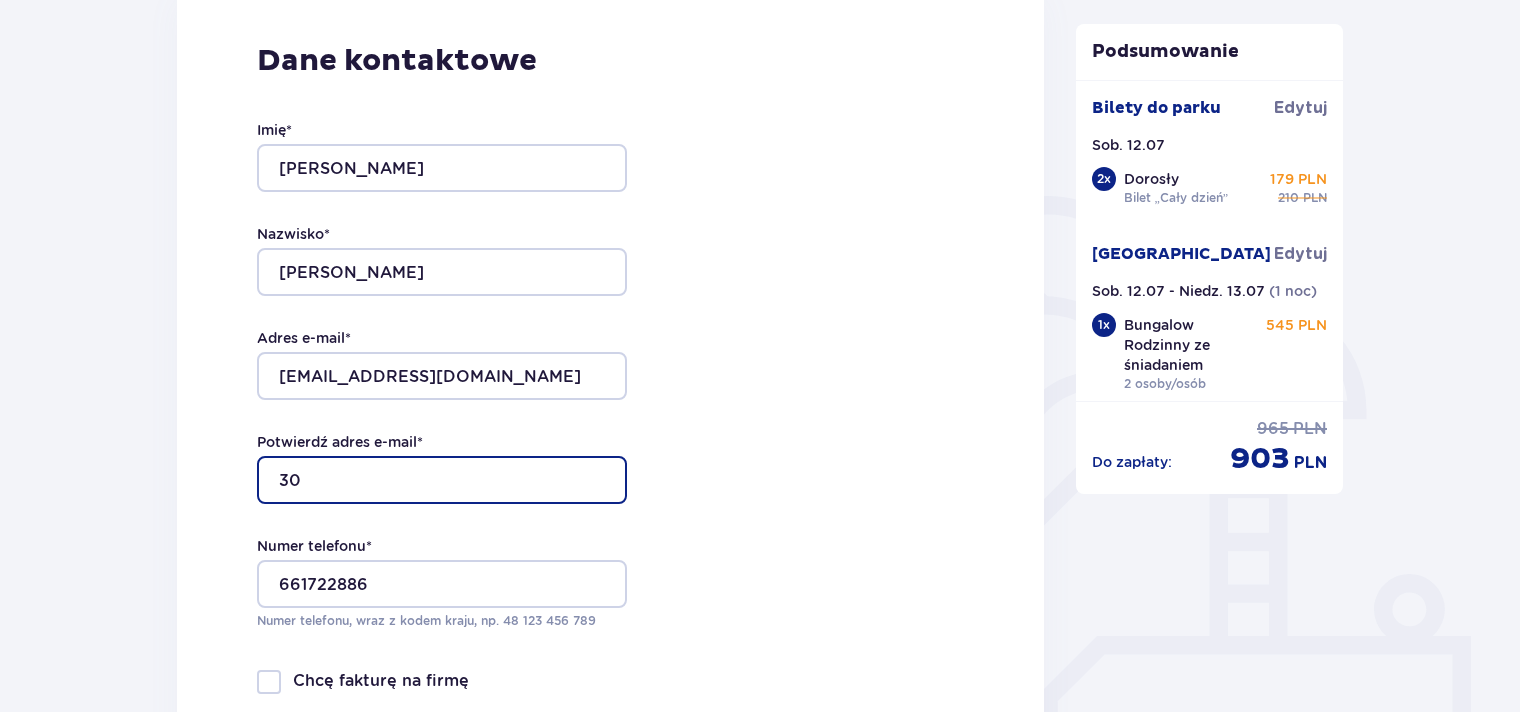 type on "300procent@gmail.com" 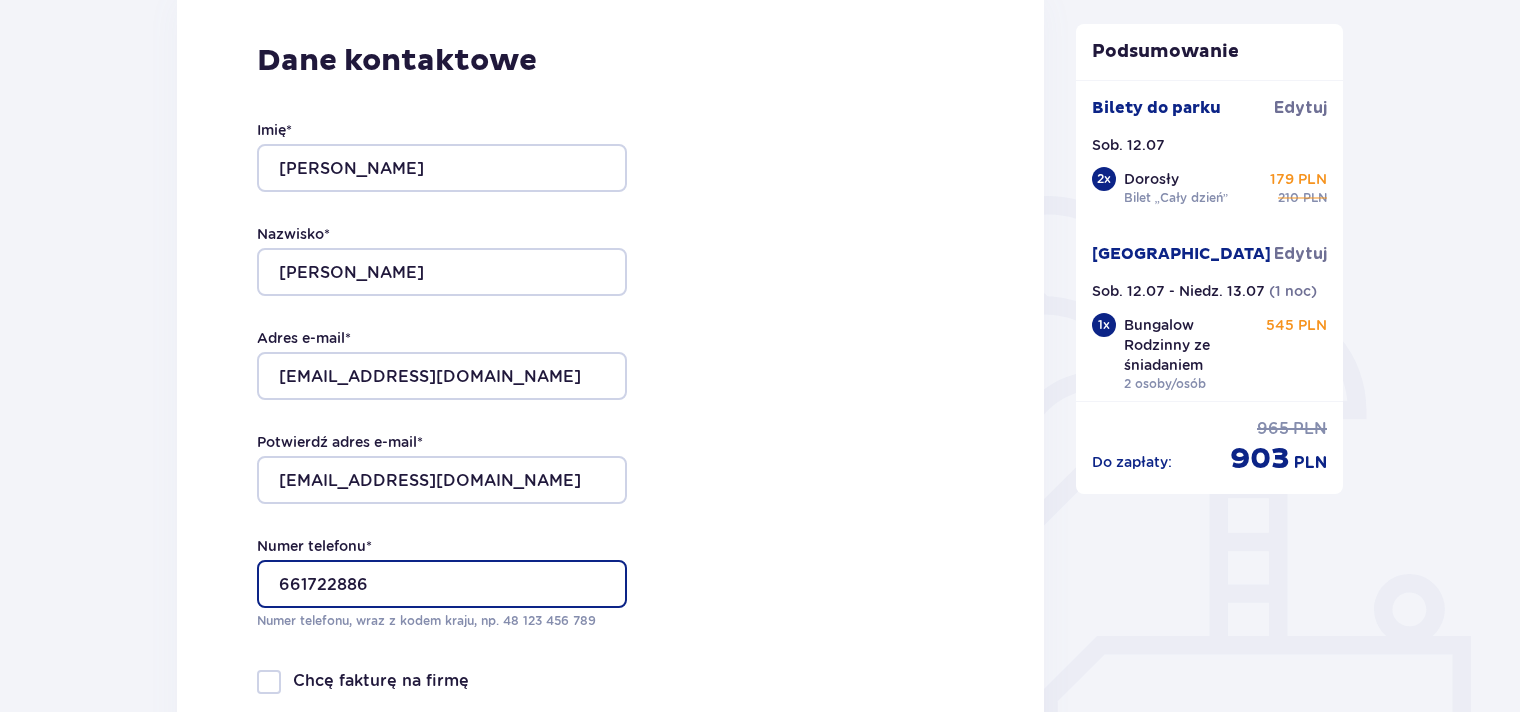 click on "661722886" at bounding box center [442, 584] 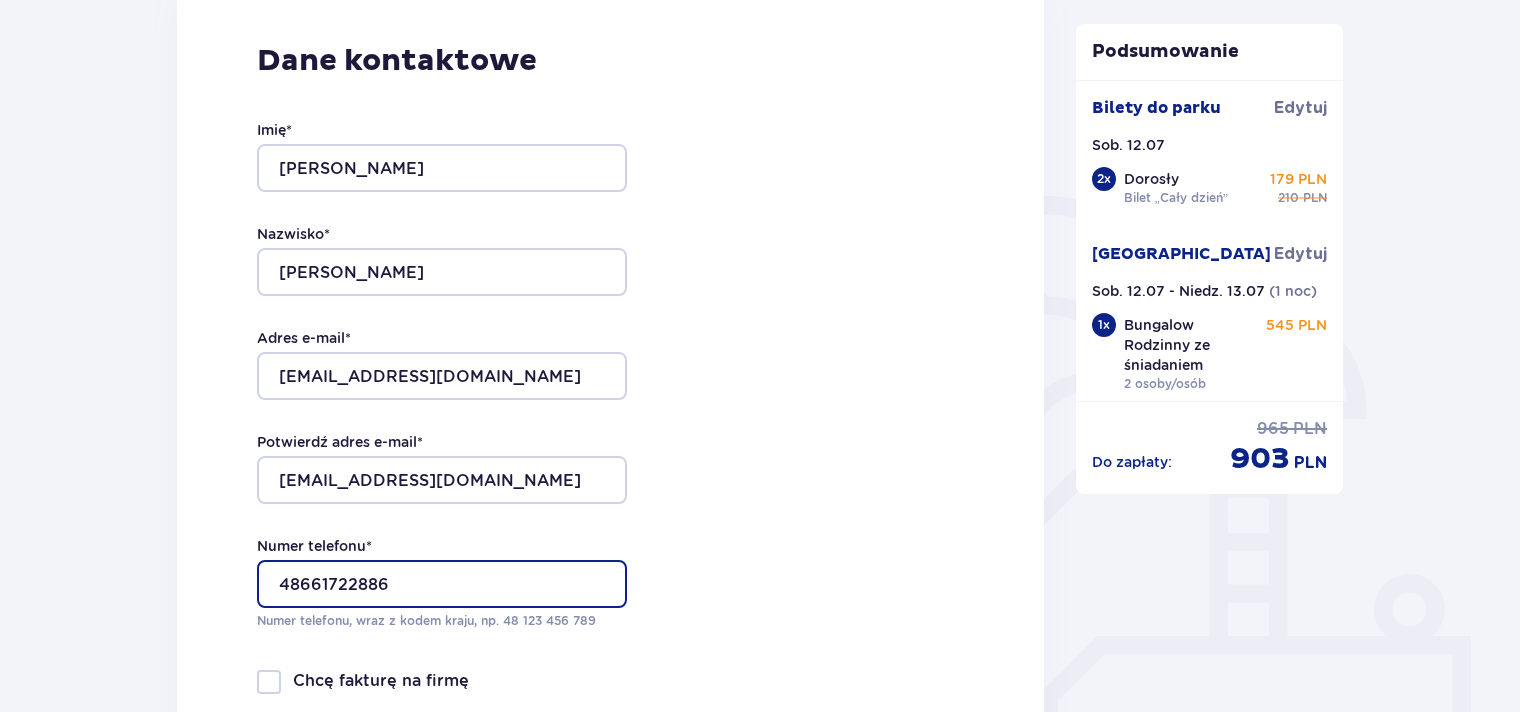 type on "48661722886" 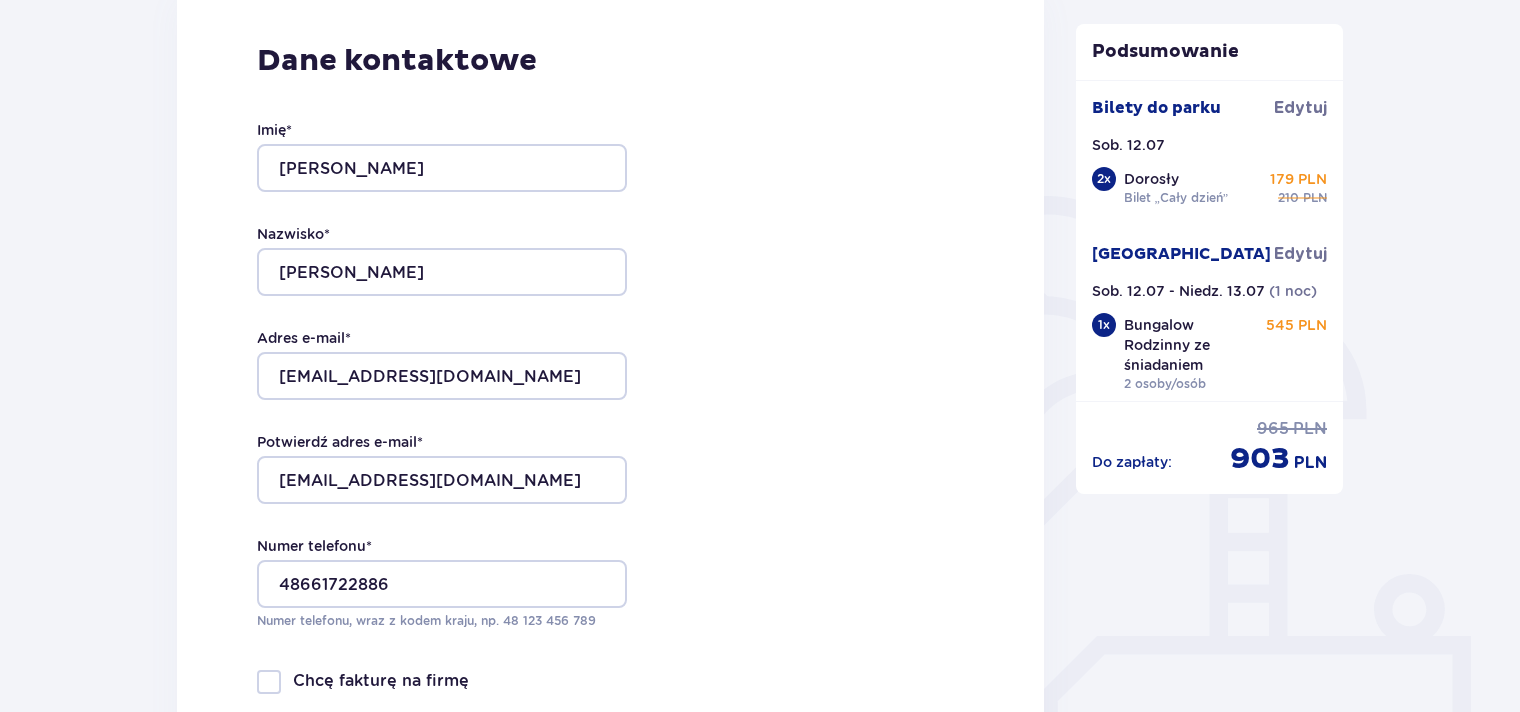 click on "Dane kontaktowe Imię * Piotr Nazwisko * Kosowski Adres e-mail * 300procent@gmail.com Potwierdź adres e-mail * 300procent@gmail.com Numer telefonu * 48661722886 Numer telefonu, wraz z kodem kraju, np. 48 ​123 ​456 ​789 Chcę fakturę na firmę Jeśli nie prowadzisz działalności gospodarczej lub innej spółki, automatycznie wystawimy Ci fakturę imienną. Dodaj adres do faktury imiennej" at bounding box center [610, 406] 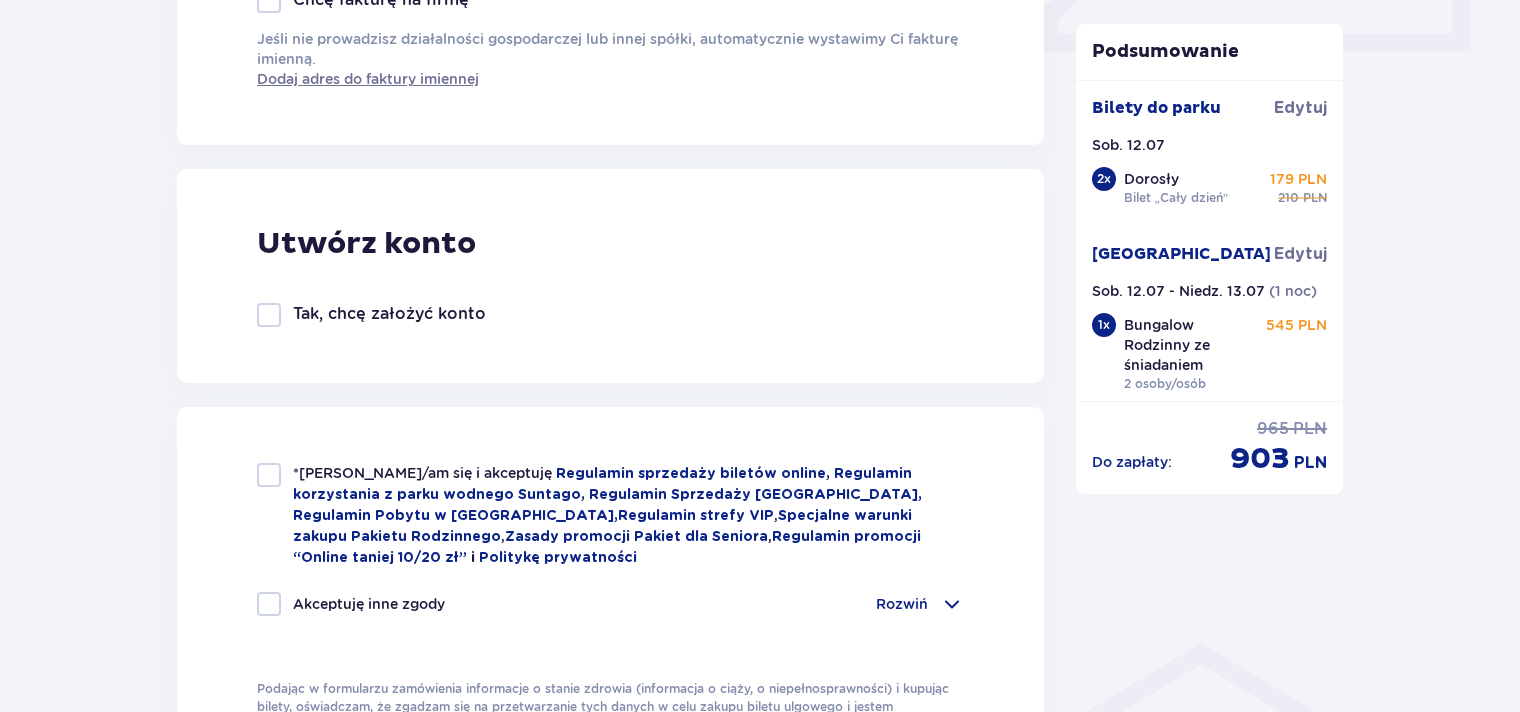 scroll, scrollTop: 1100, scrollLeft: 0, axis: vertical 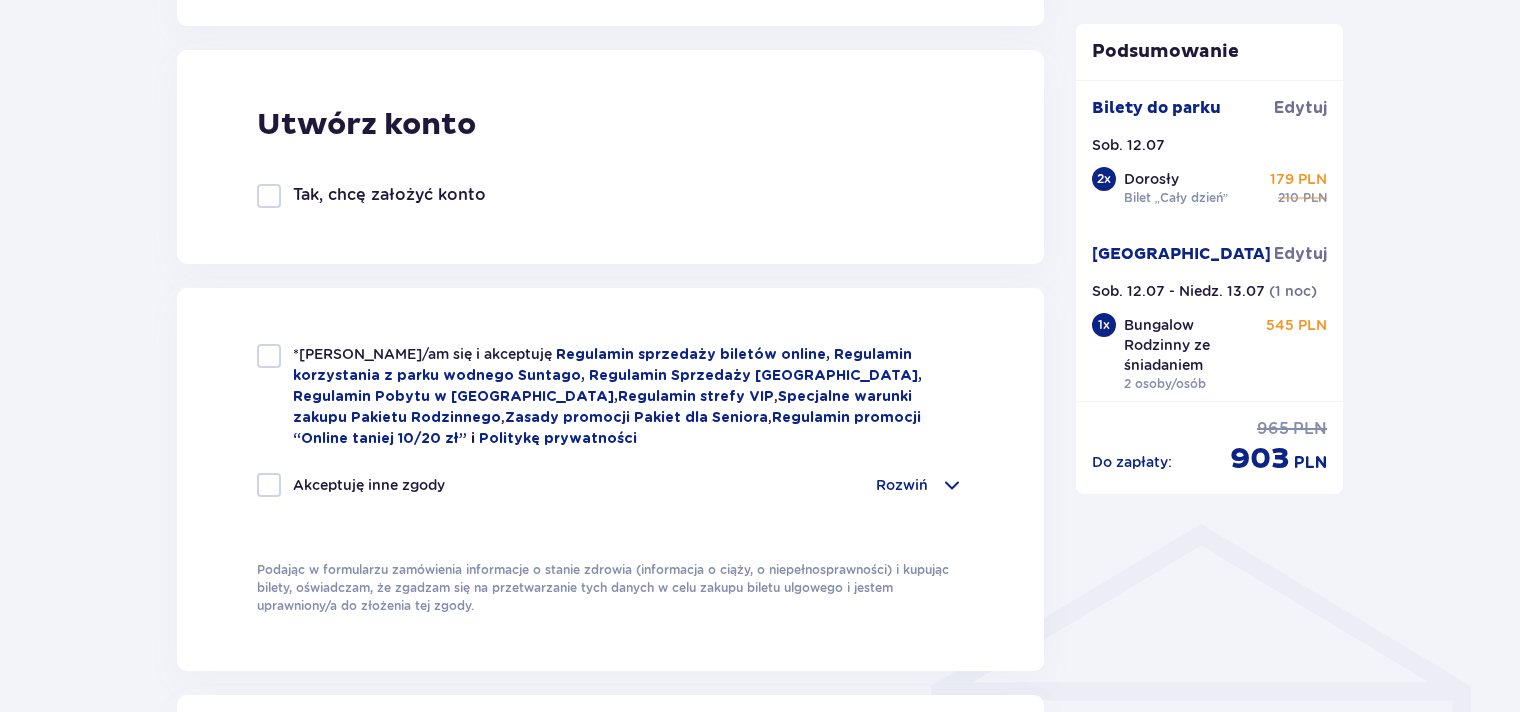 click at bounding box center [269, 356] 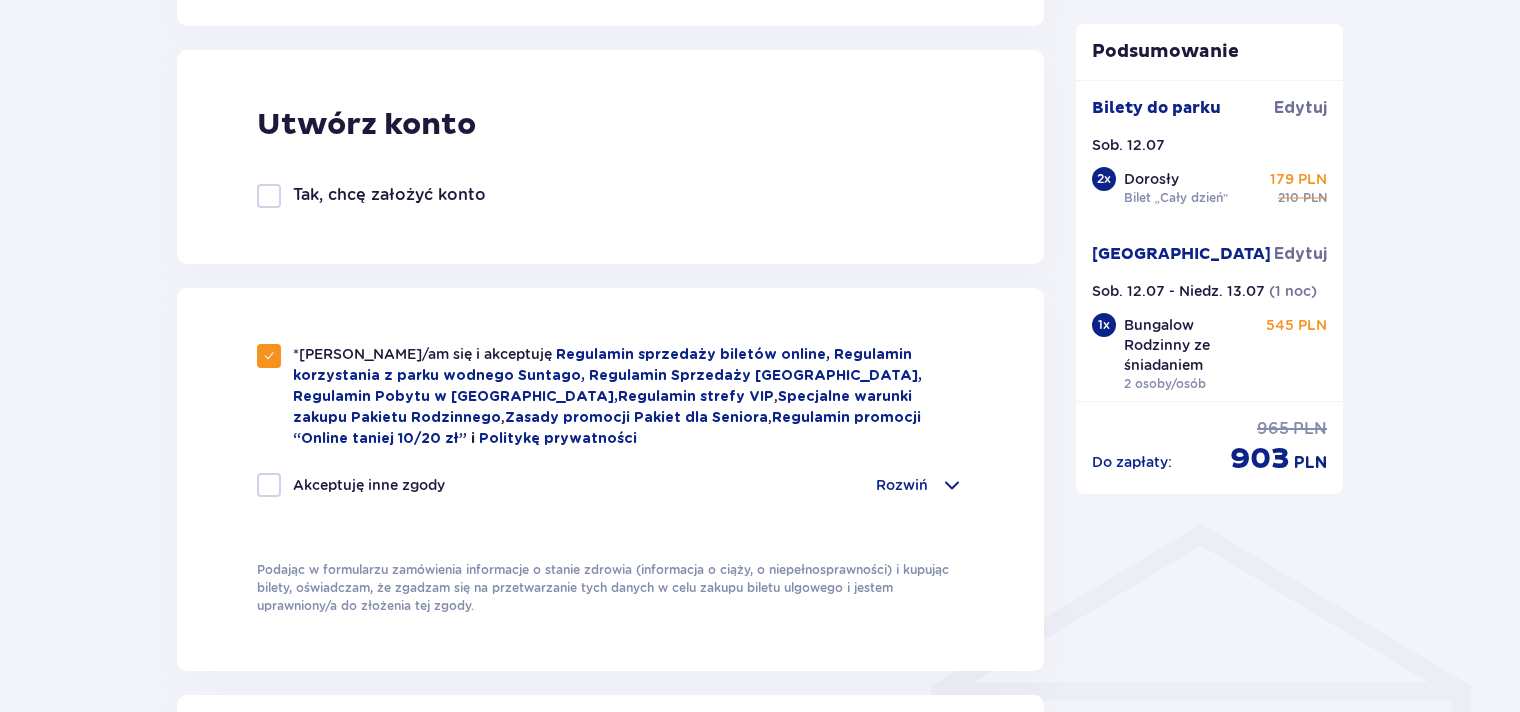 click on "Rozwiń" at bounding box center [920, 485] 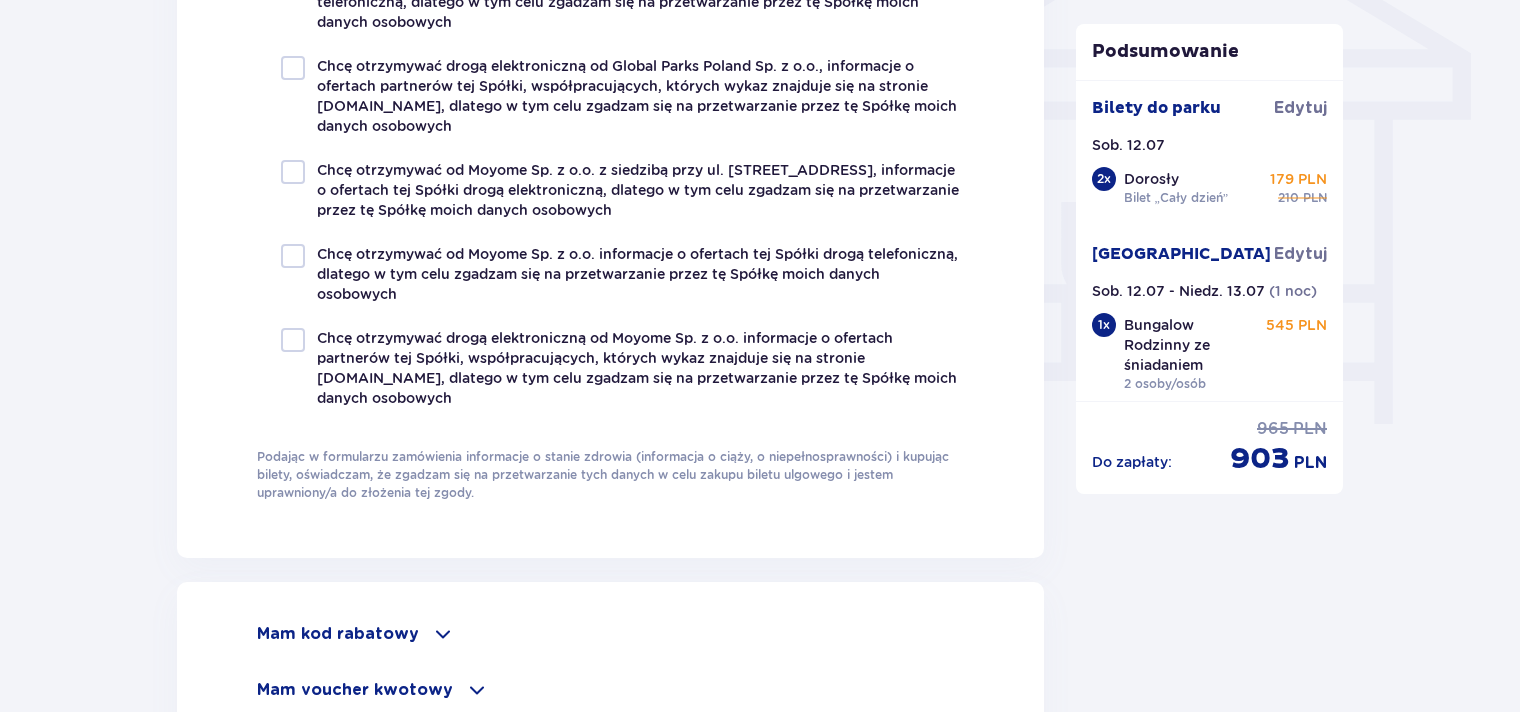 scroll, scrollTop: 2200, scrollLeft: 0, axis: vertical 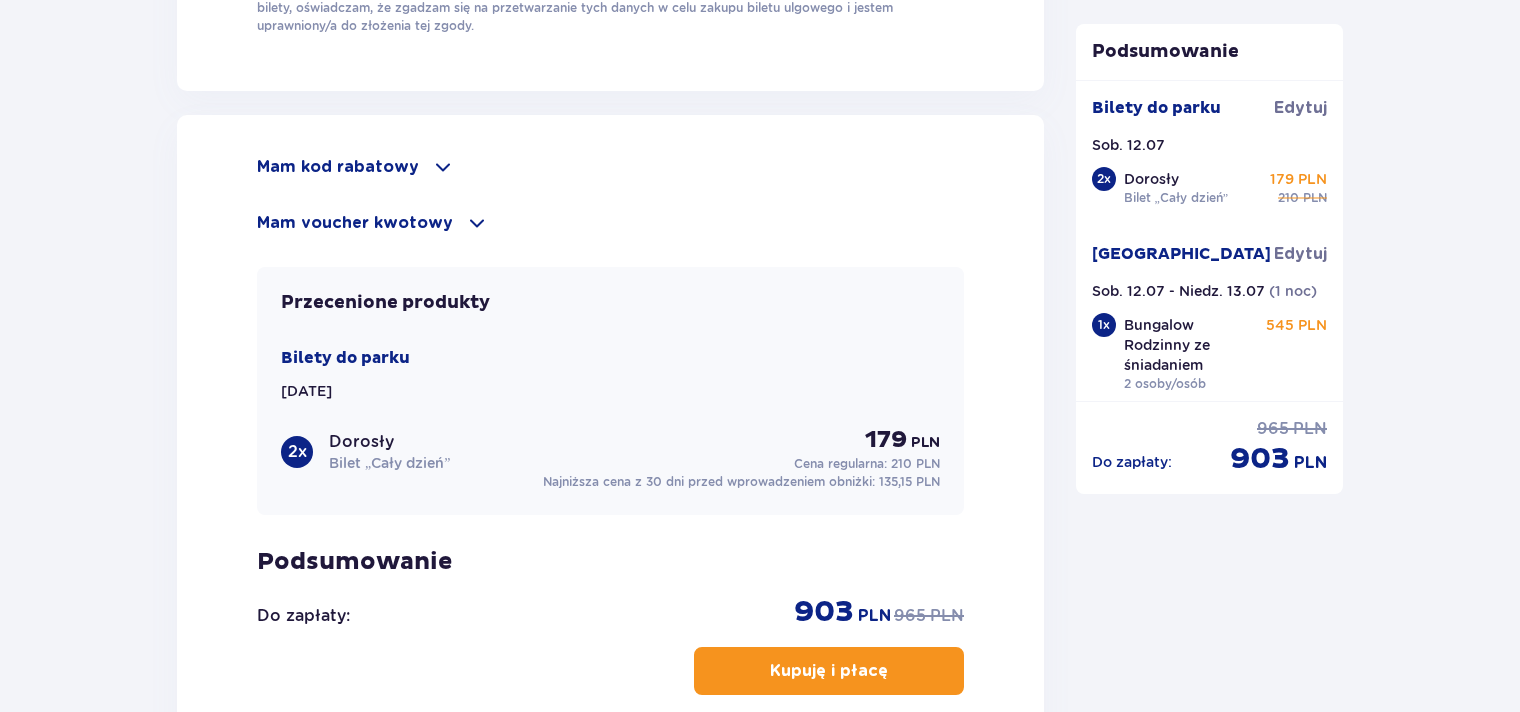 click on "Kupuję i płacę" at bounding box center (829, 671) 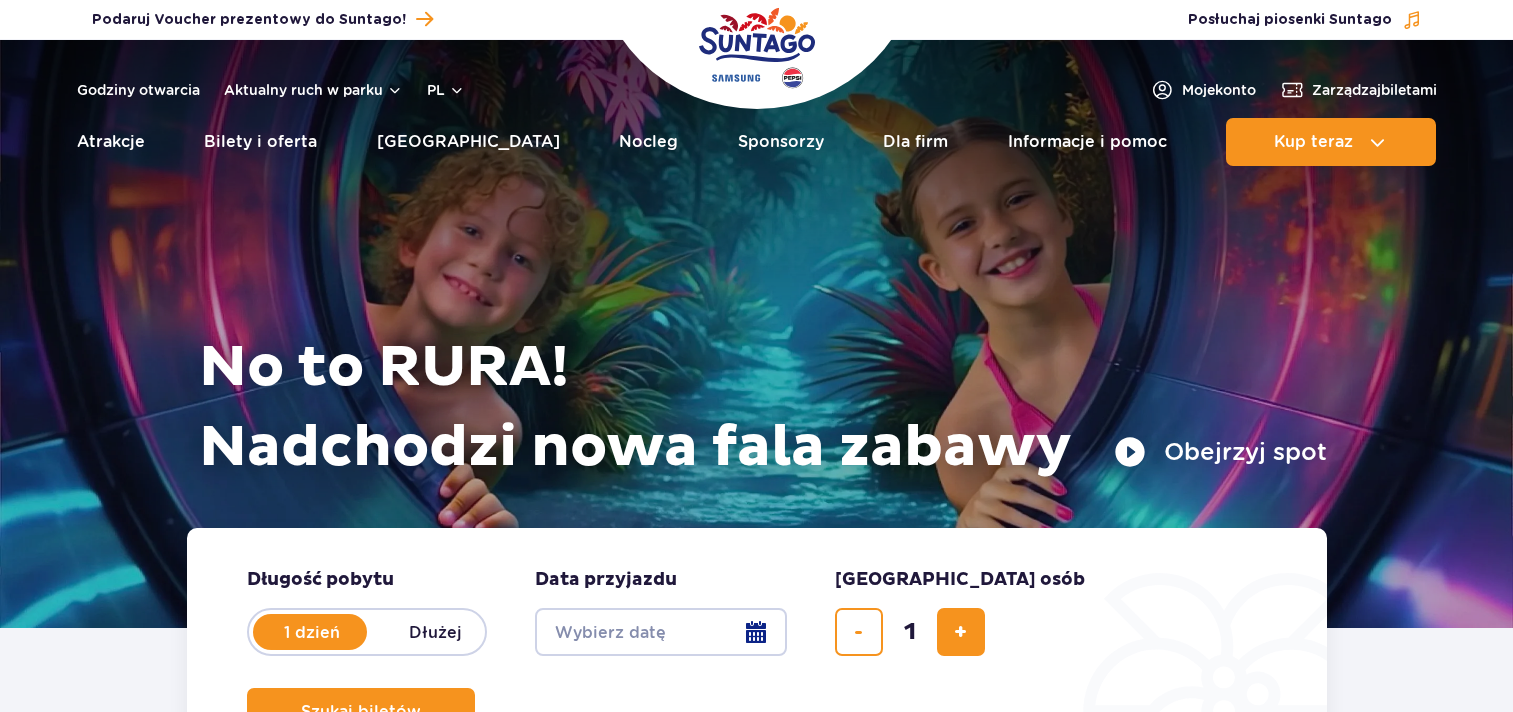 scroll, scrollTop: 0, scrollLeft: 0, axis: both 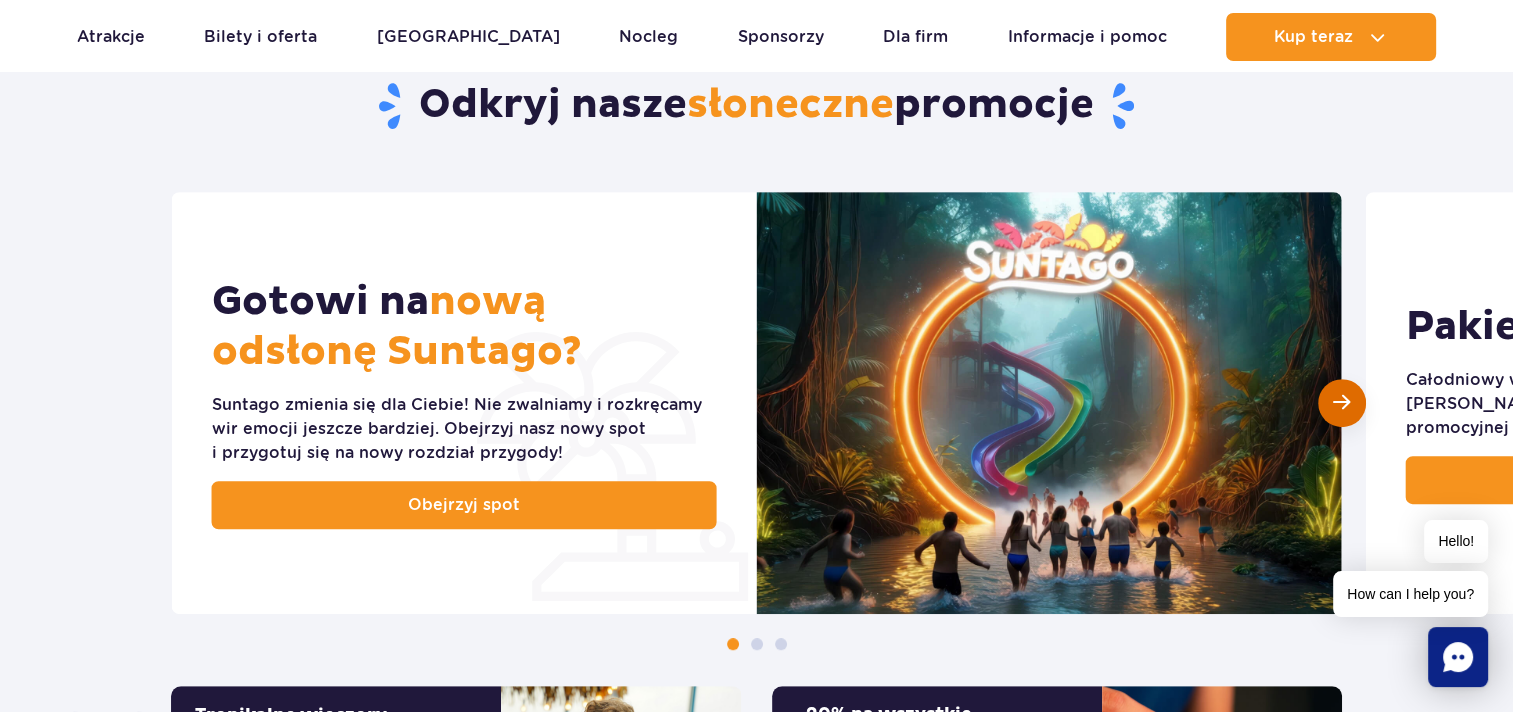 click at bounding box center (1342, 403) 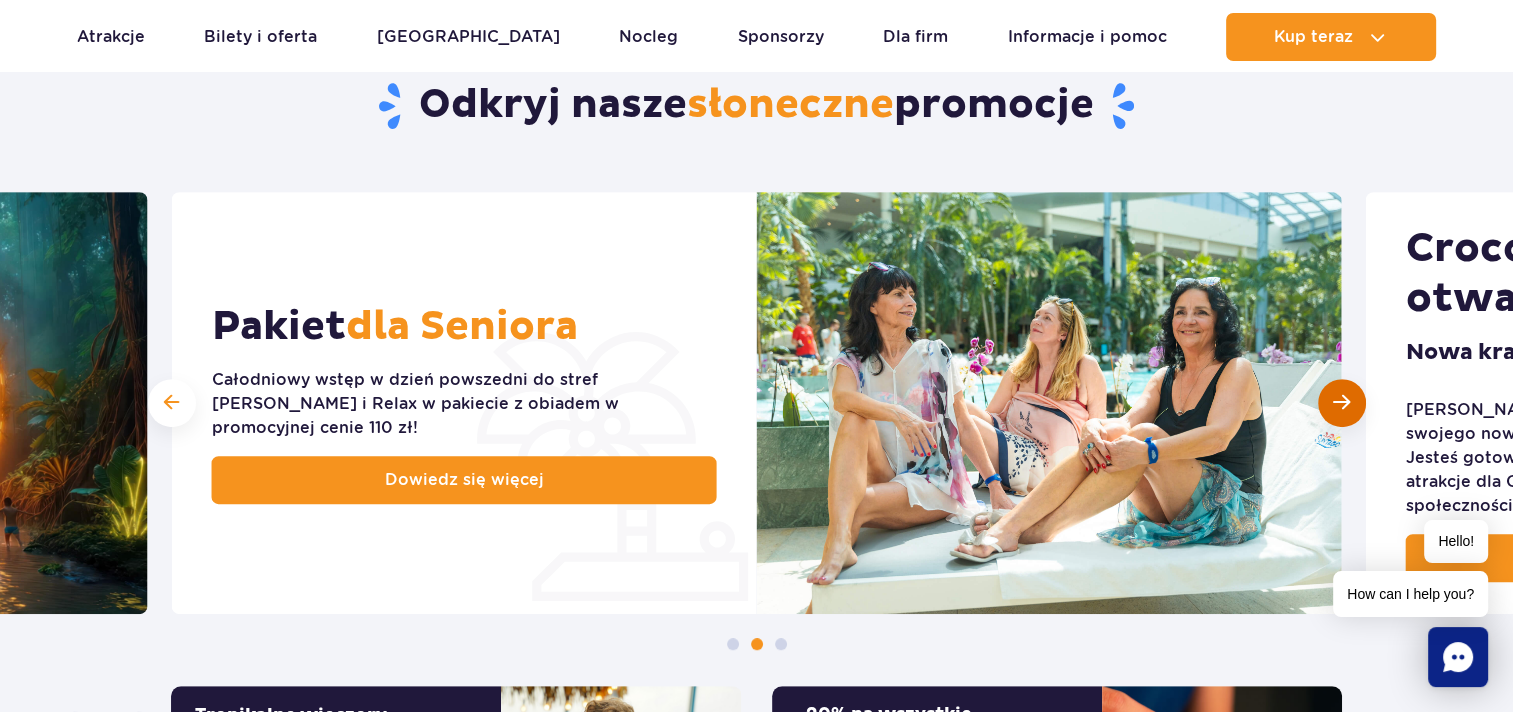 click at bounding box center (1342, 403) 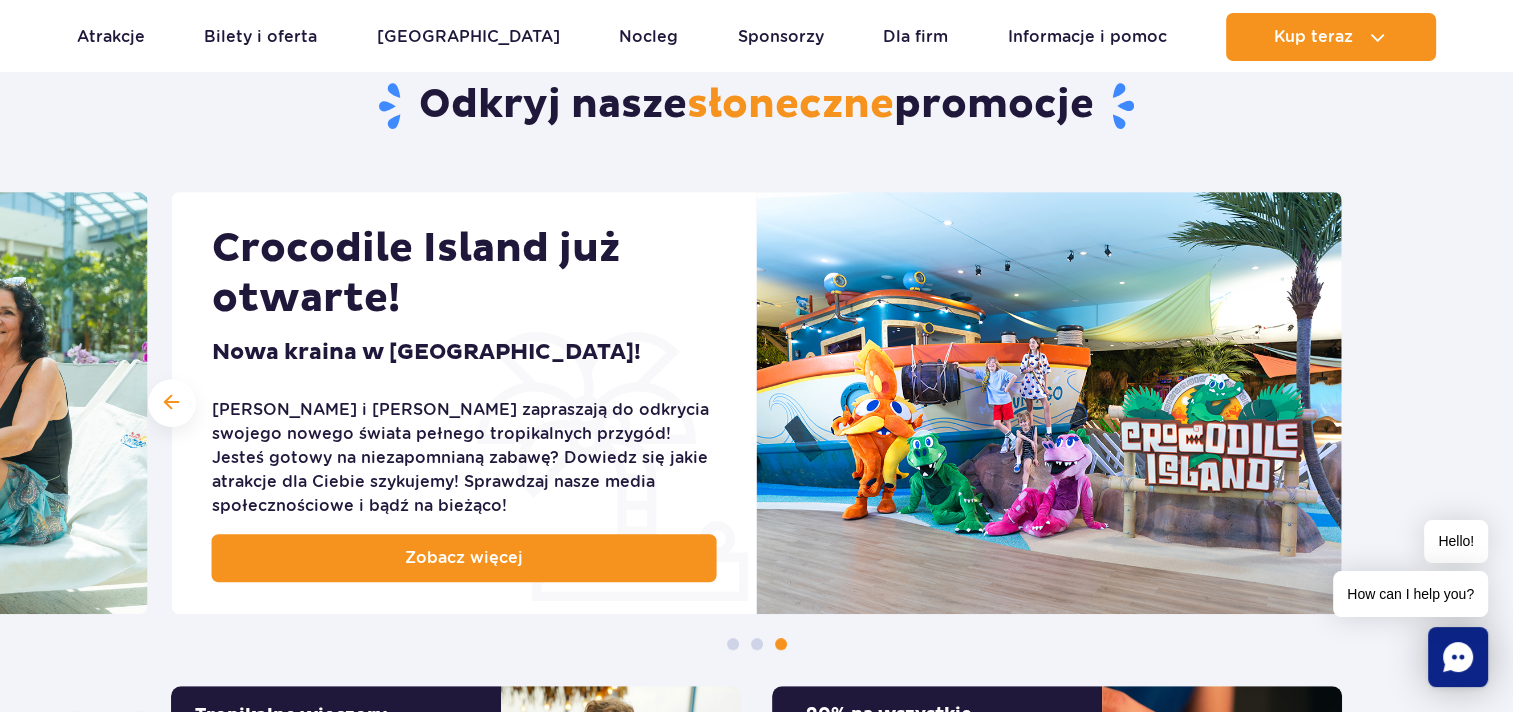 click at bounding box center [1049, 403] 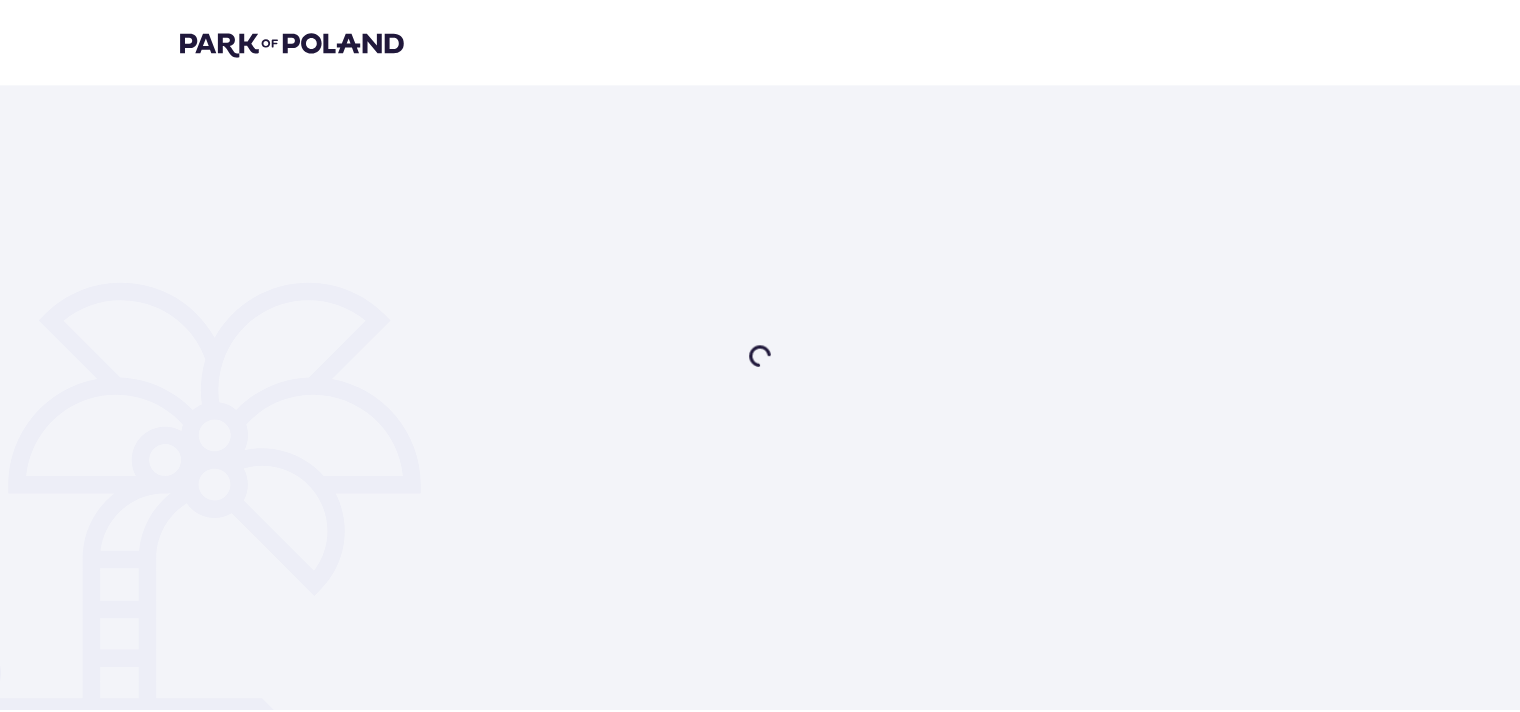 scroll, scrollTop: 0, scrollLeft: 0, axis: both 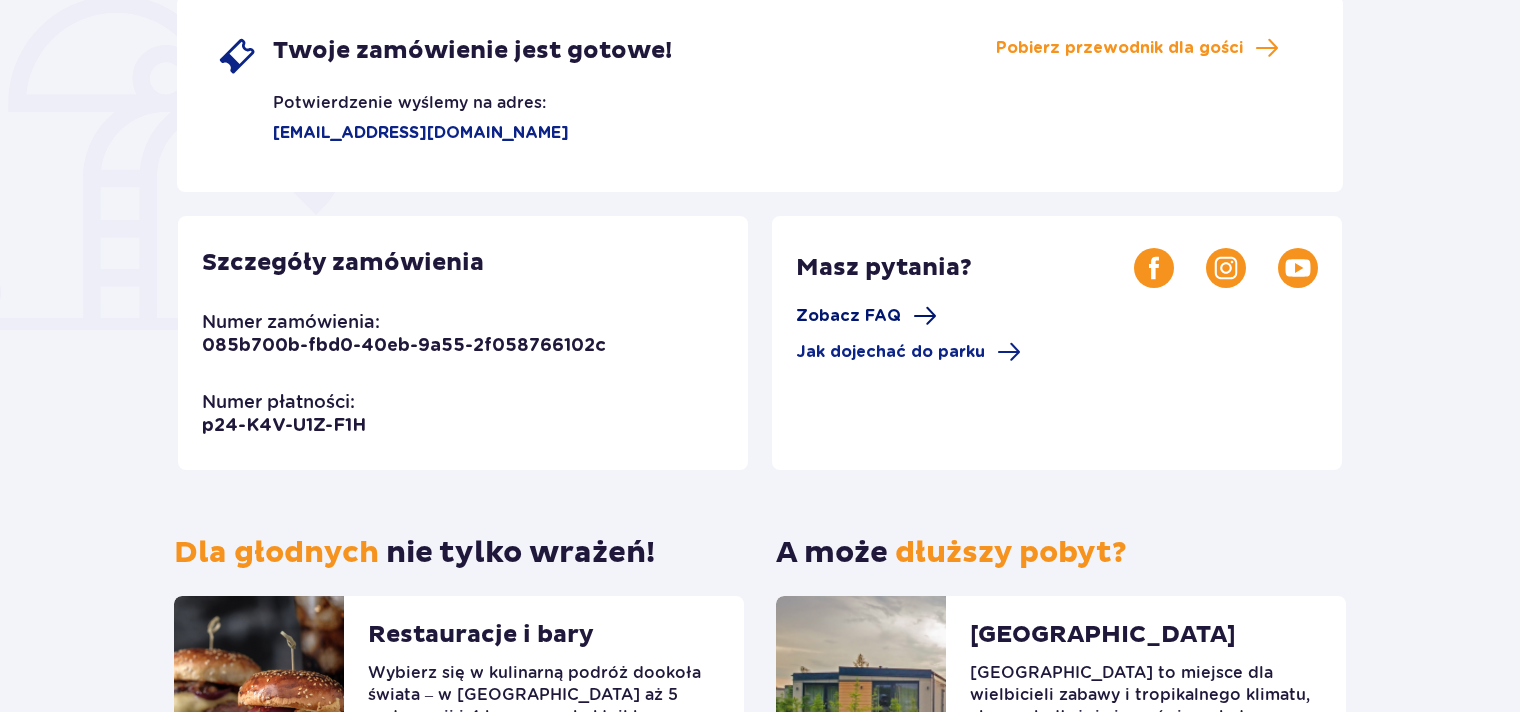 click on "Zobacz FAQ" at bounding box center [848, 316] 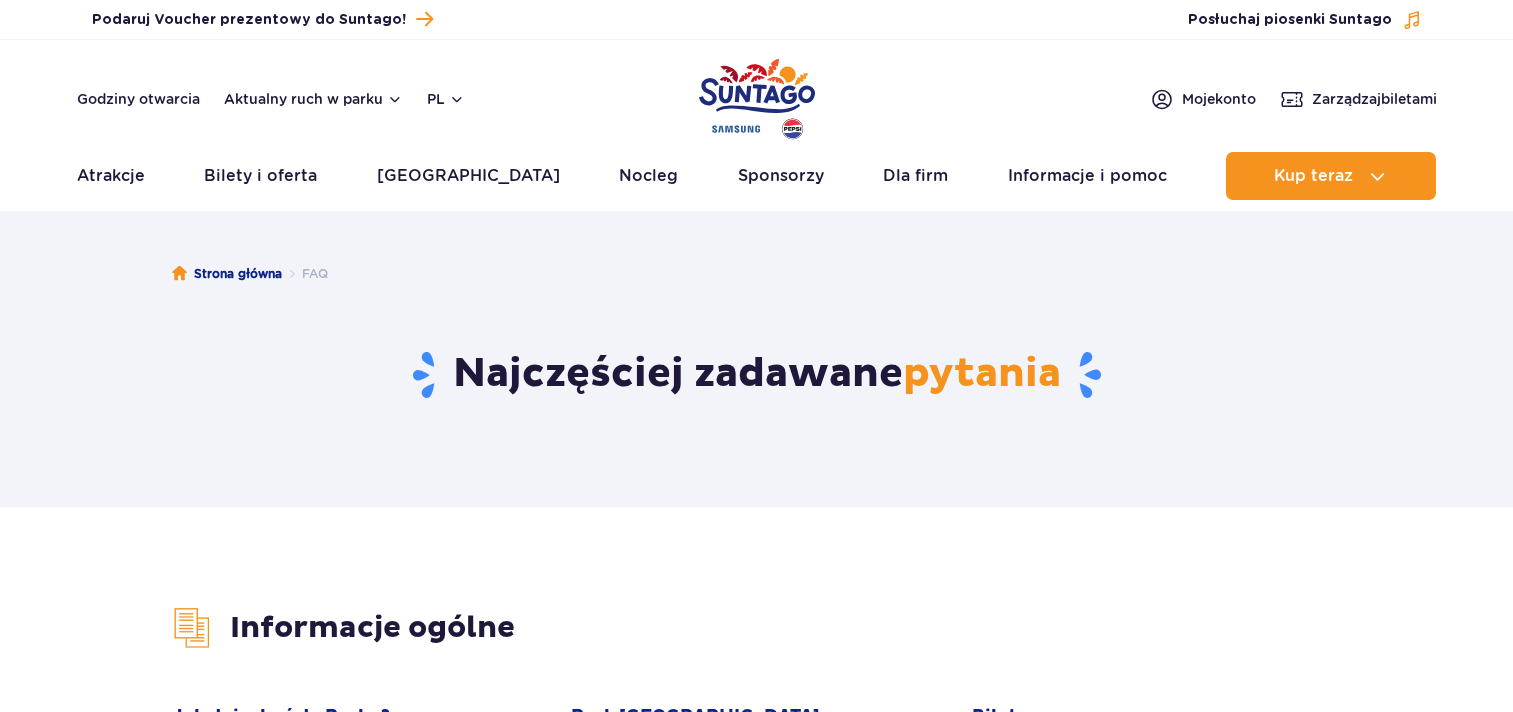 scroll, scrollTop: 0, scrollLeft: 0, axis: both 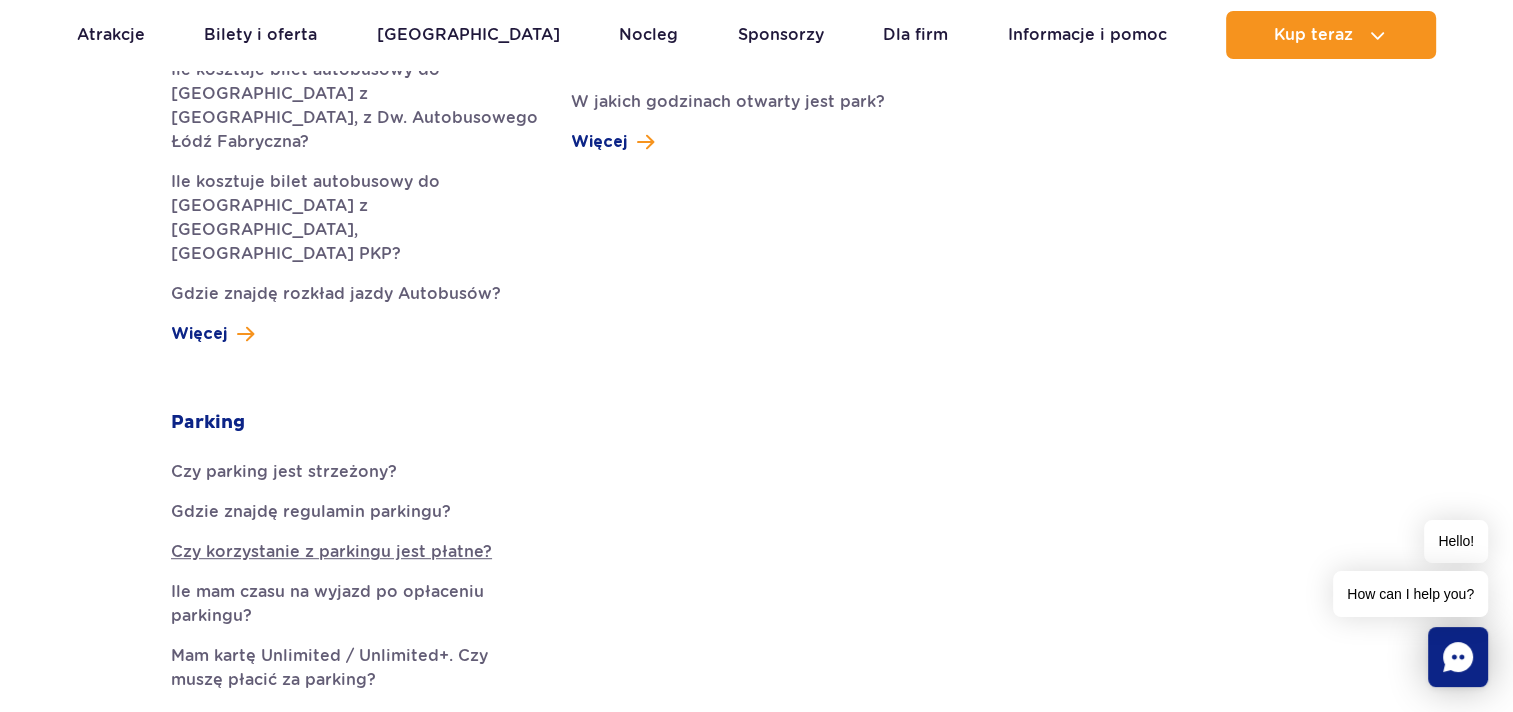 click on "Czy korzystanie z parkingu jest płatne?" at bounding box center (356, 552) 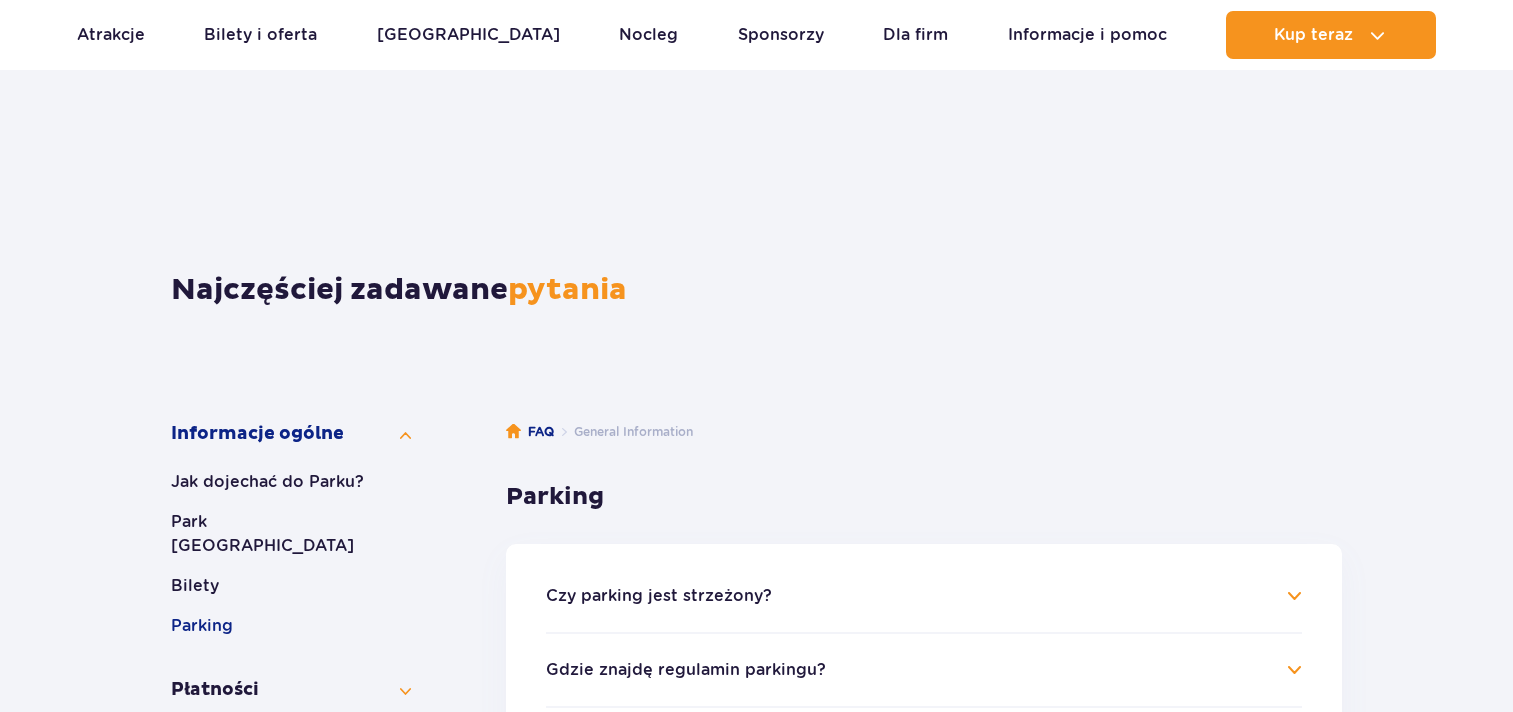 scroll, scrollTop: 596, scrollLeft: 0, axis: vertical 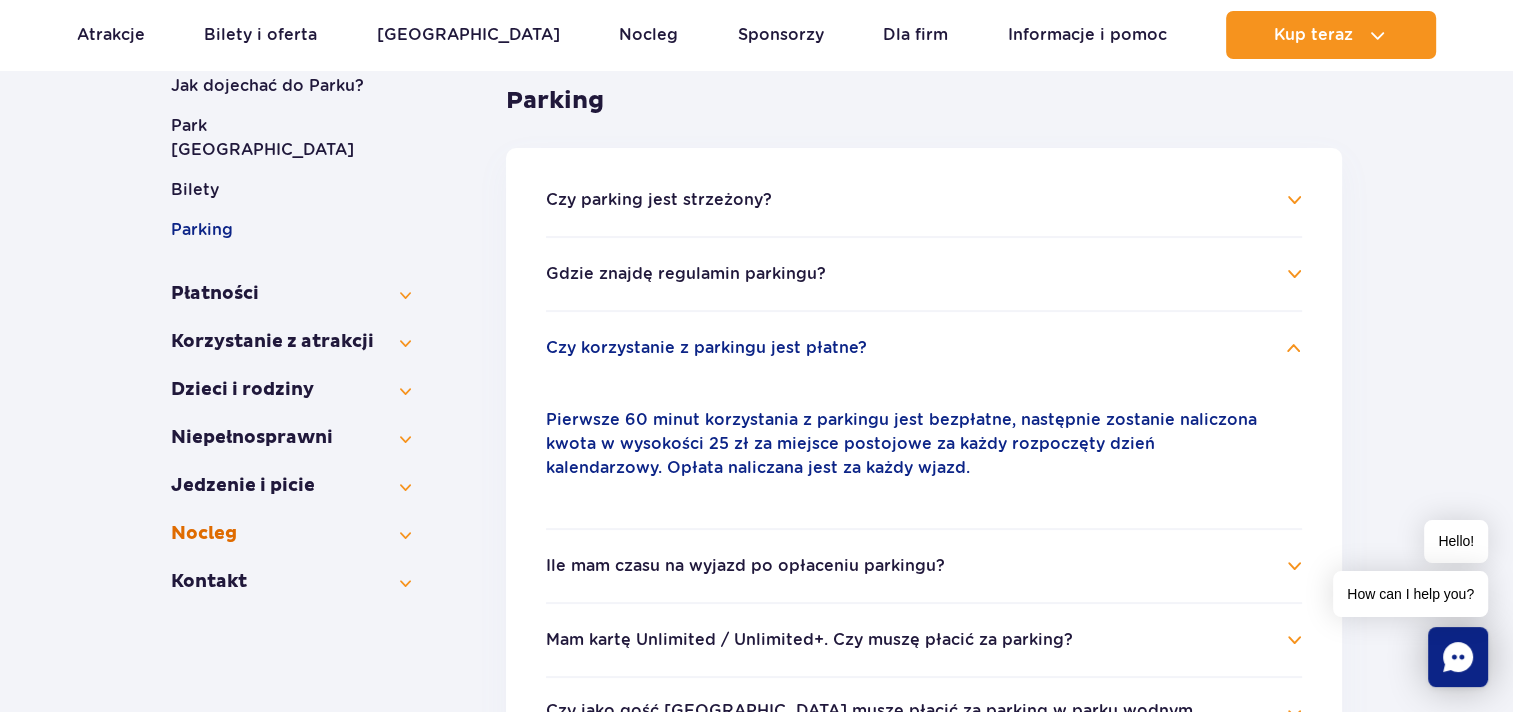click on "Nocleg" at bounding box center (291, 534) 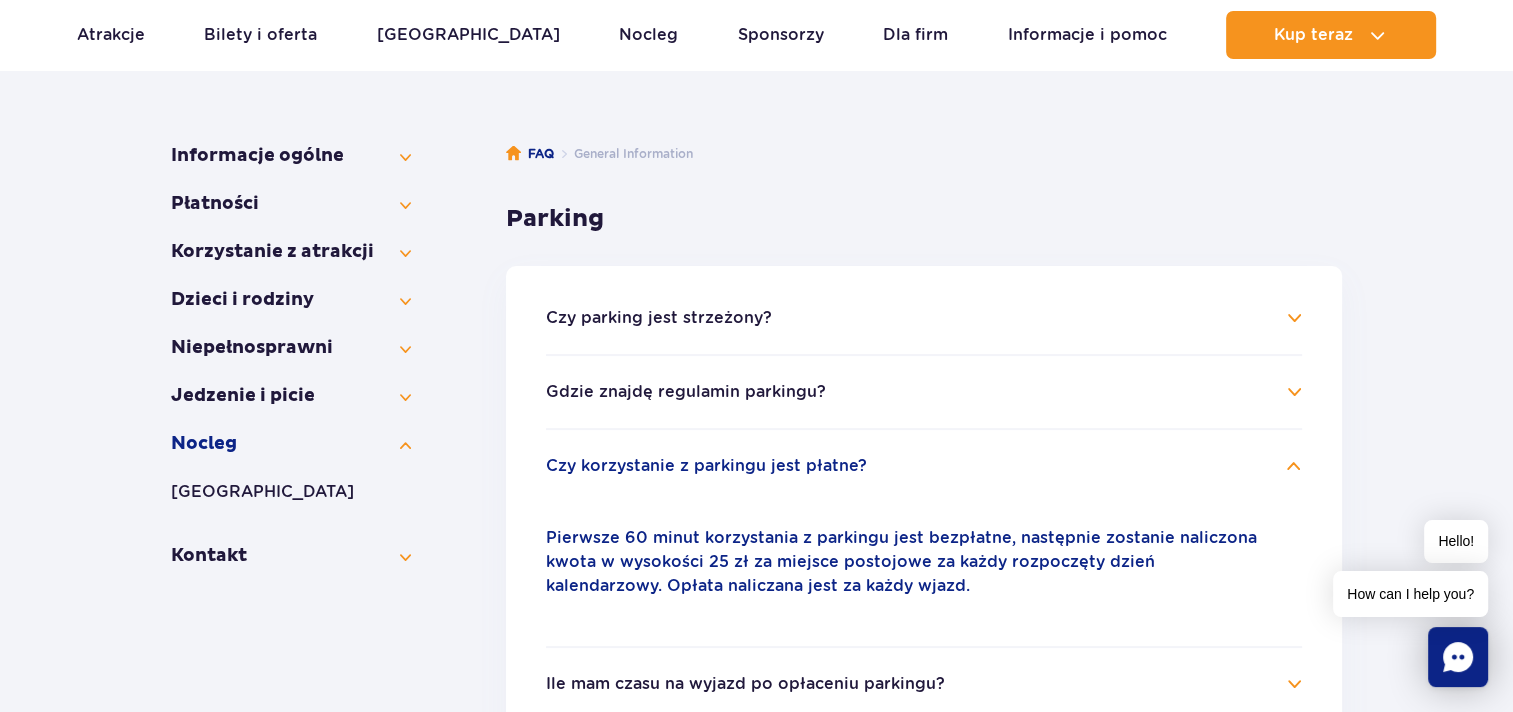 scroll, scrollTop: 500, scrollLeft: 0, axis: vertical 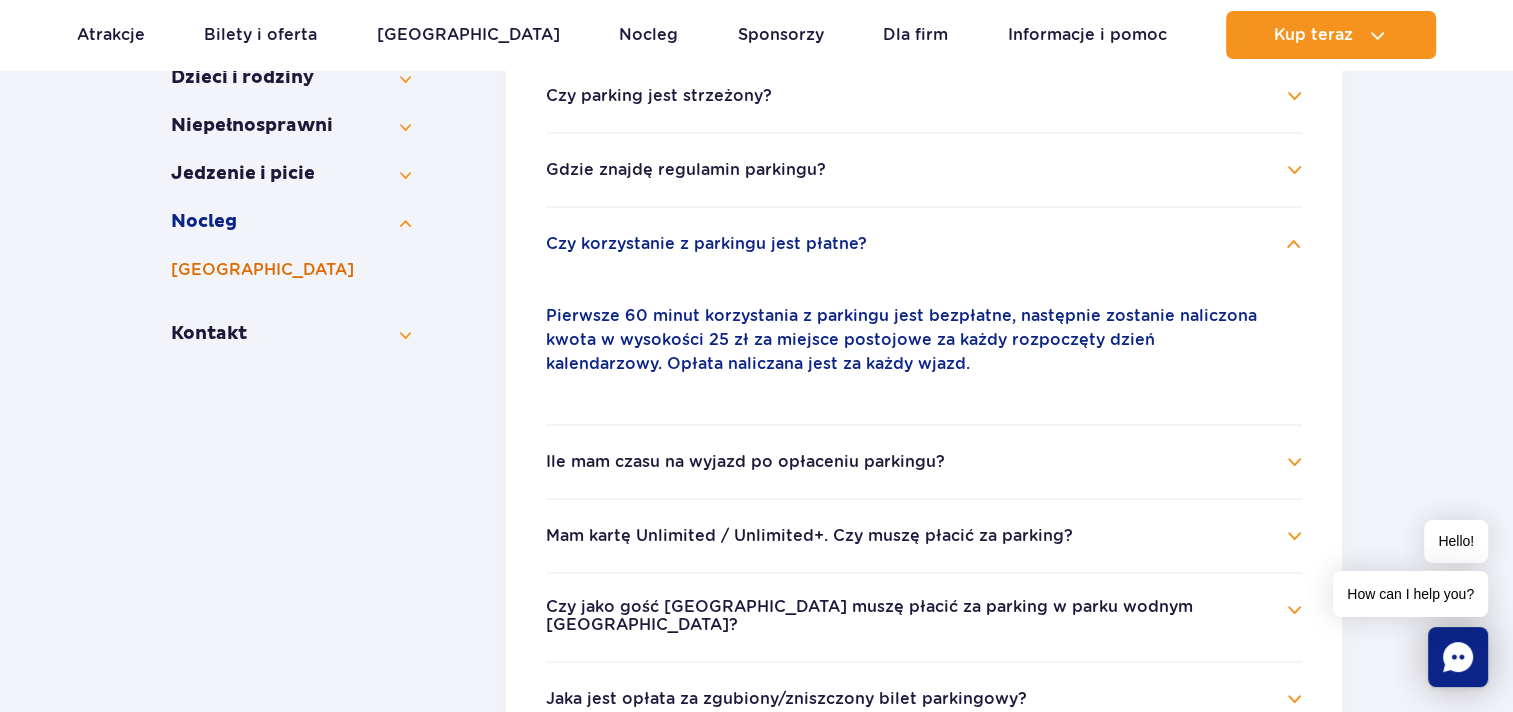 click on "[GEOGRAPHIC_DATA]" at bounding box center (291, 270) 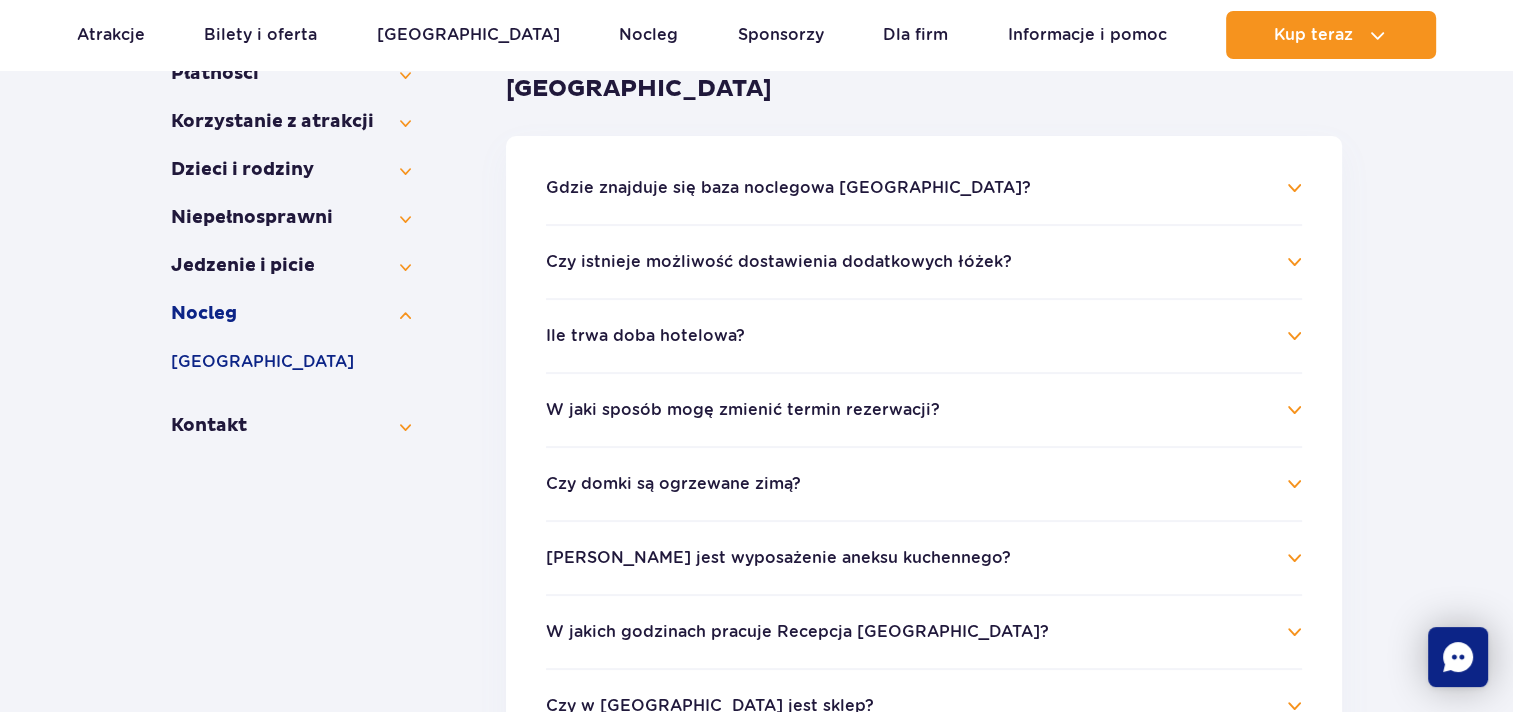 scroll, scrollTop: 300, scrollLeft: 0, axis: vertical 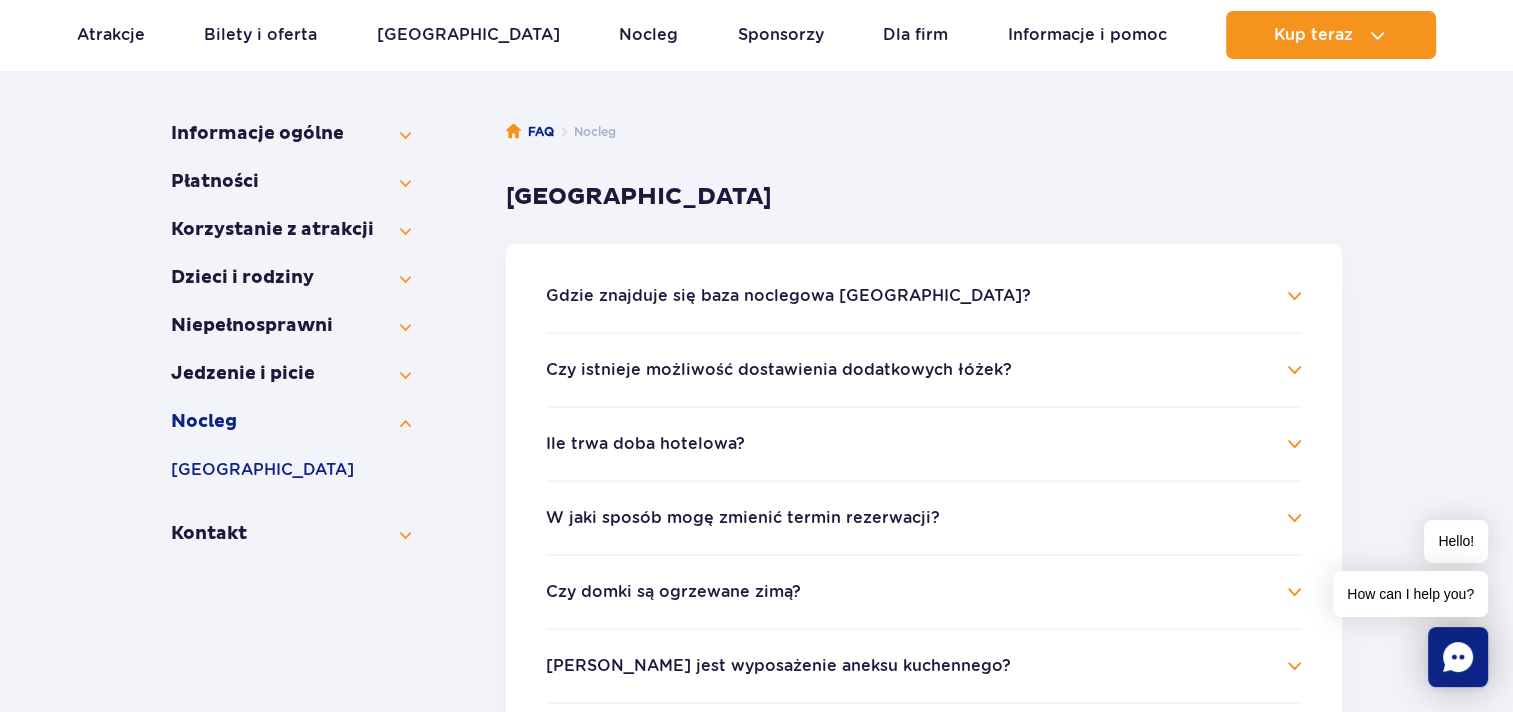 click on "Ile trwa doba hotelowa?" at bounding box center (645, 444) 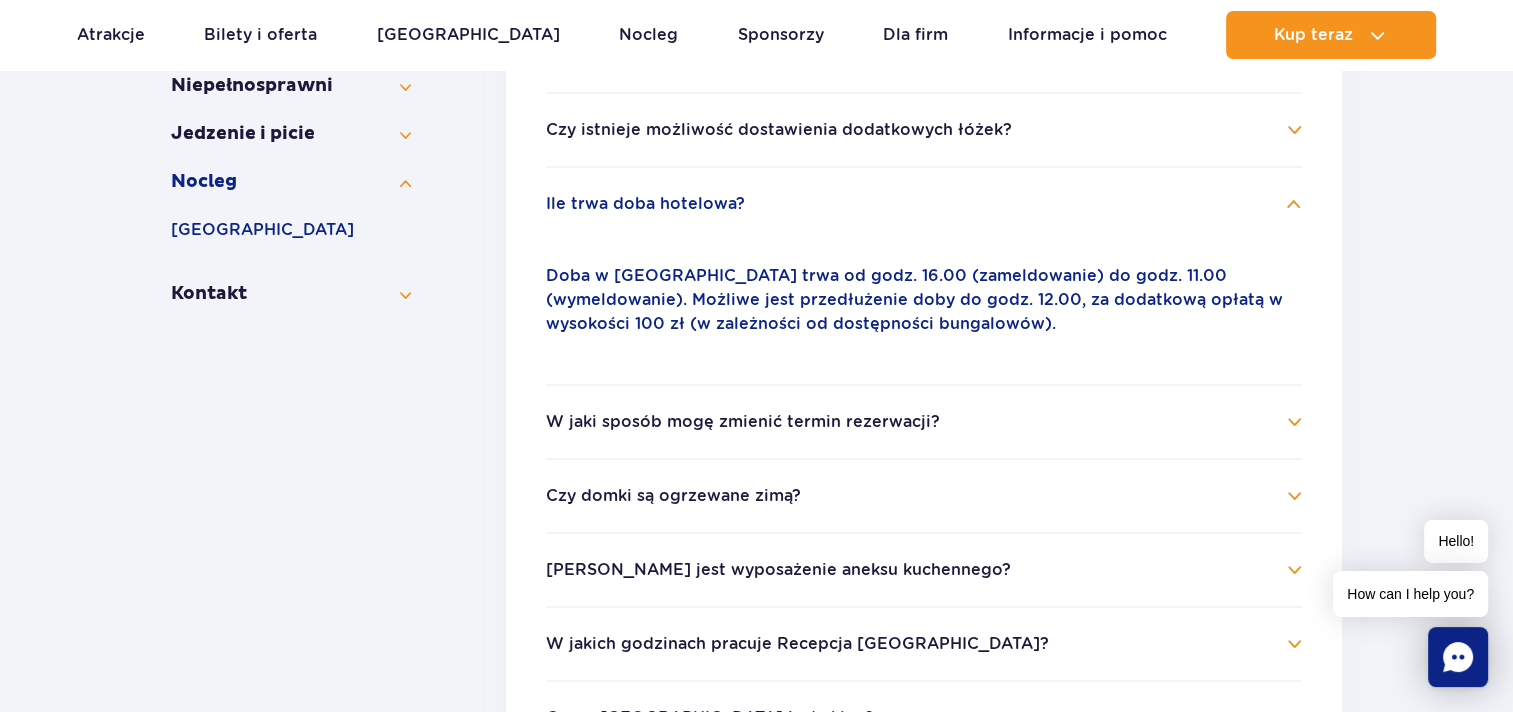 scroll, scrollTop: 600, scrollLeft: 0, axis: vertical 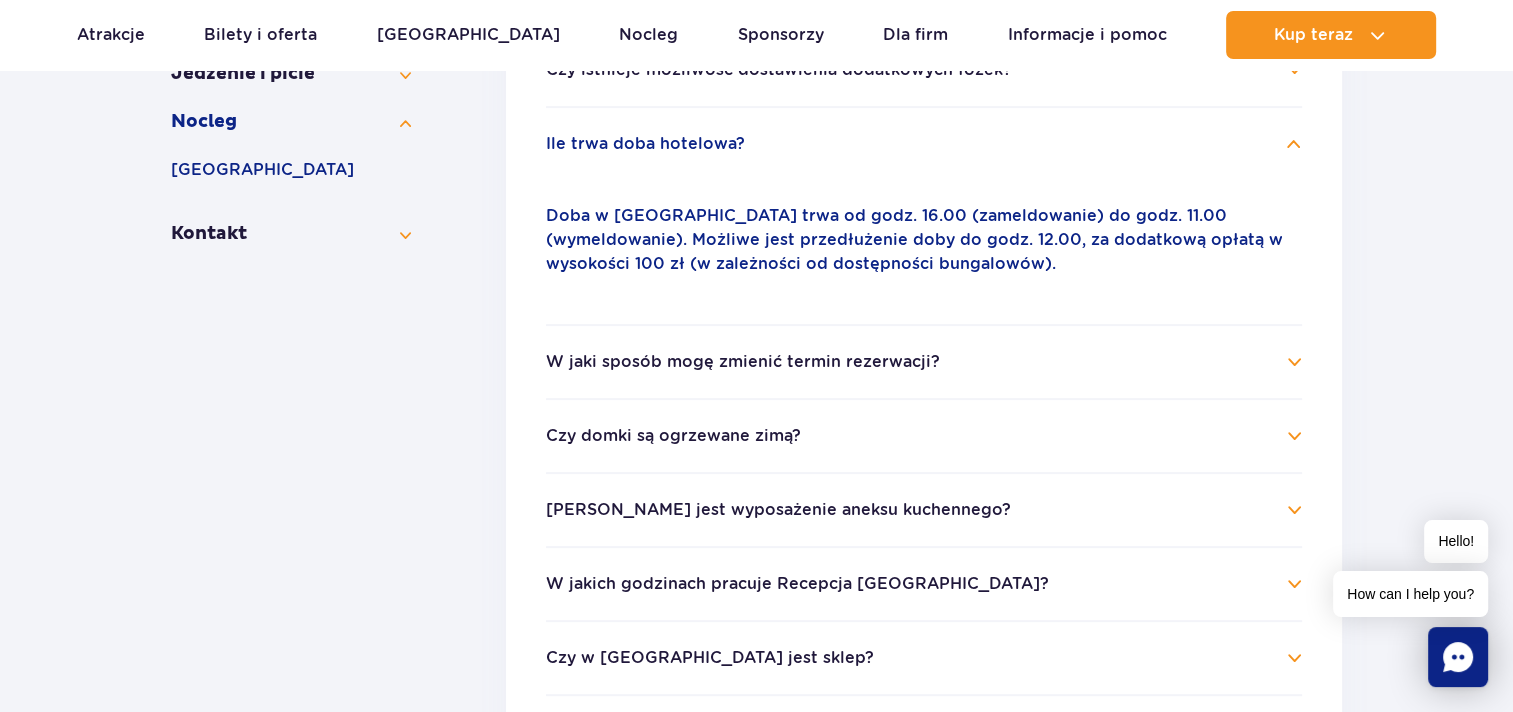 click on "Czy domki są ogrzewane zimą?" at bounding box center (924, 436) 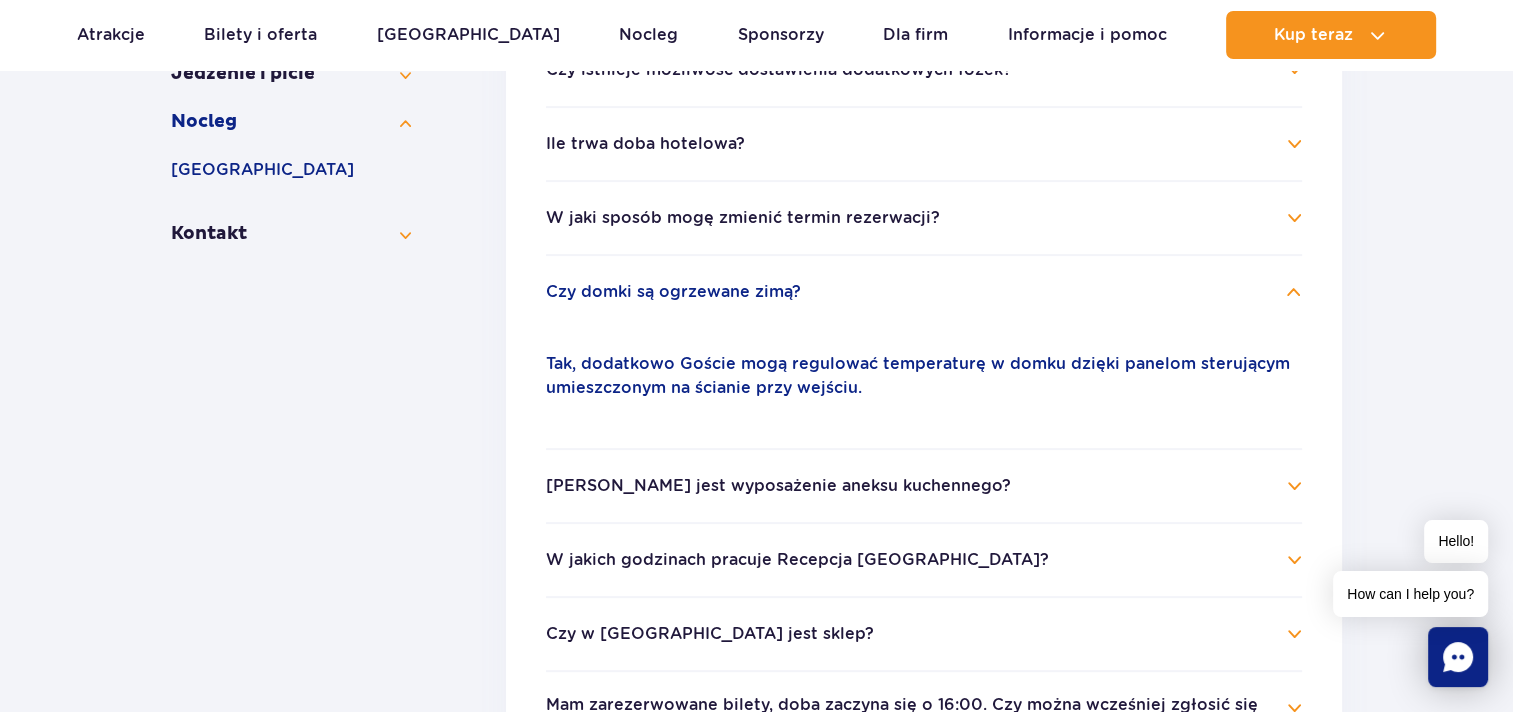click on "Czy domki są ogrzewane zimą?" at bounding box center (673, 292) 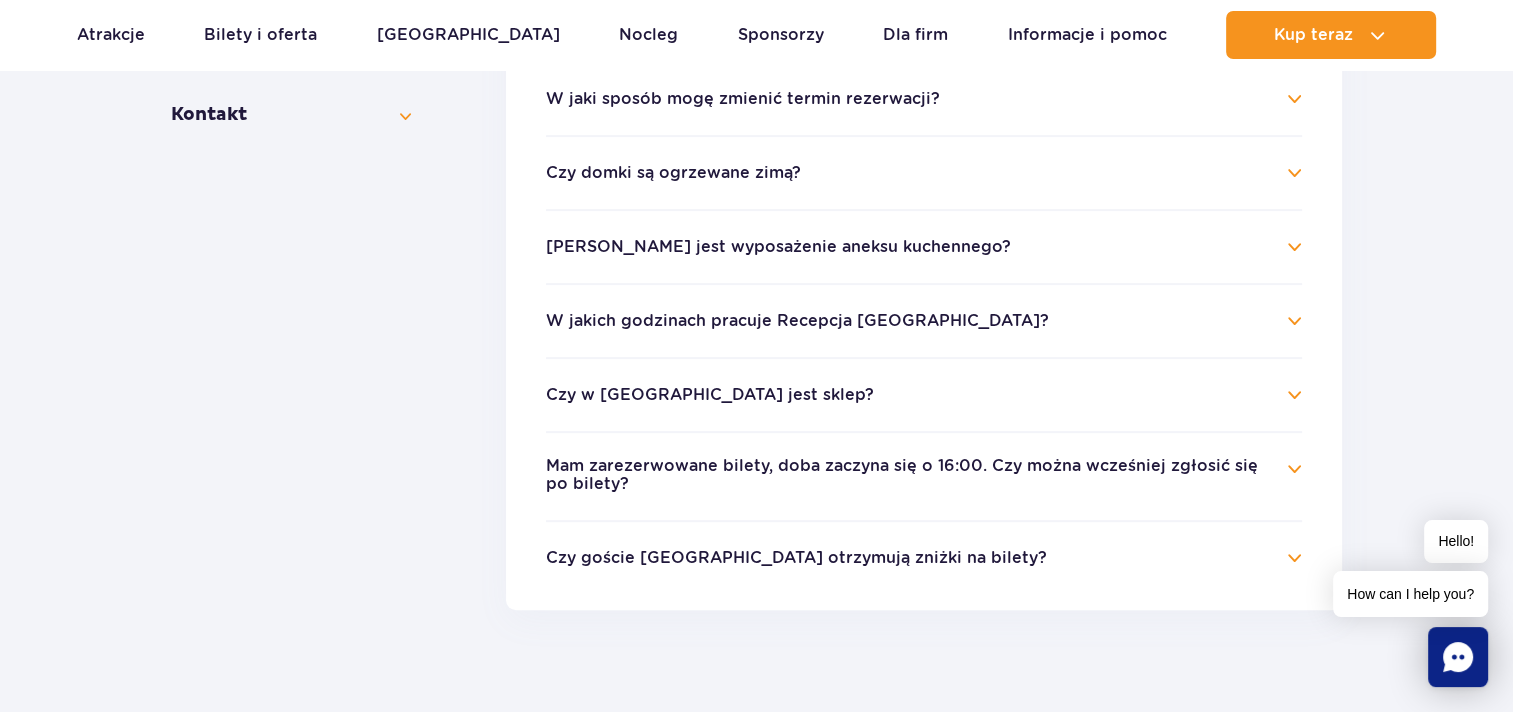 scroll, scrollTop: 800, scrollLeft: 0, axis: vertical 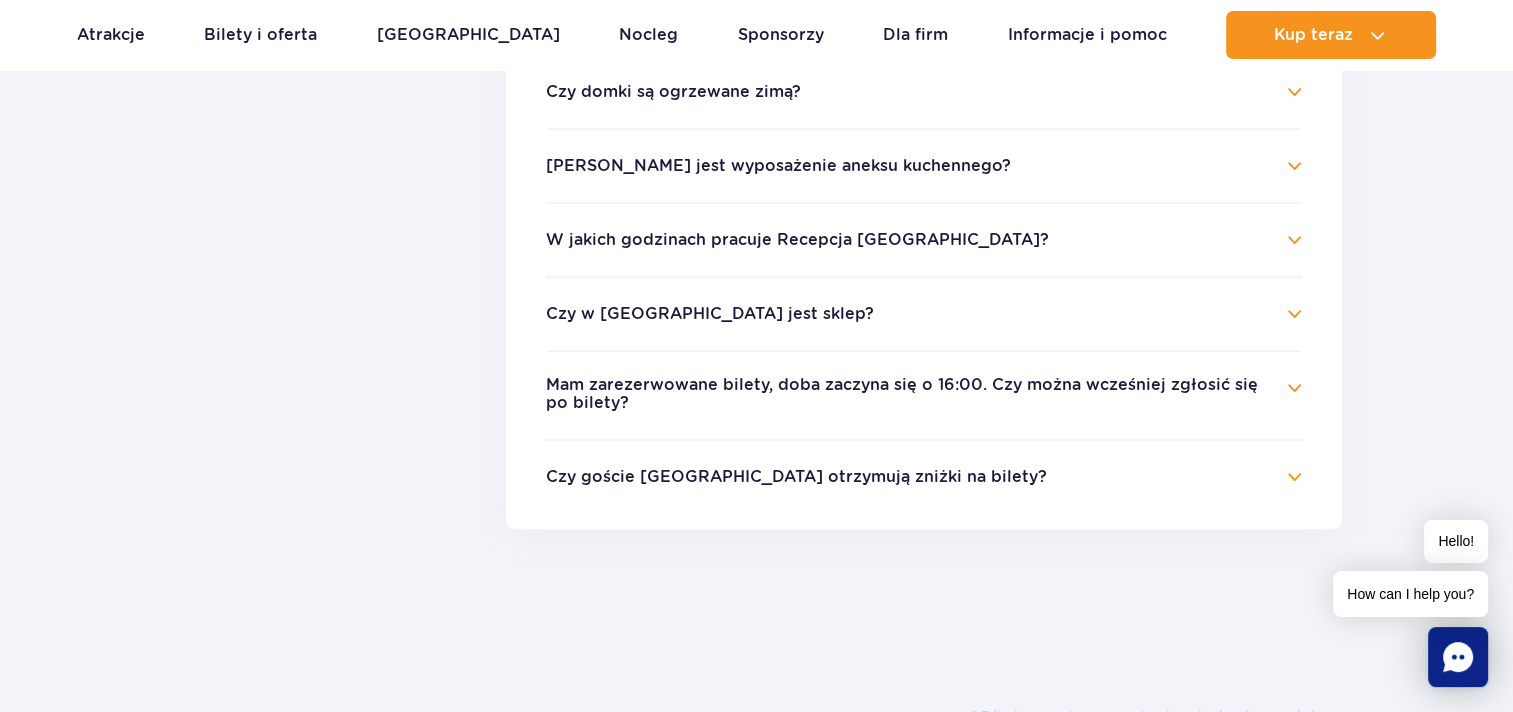 click on "Czy w Suntago Village jest sklep?
W budynku centralnym na terenie Suntago Village znajduje się sklep z produktami spożywczymi oraz strefa z kawą/herbatą i przekąskami." at bounding box center (924, 313) 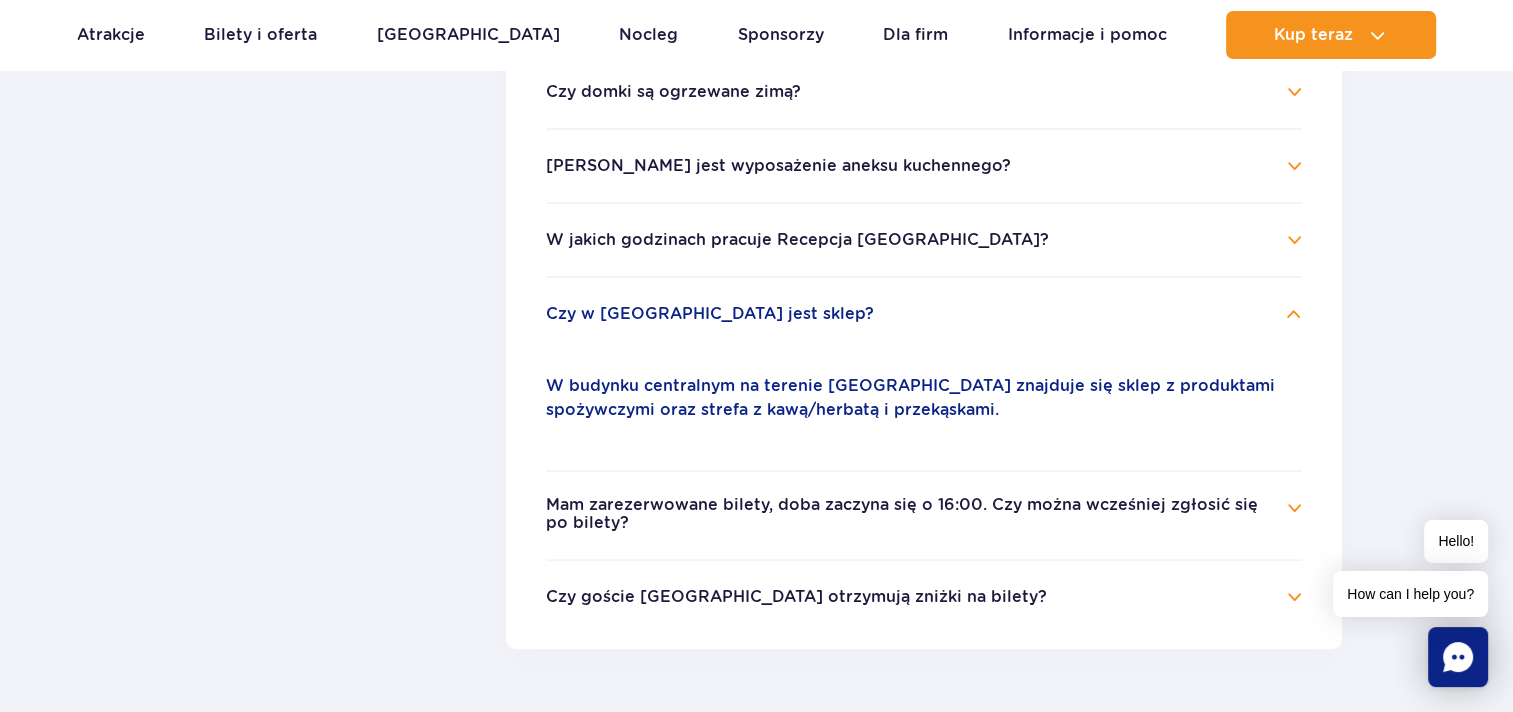 click on "Mam zarezerwowane bilety, doba zaczyna się o 16:00. Czy można wcześniej zgłosić się po bilety?" at bounding box center (909, 514) 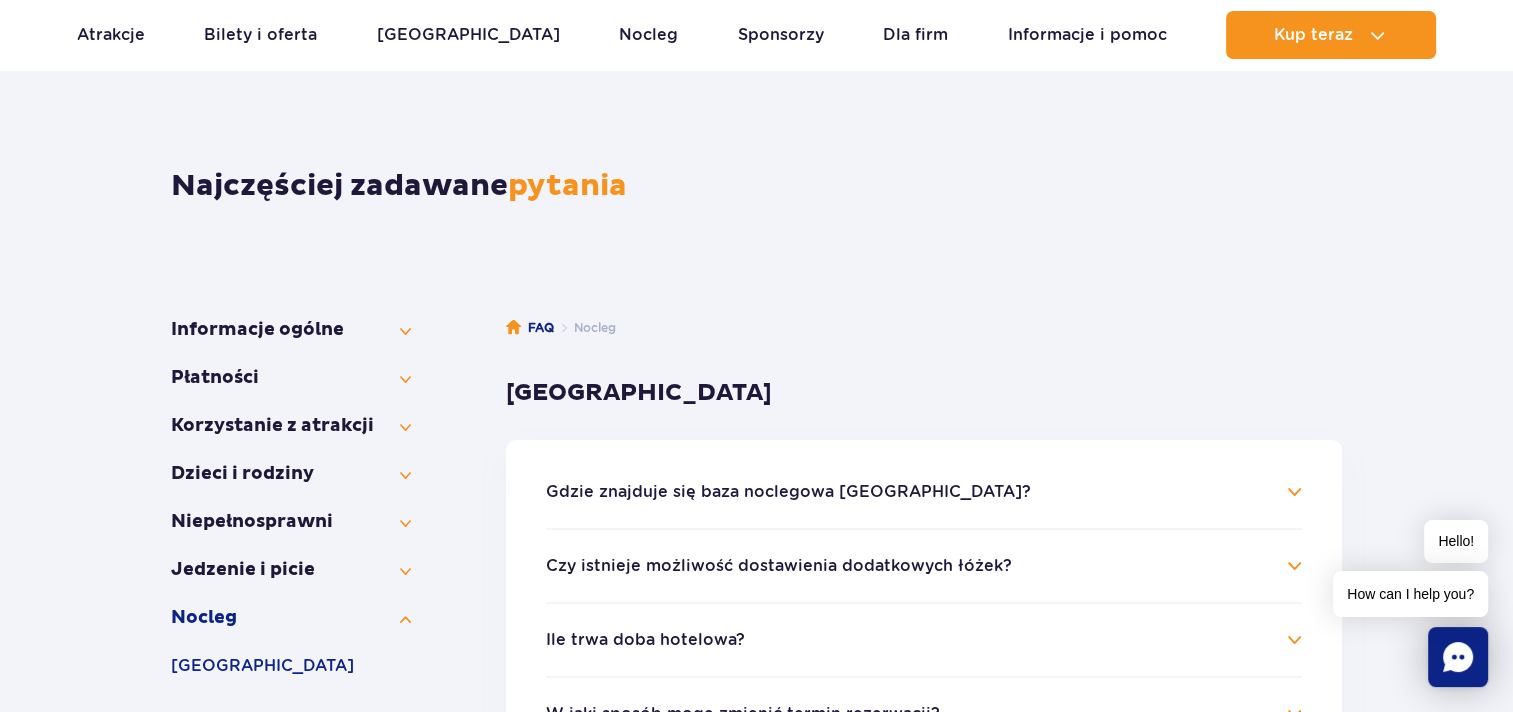 scroll, scrollTop: 0, scrollLeft: 0, axis: both 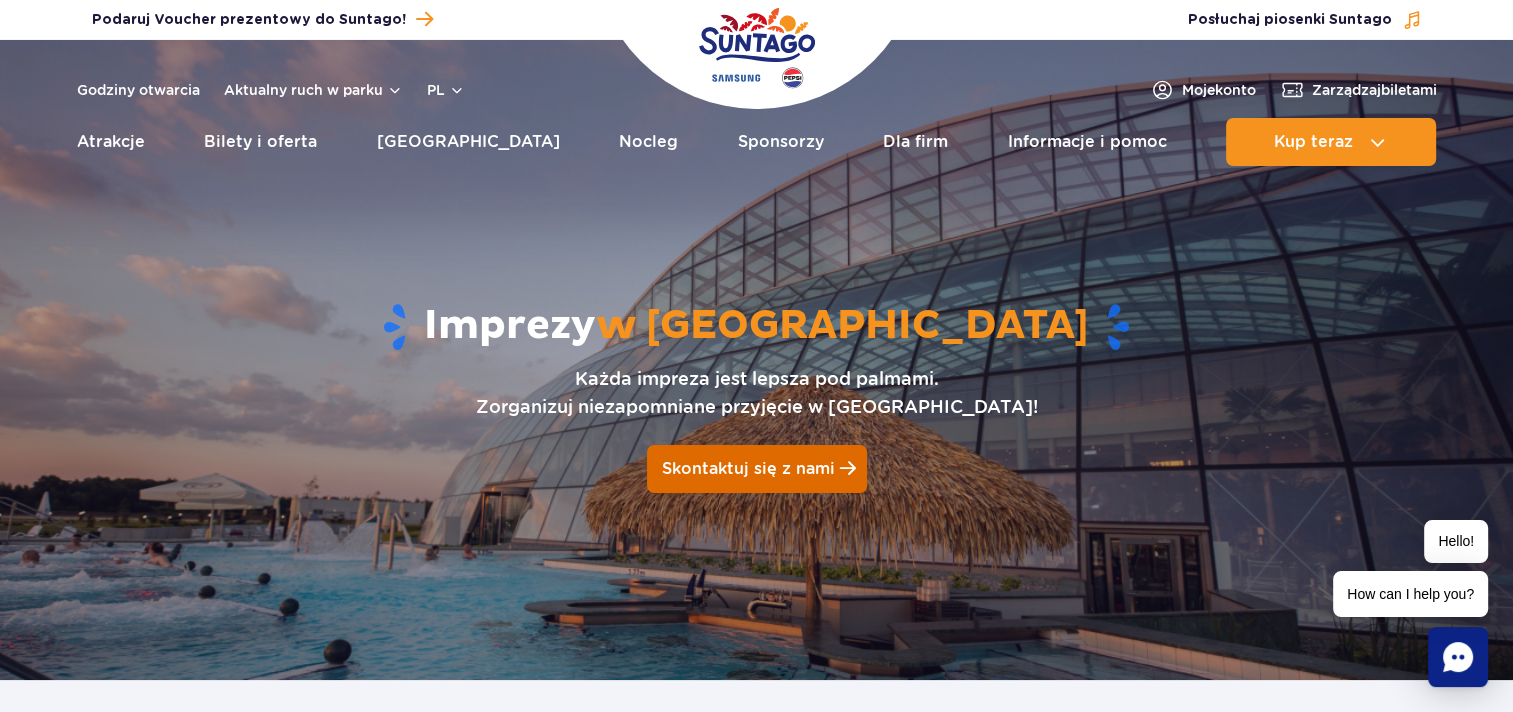 click on "Skontaktuj się z nami" at bounding box center [757, 469] 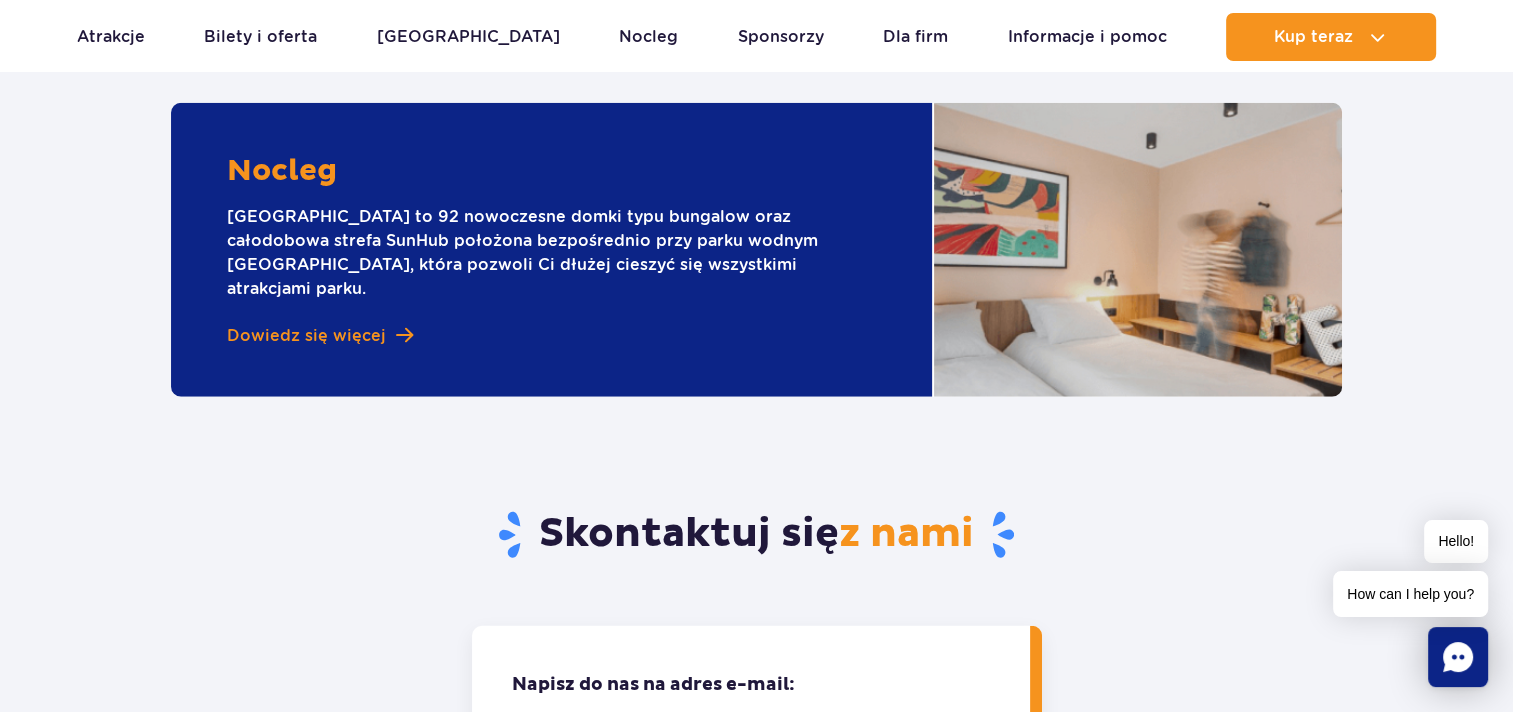 scroll, scrollTop: 5481, scrollLeft: 0, axis: vertical 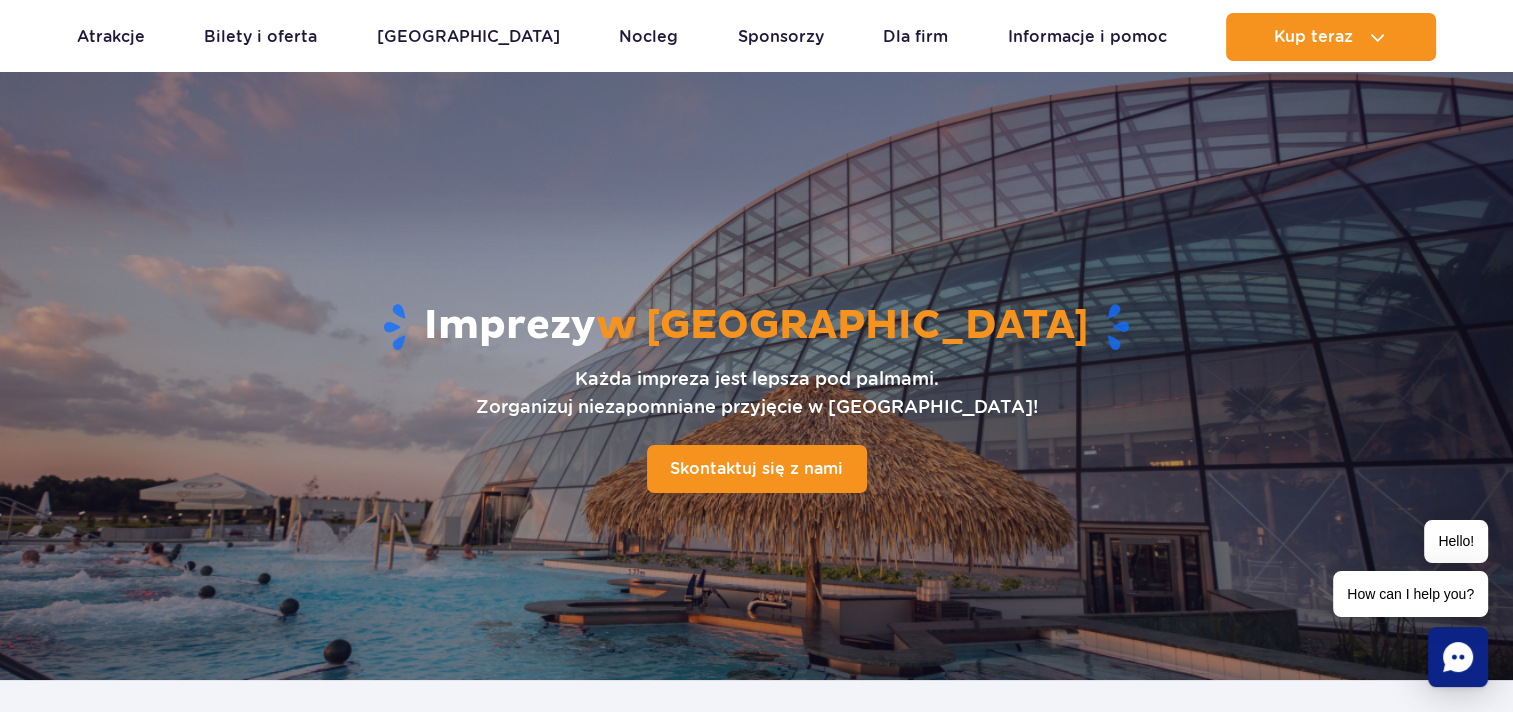 drag, startPoint x: 429, startPoint y: 464, endPoint x: 470, endPoint y: 113, distance: 353.38647 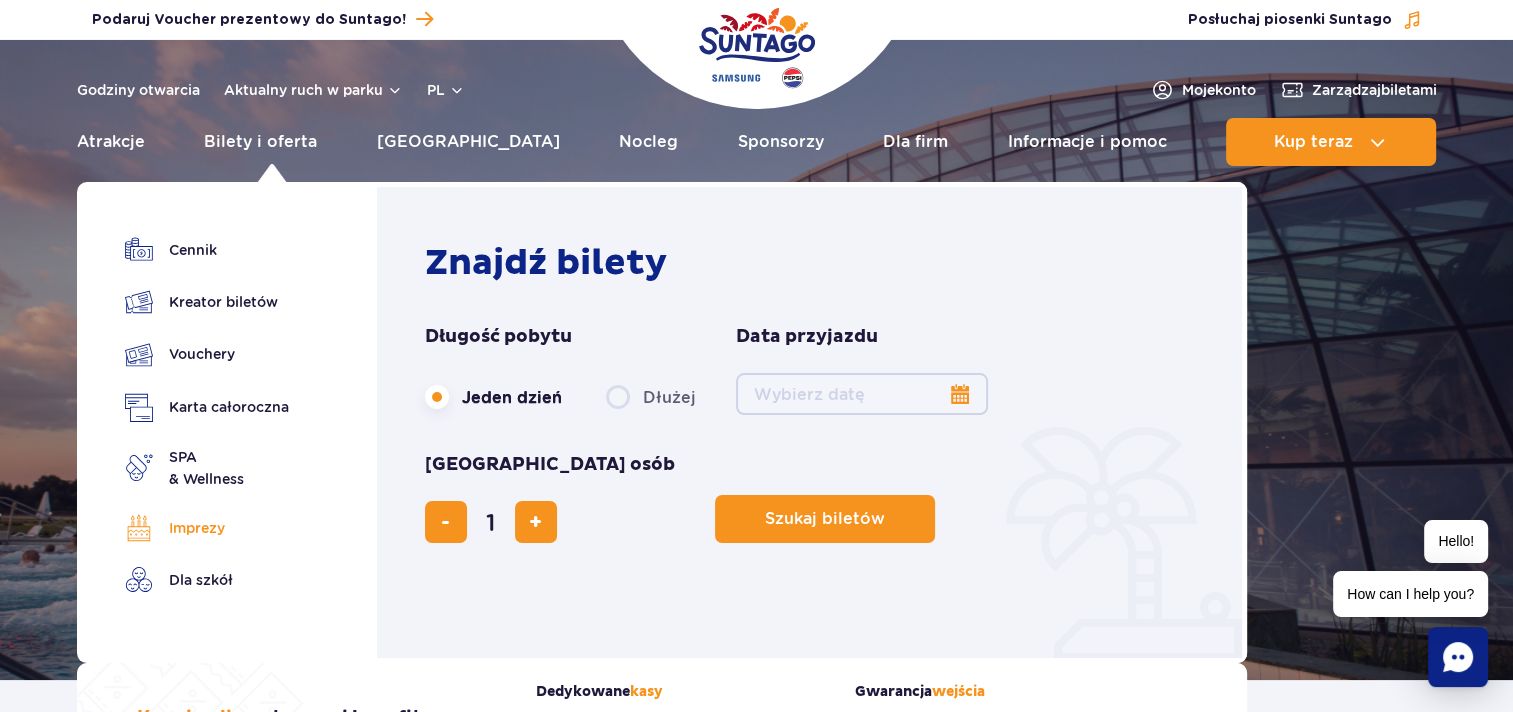 click on "Imprezy" at bounding box center [207, 528] 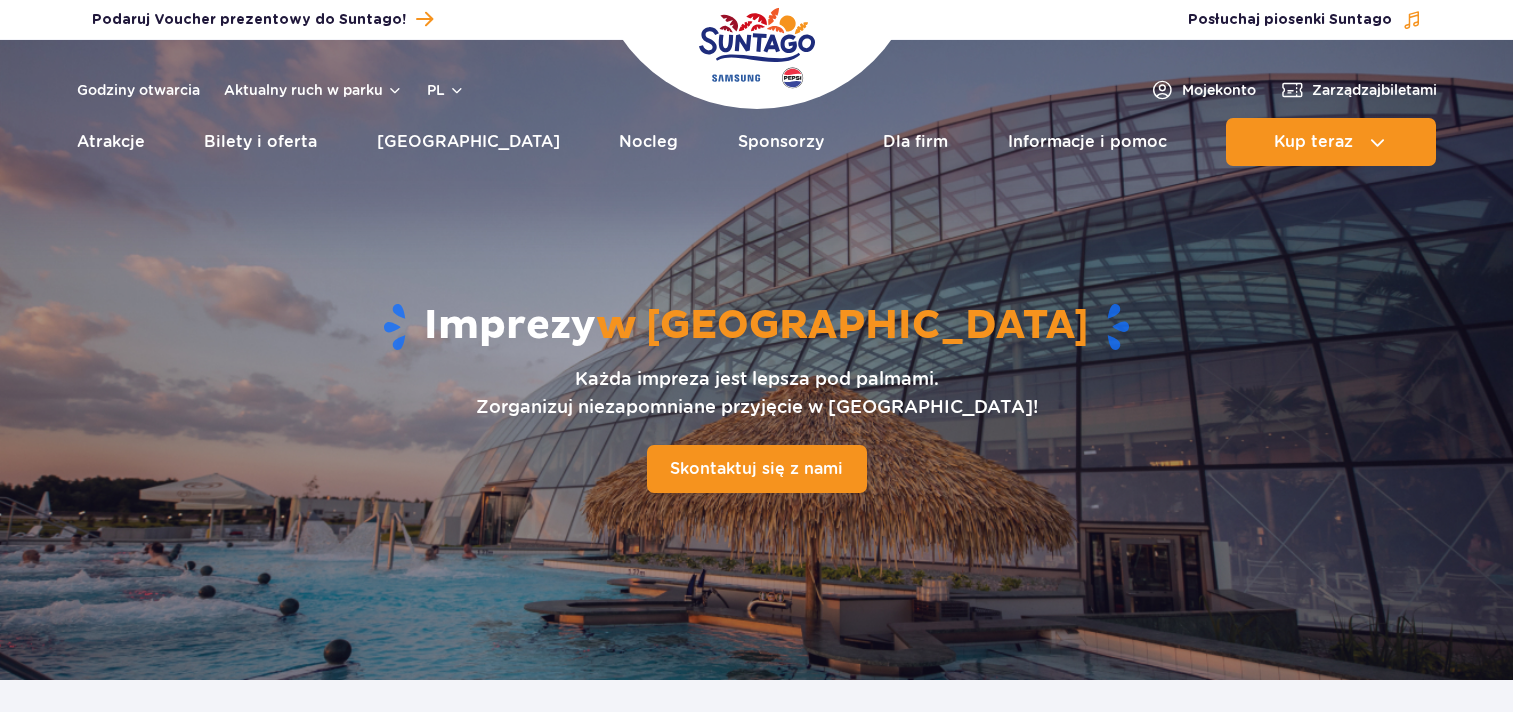 scroll, scrollTop: 0, scrollLeft: 0, axis: both 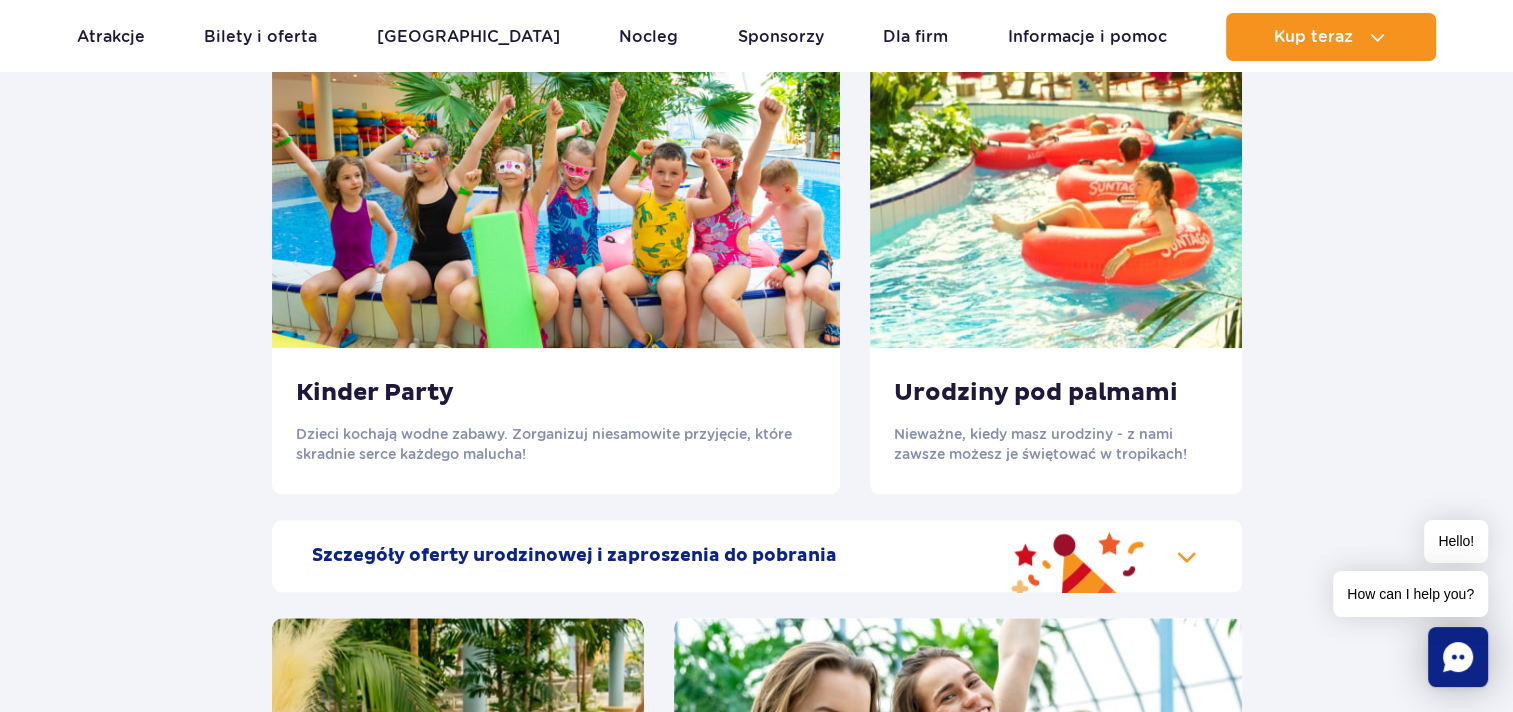 click on "Kinder Party" at bounding box center (556, 393) 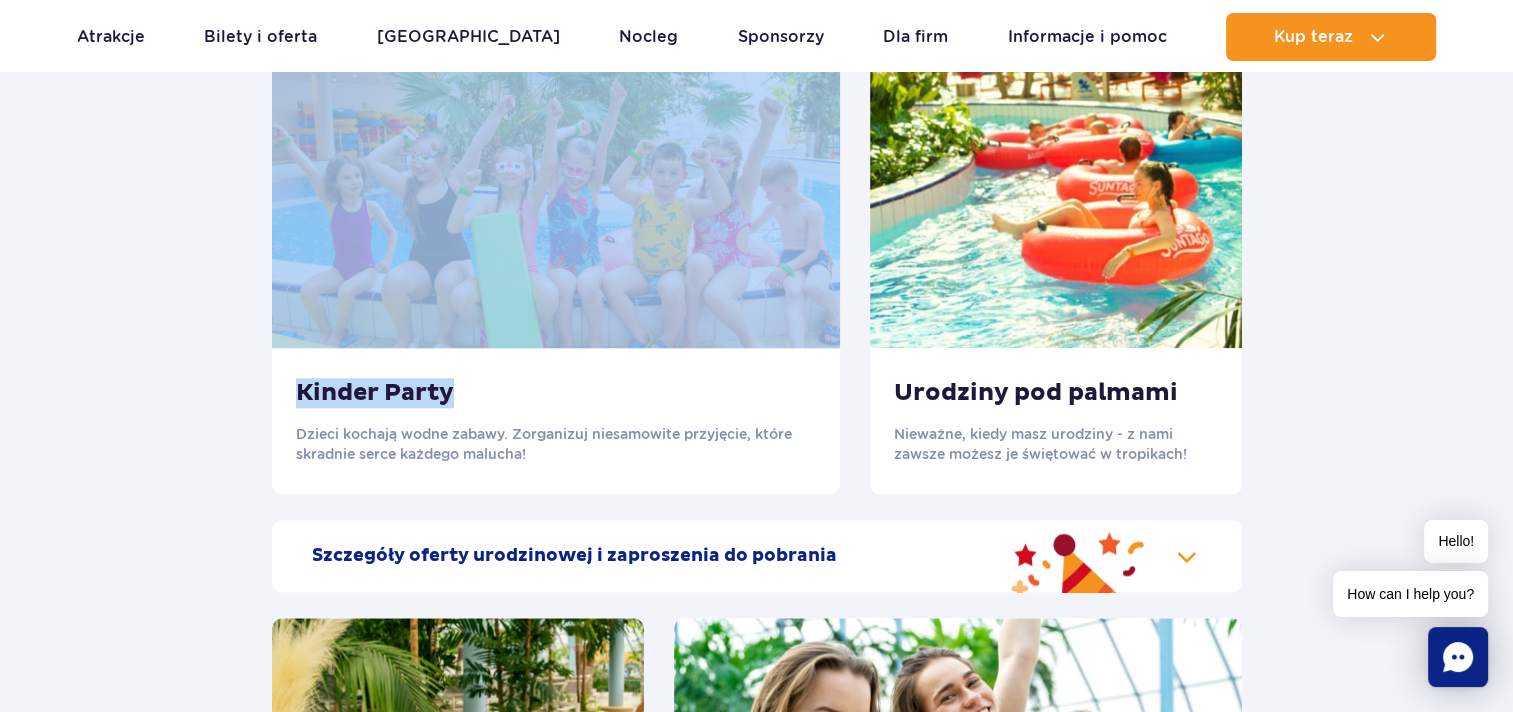 drag, startPoint x: 517, startPoint y: 407, endPoint x: 418, endPoint y: 339, distance: 120.10412 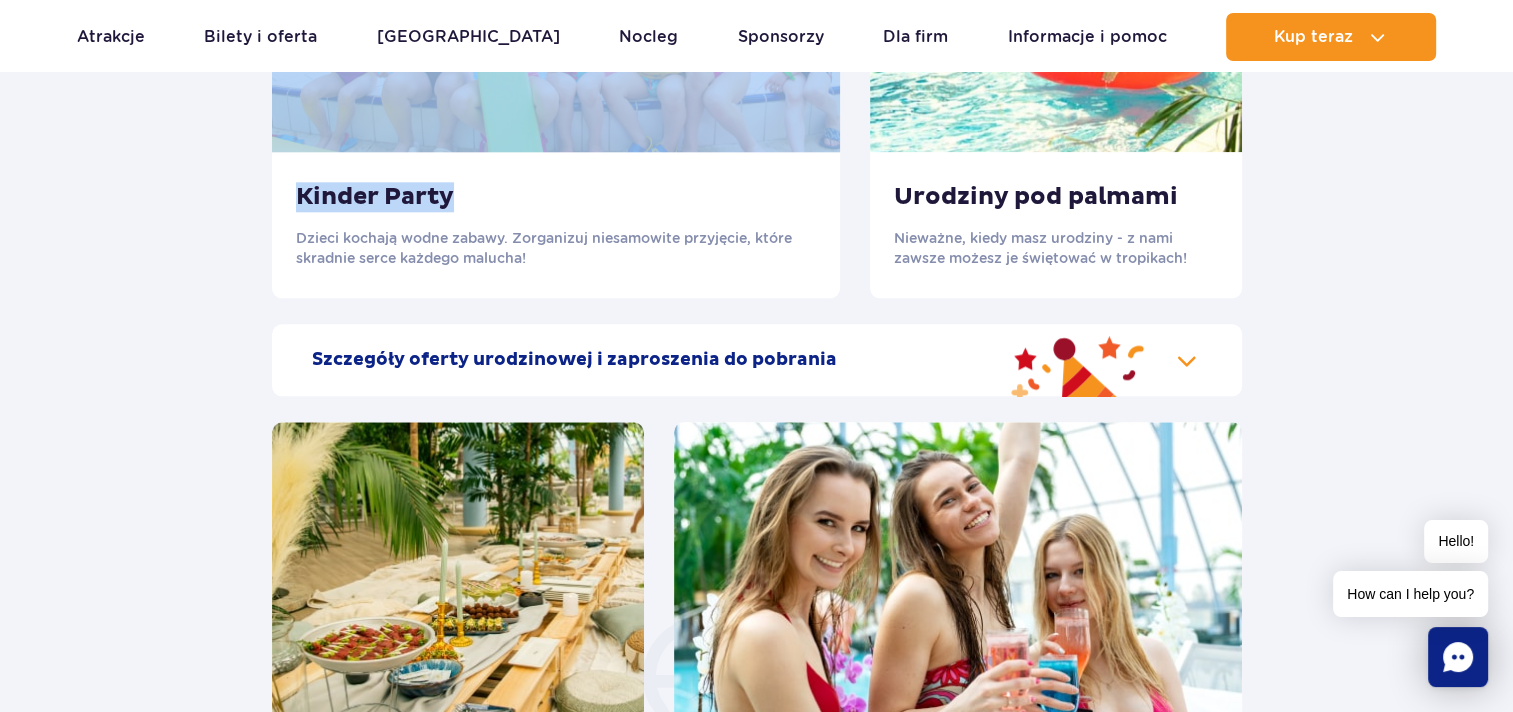 scroll, scrollTop: 2300, scrollLeft: 0, axis: vertical 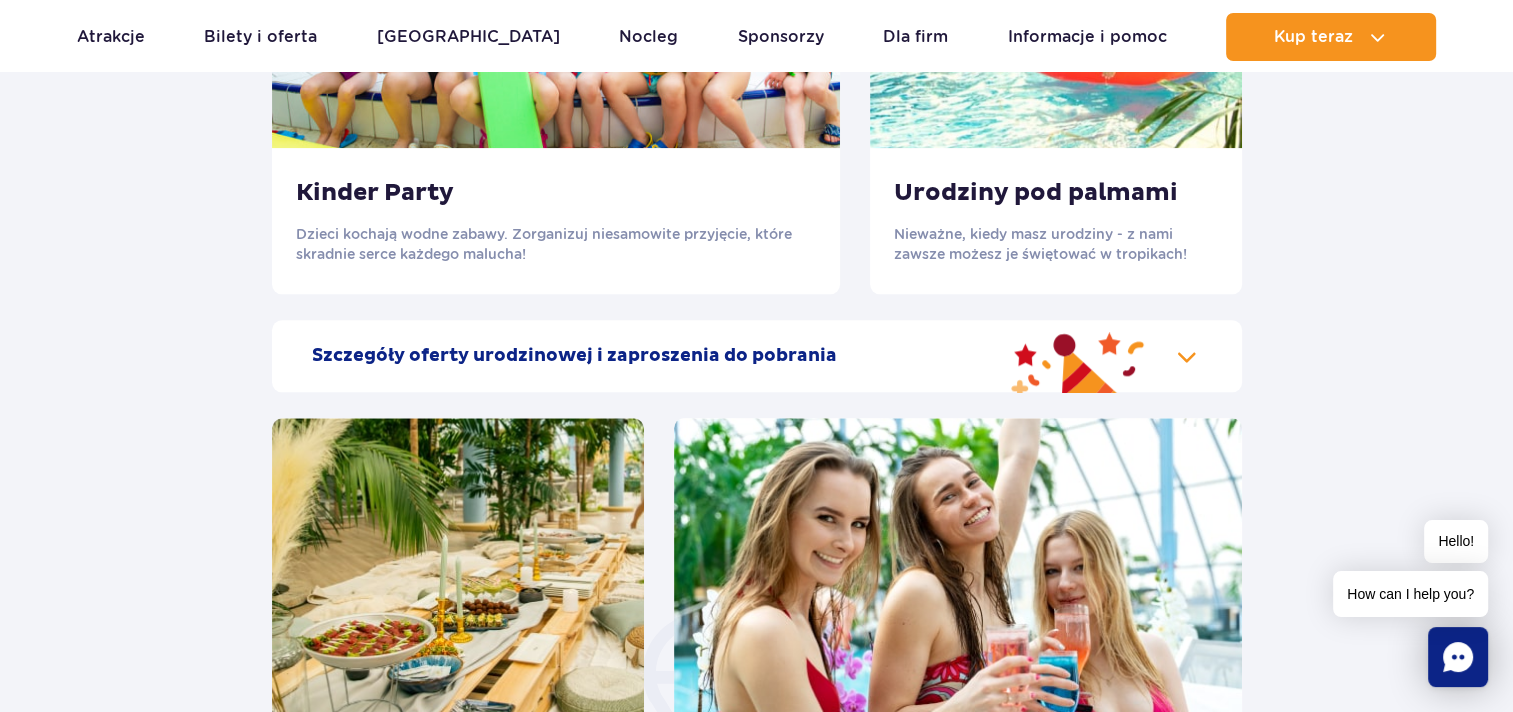 click on "Szczegóły oferty urodzinowej i zaproszenia do pobrania" at bounding box center (574, 356) 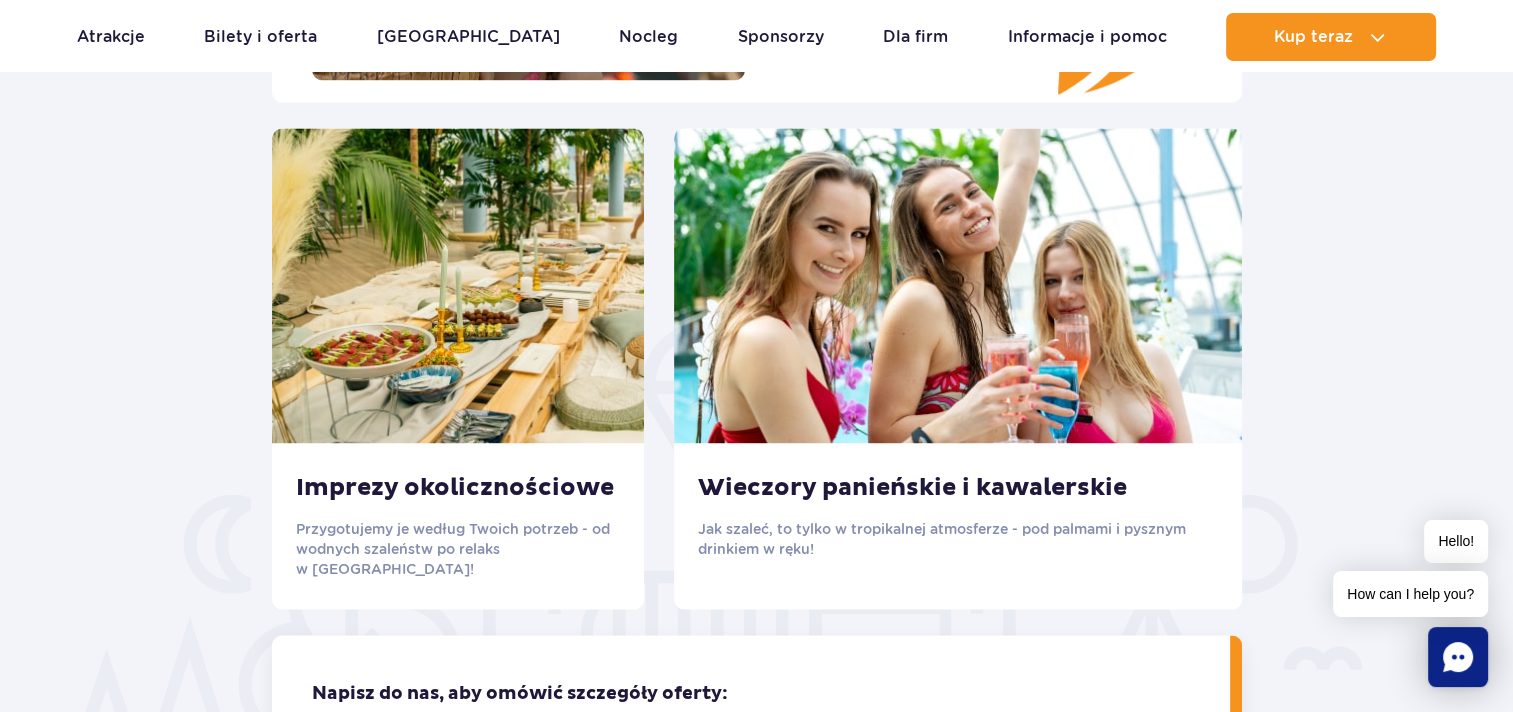 scroll, scrollTop: 2500, scrollLeft: 0, axis: vertical 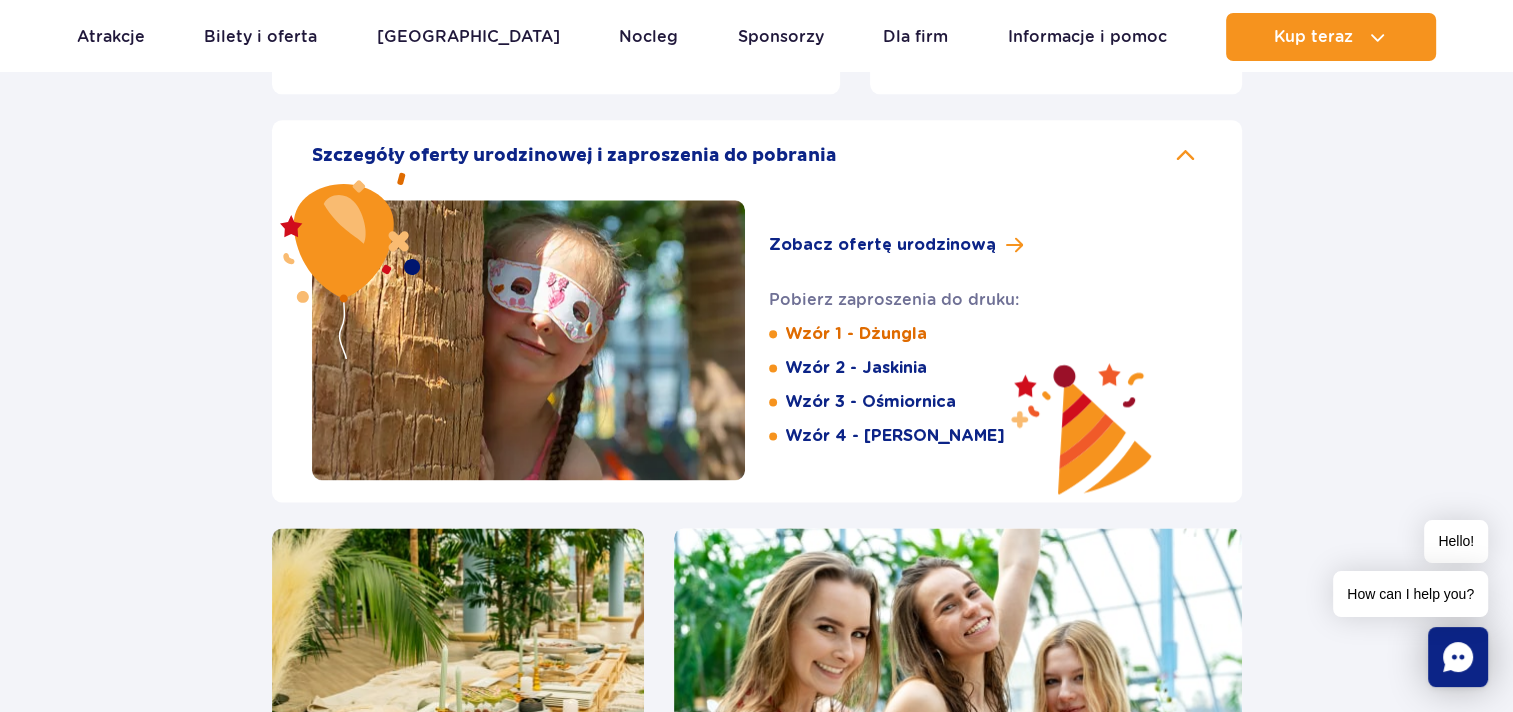 click on "Wzór 1 - Dżungla" at bounding box center (856, 334) 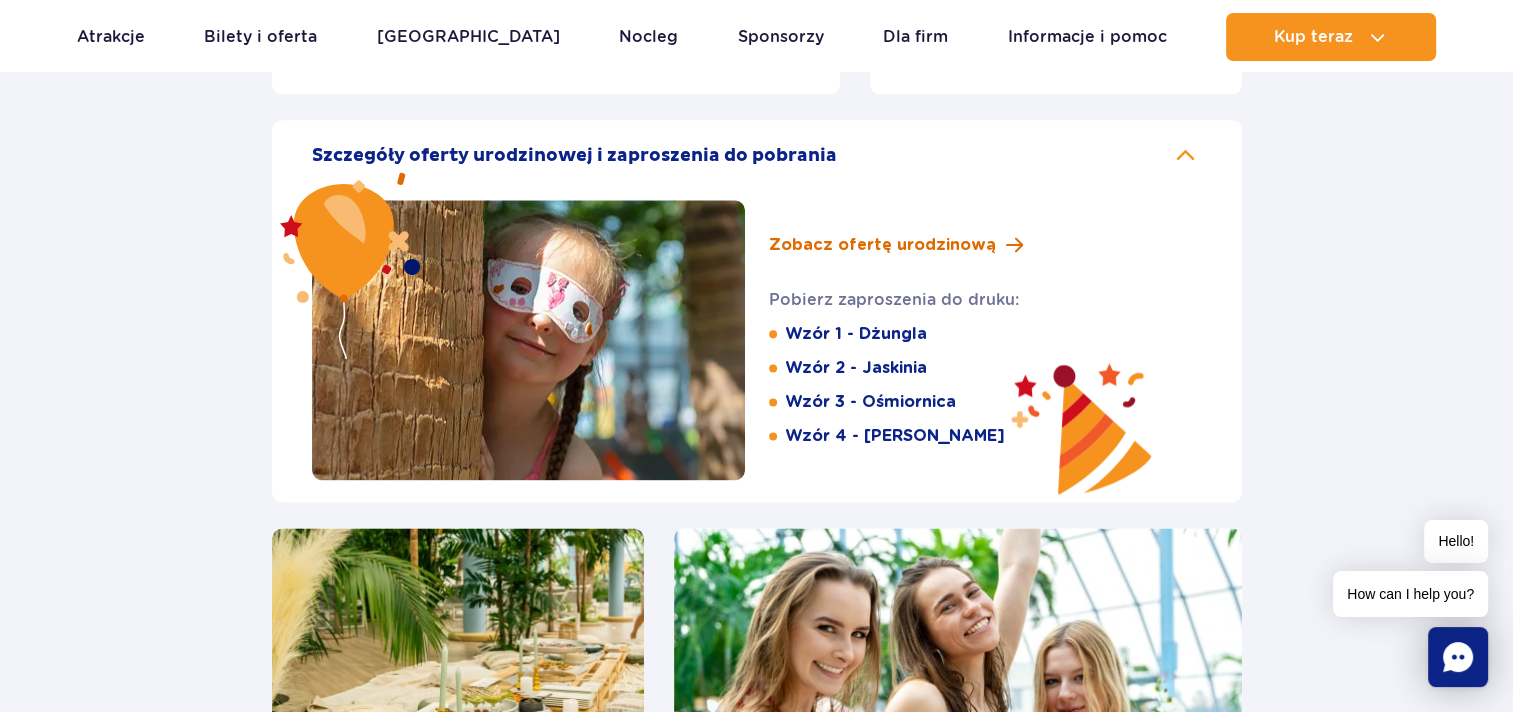 click on "Zobacz ofertę urodzinową" at bounding box center (882, 245) 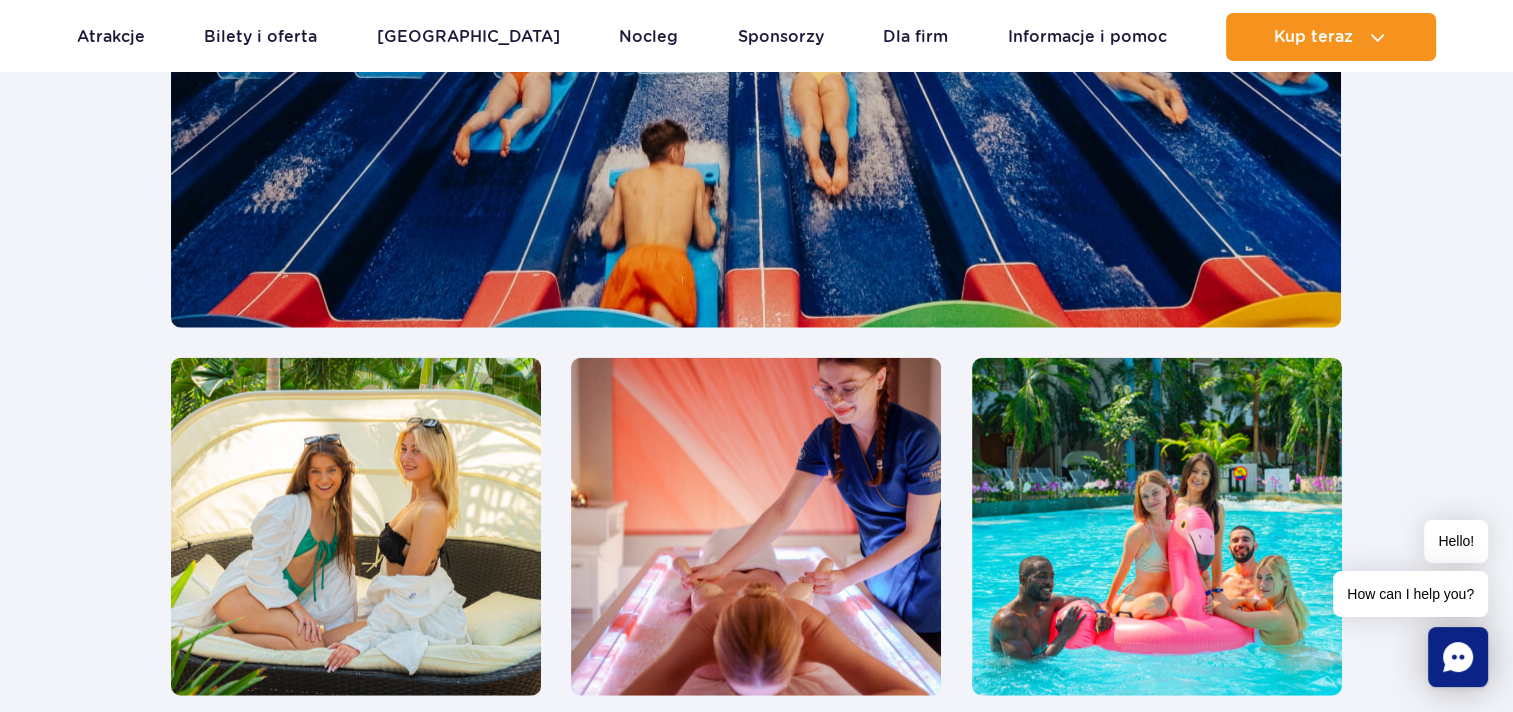 scroll, scrollTop: 5100, scrollLeft: 0, axis: vertical 